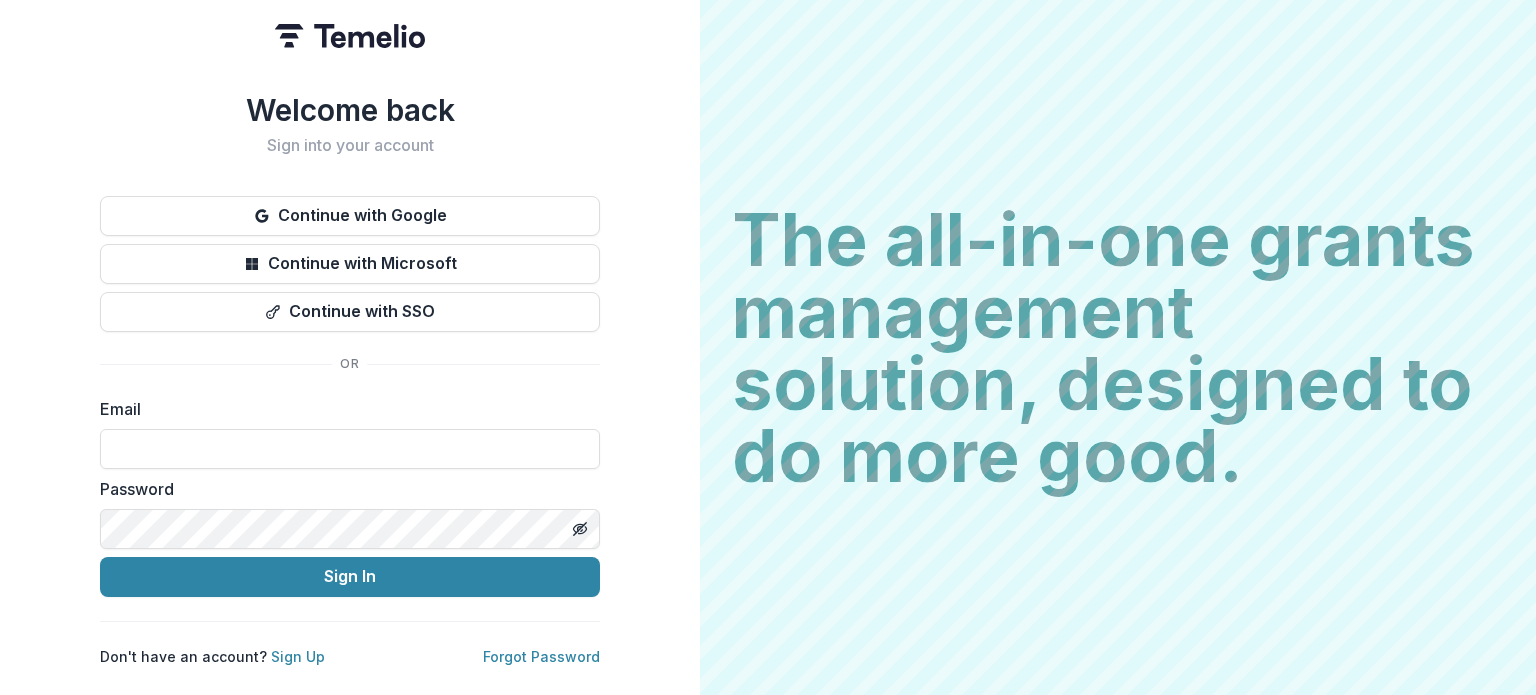scroll, scrollTop: 0, scrollLeft: 0, axis: both 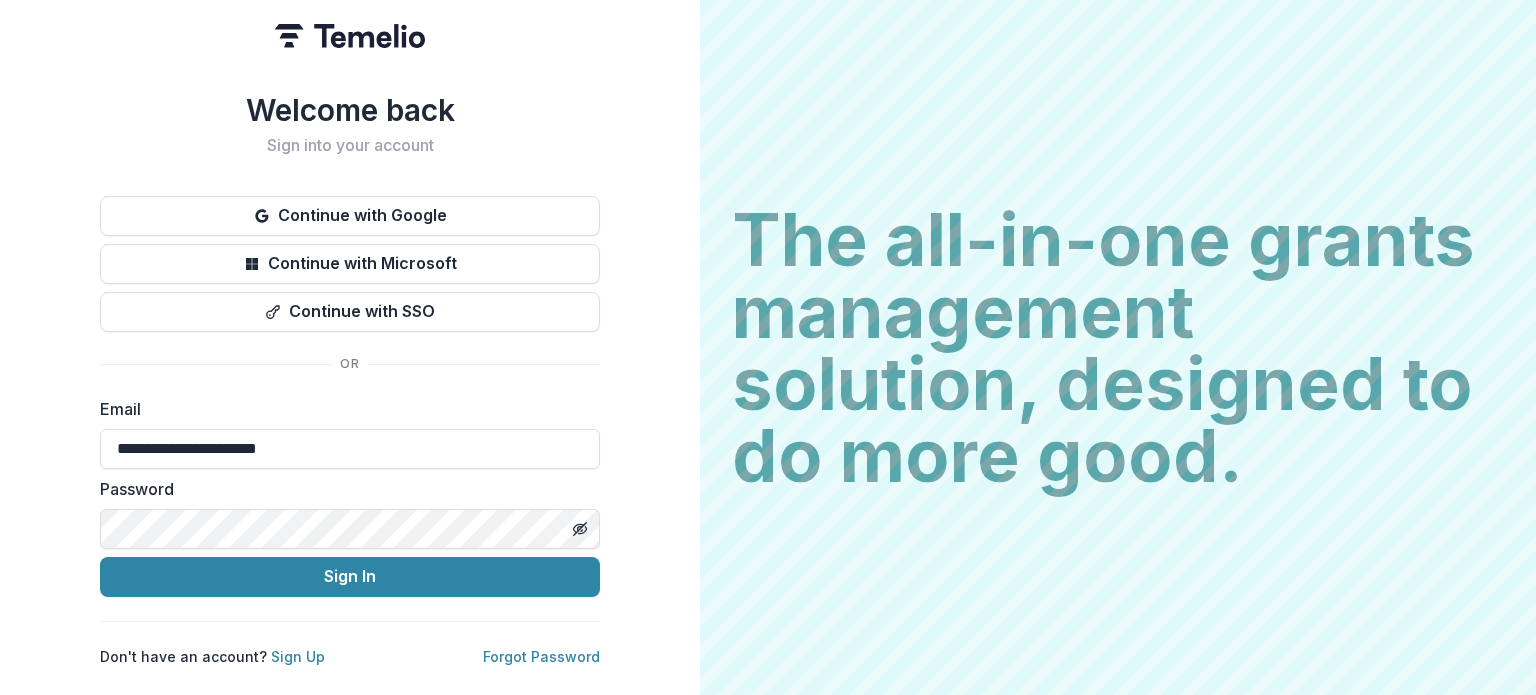 click on "Sign In" at bounding box center [350, 577] 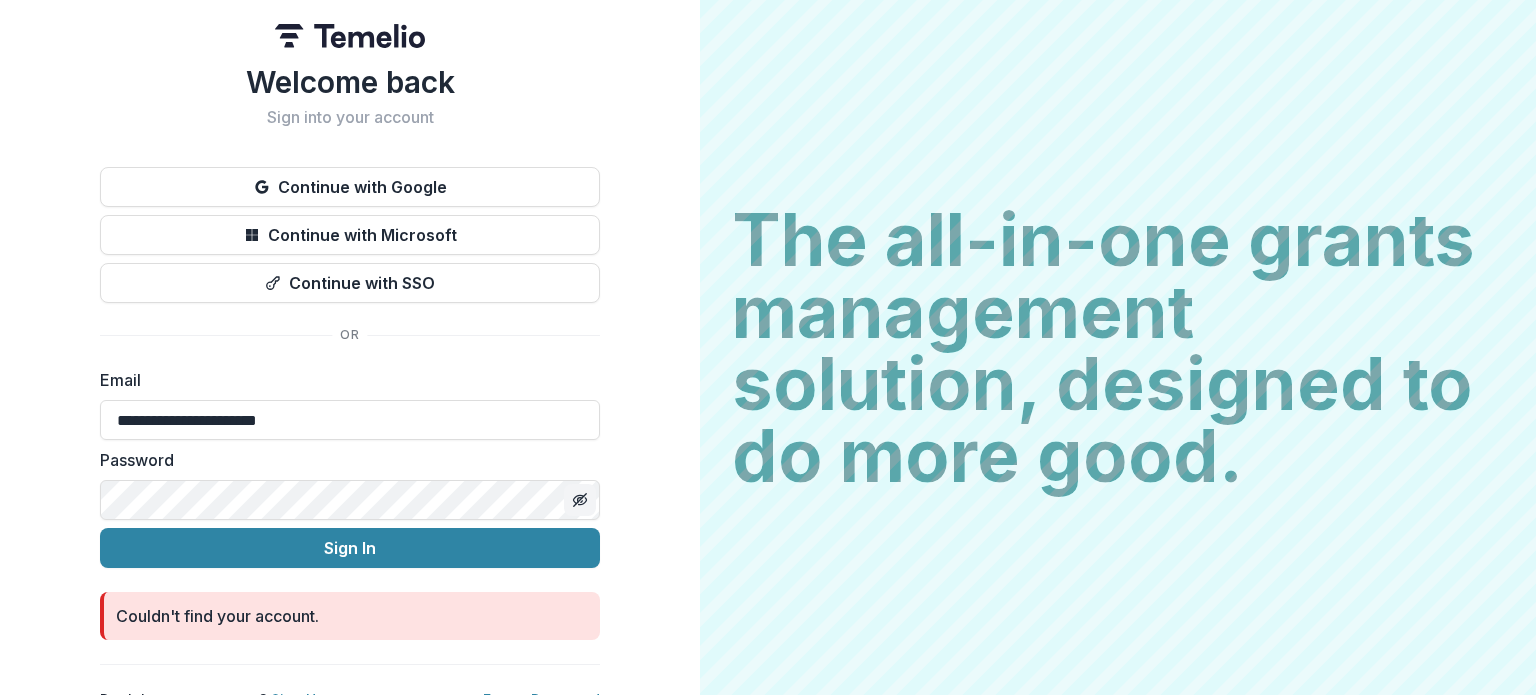 click 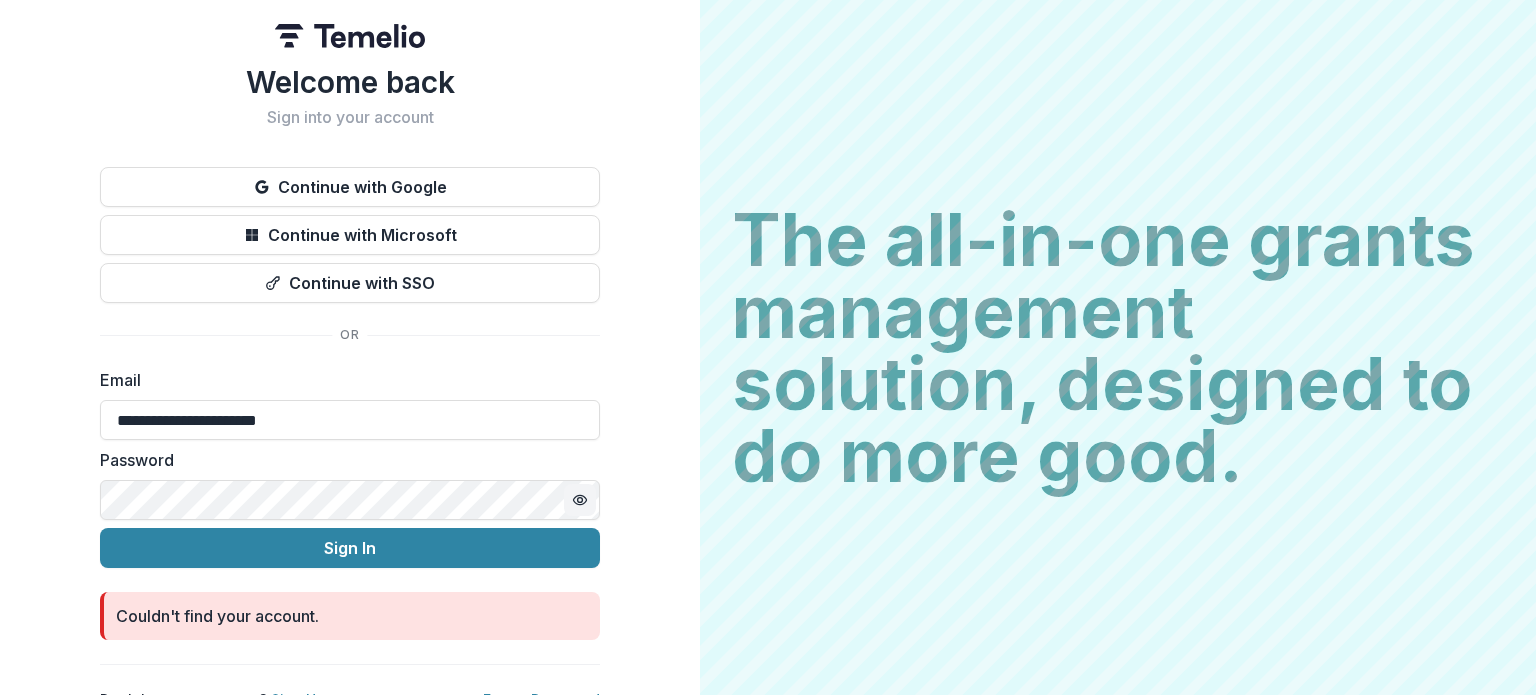 drag, startPoint x: 236, startPoint y: 391, endPoint x: -559, endPoint y: 391, distance: 795 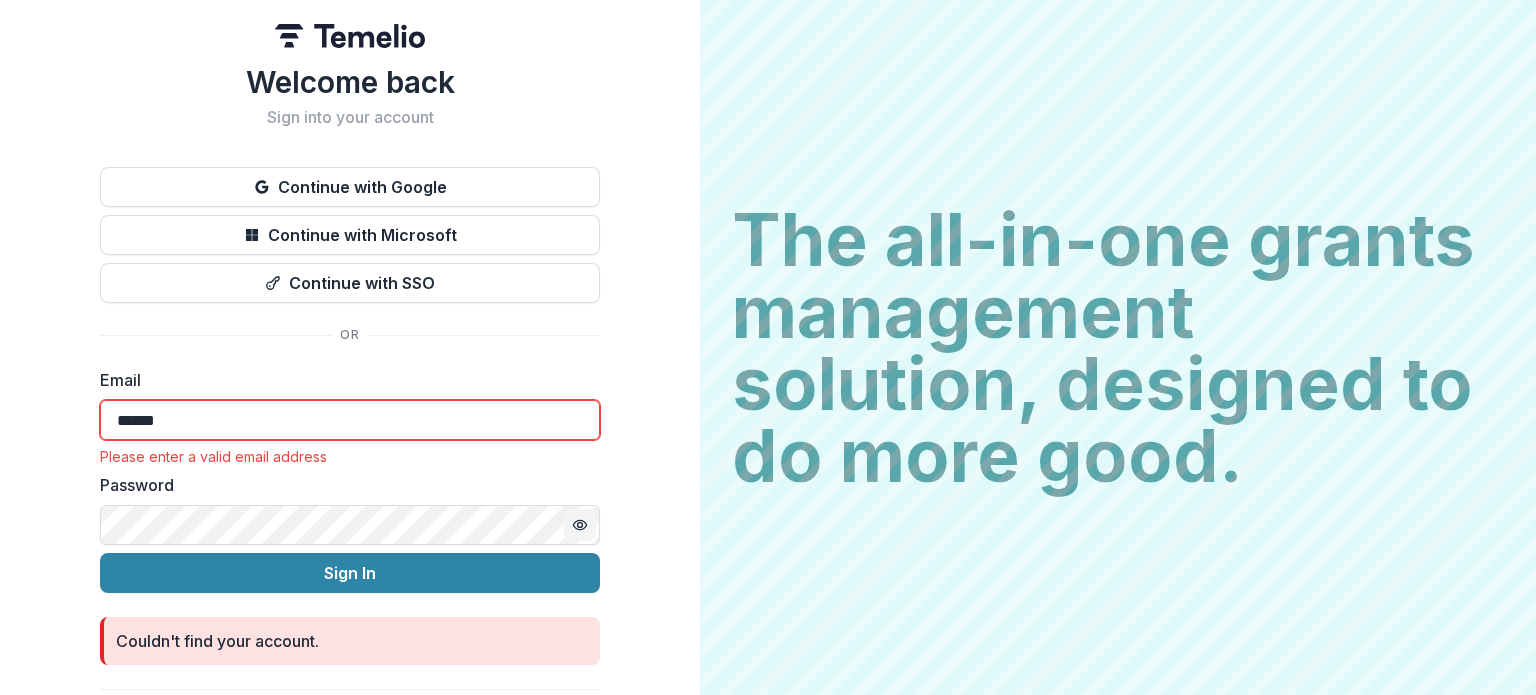 type on "**********" 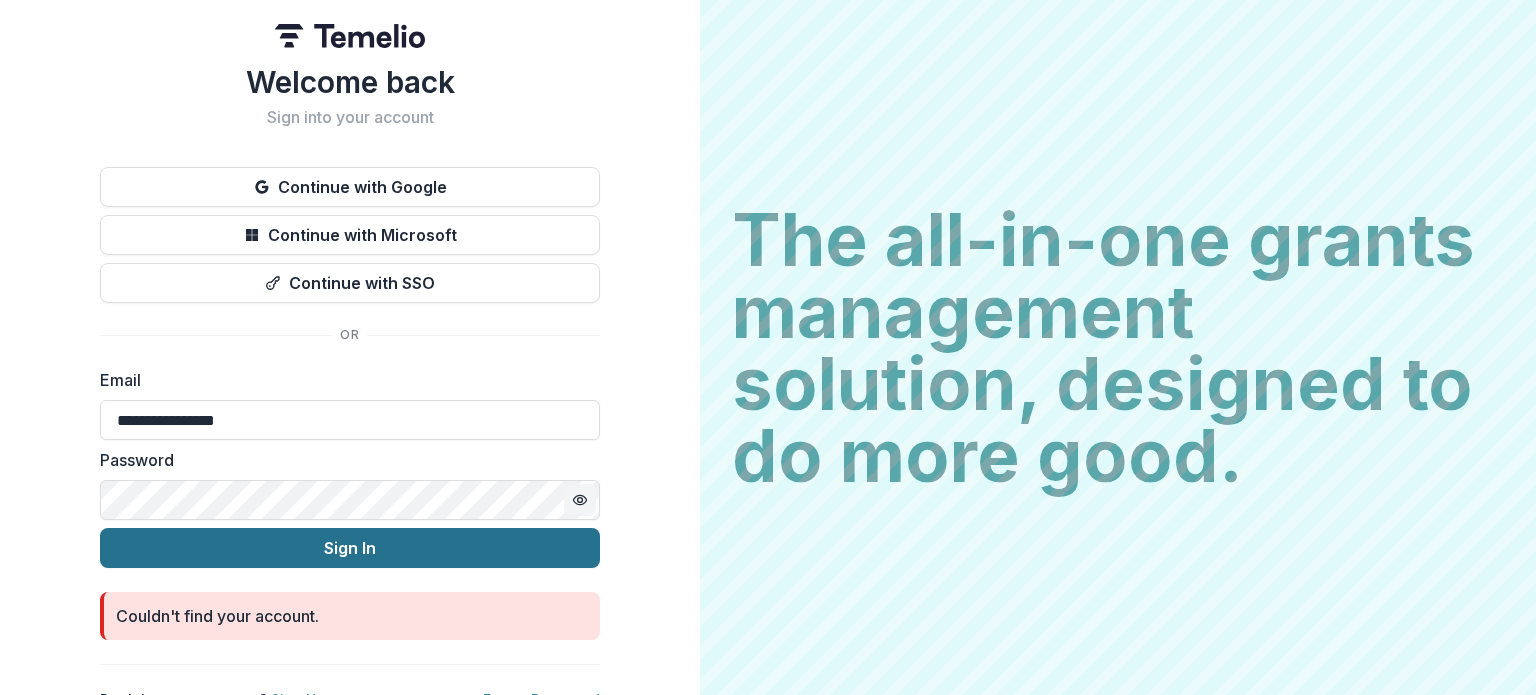 click on "Sign In" at bounding box center [350, 548] 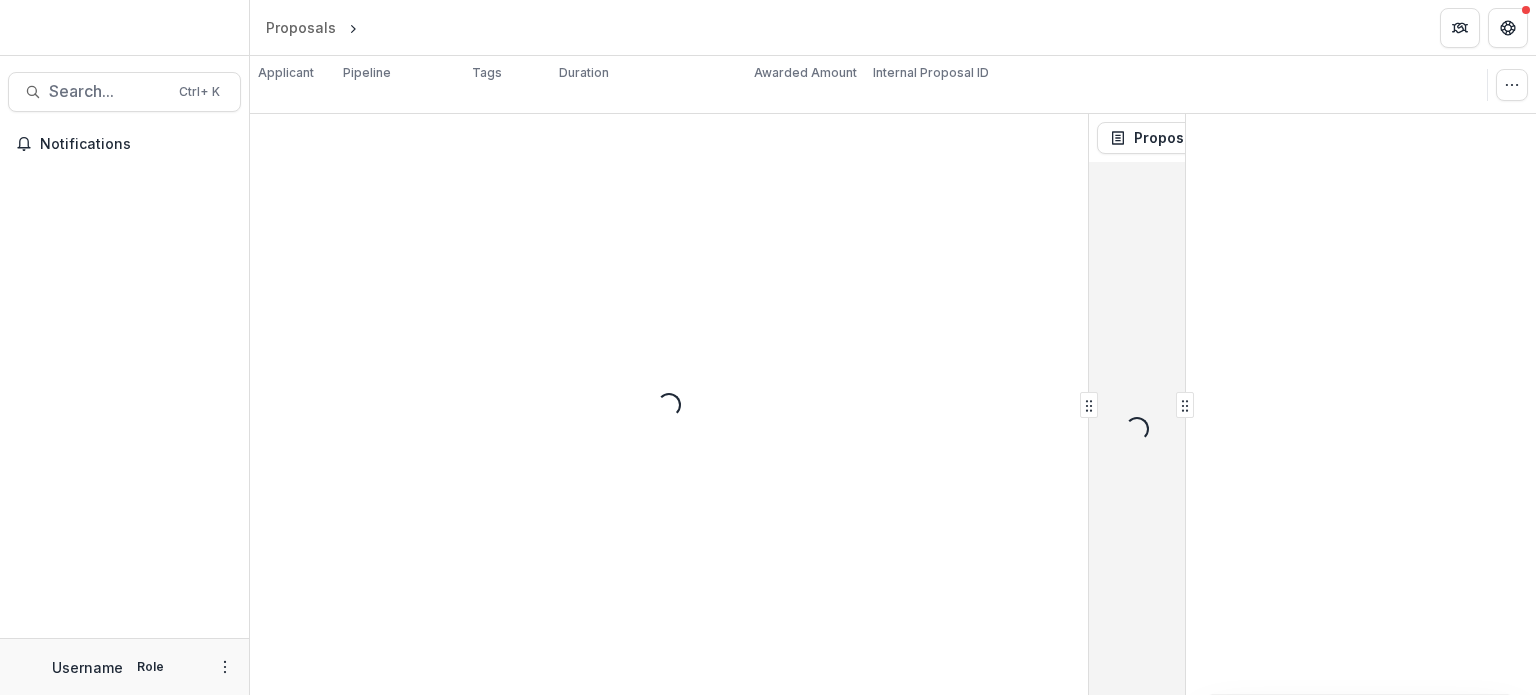 scroll, scrollTop: 0, scrollLeft: 0, axis: both 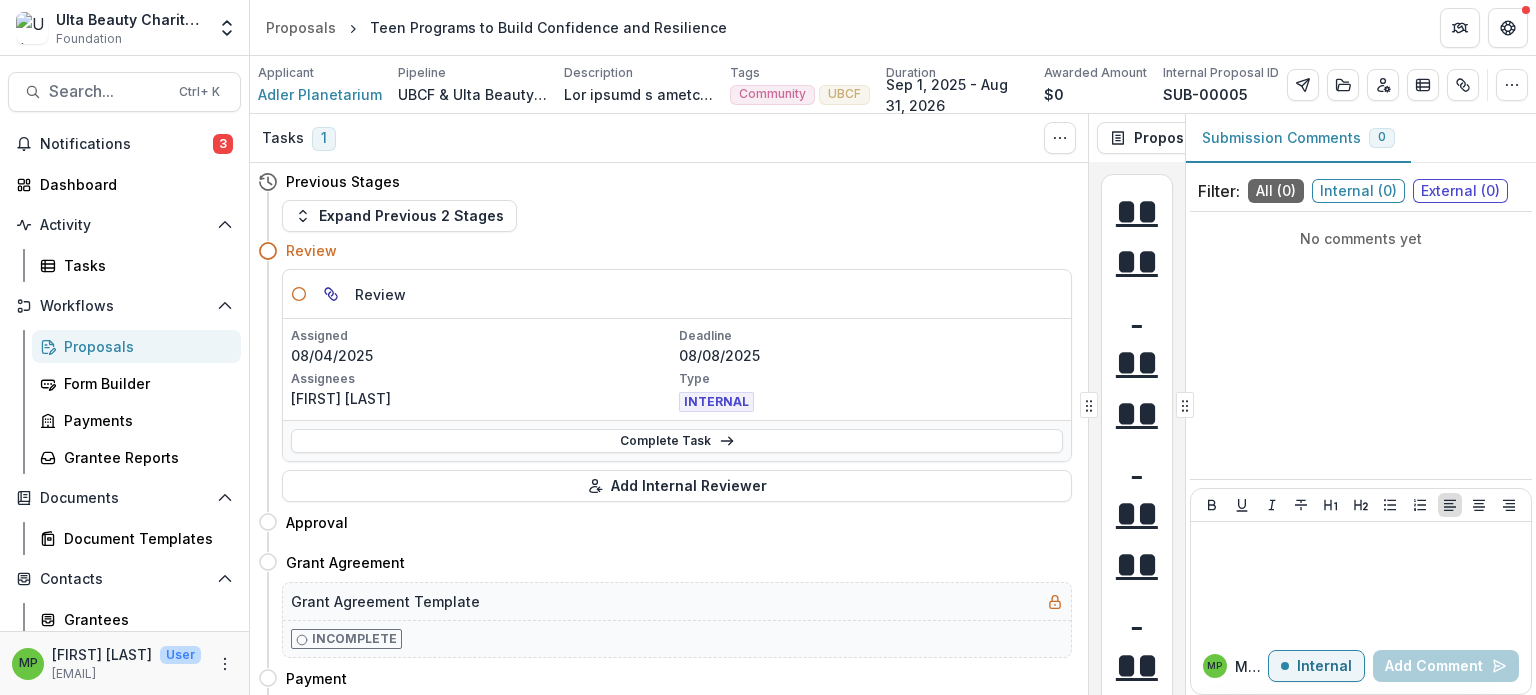 click on "Proposals" at bounding box center [144, 346] 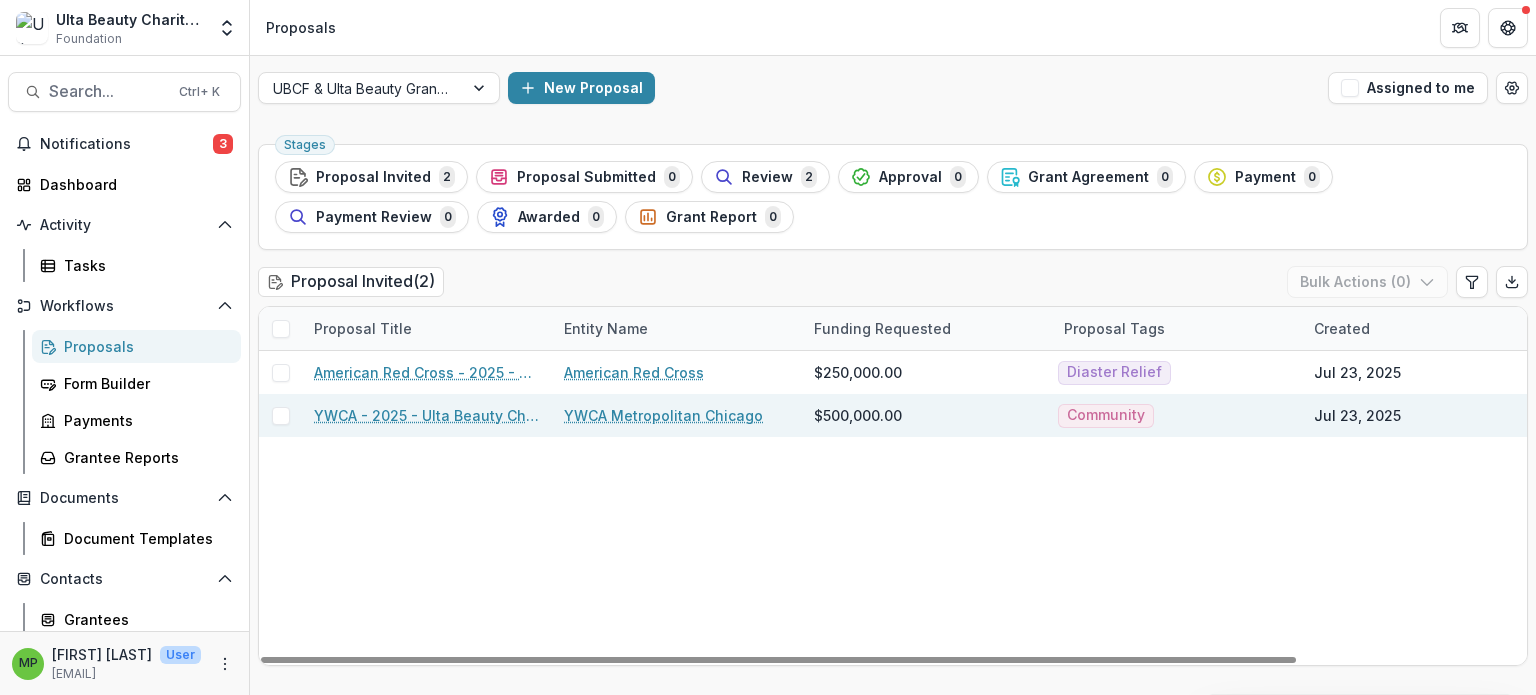 click on "YWCA - 2025 - Ulta Beauty Charitable Foundation Application" at bounding box center (427, 415) 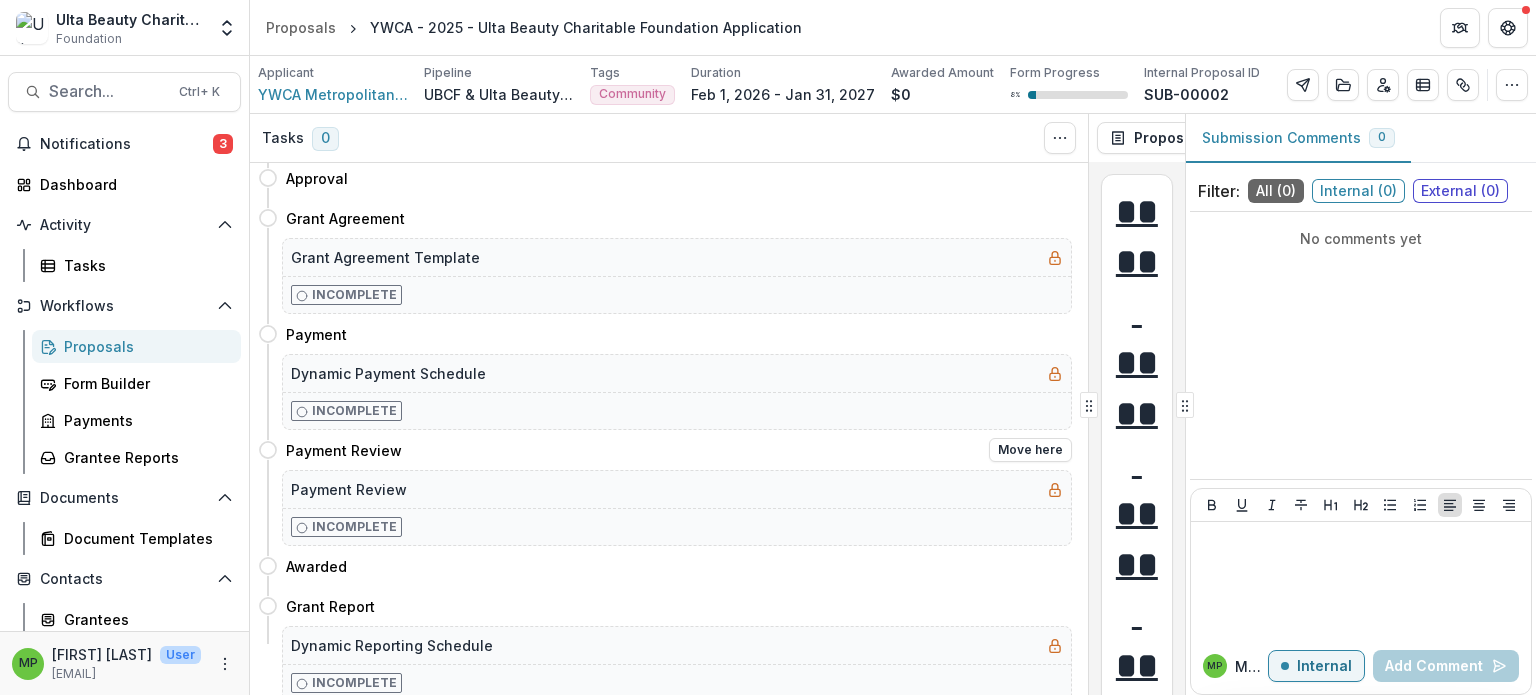 scroll, scrollTop: 0, scrollLeft: 0, axis: both 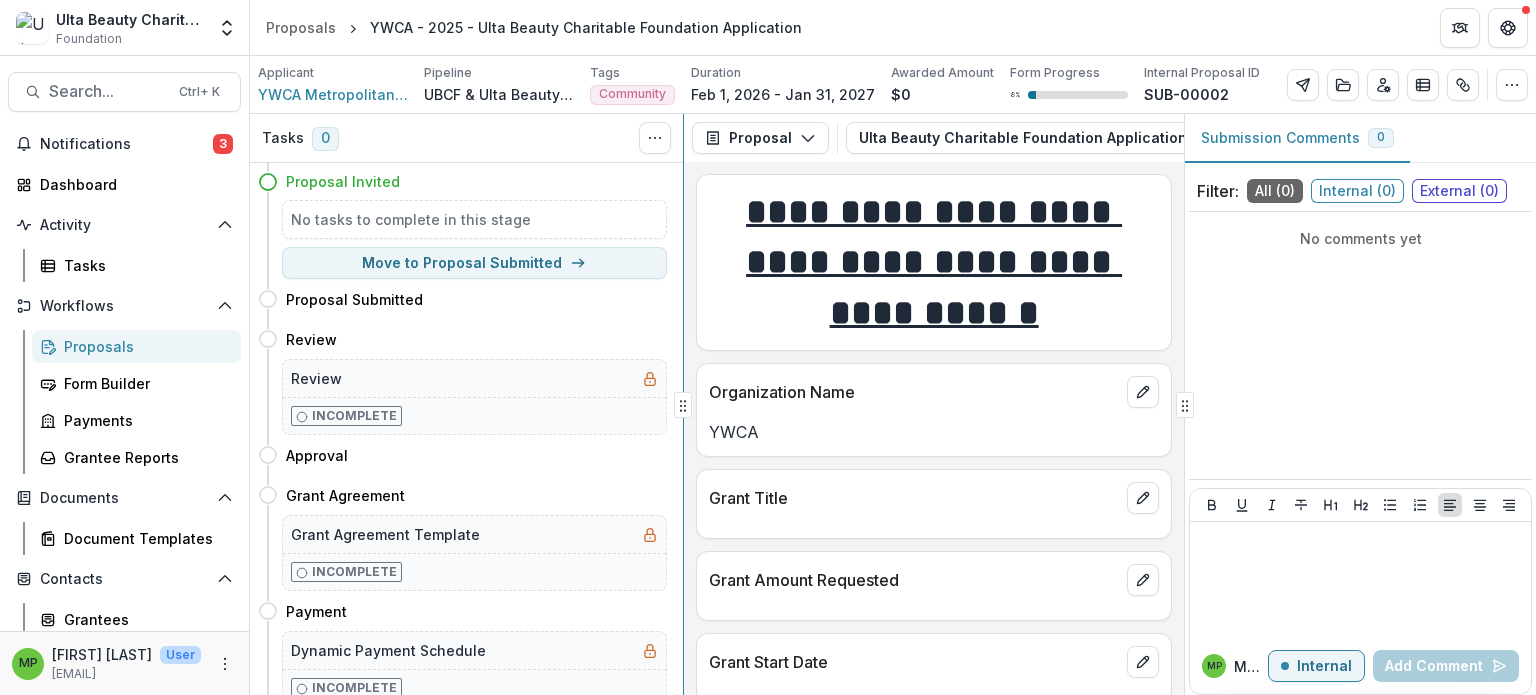 click at bounding box center (683, 405) 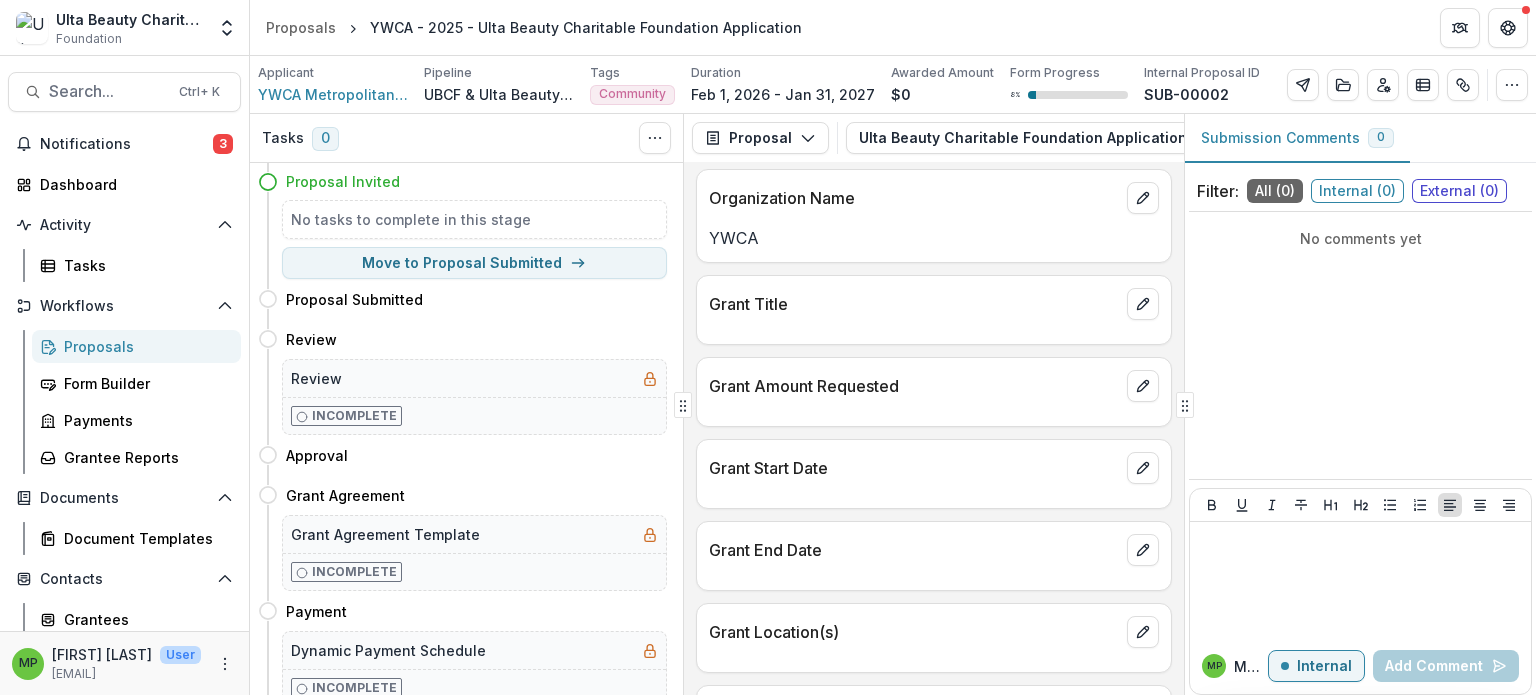 scroll, scrollTop: 0, scrollLeft: 0, axis: both 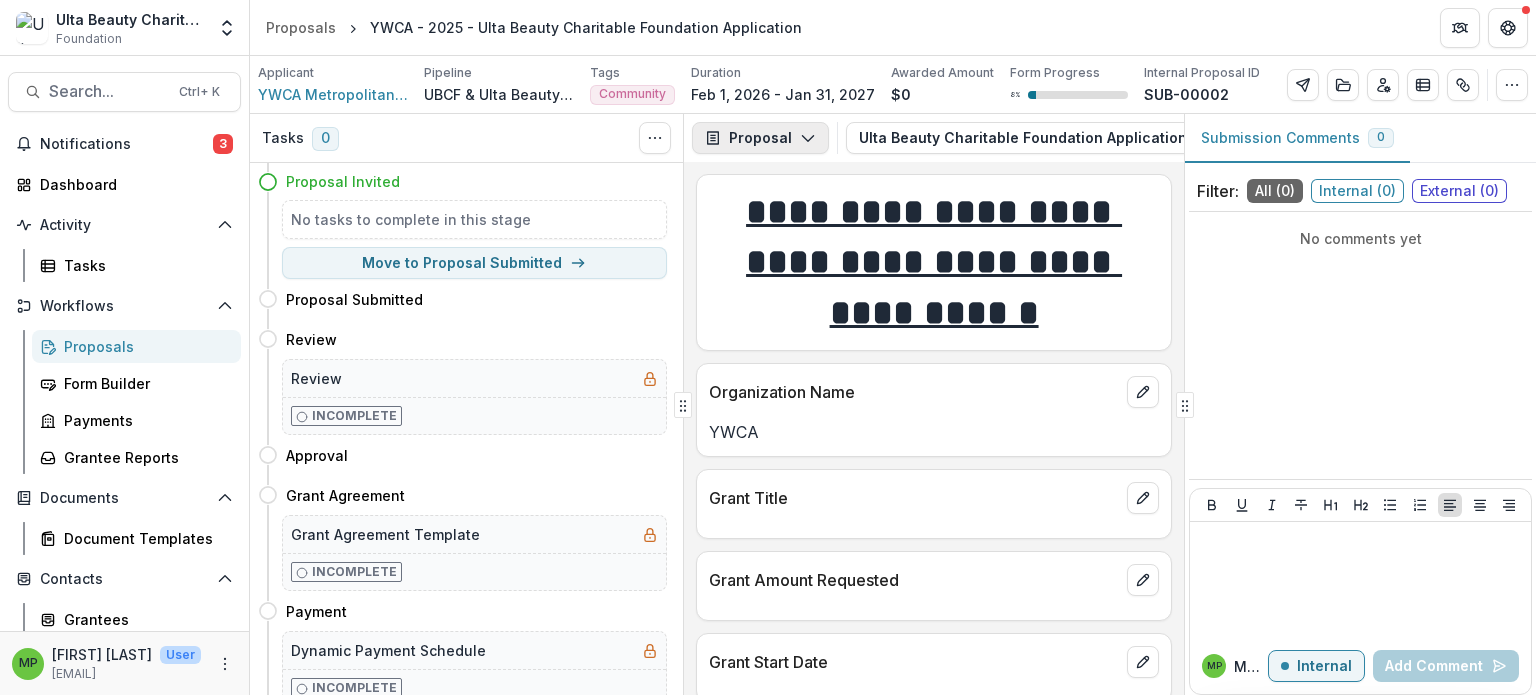 click on "Proposal" at bounding box center (760, 138) 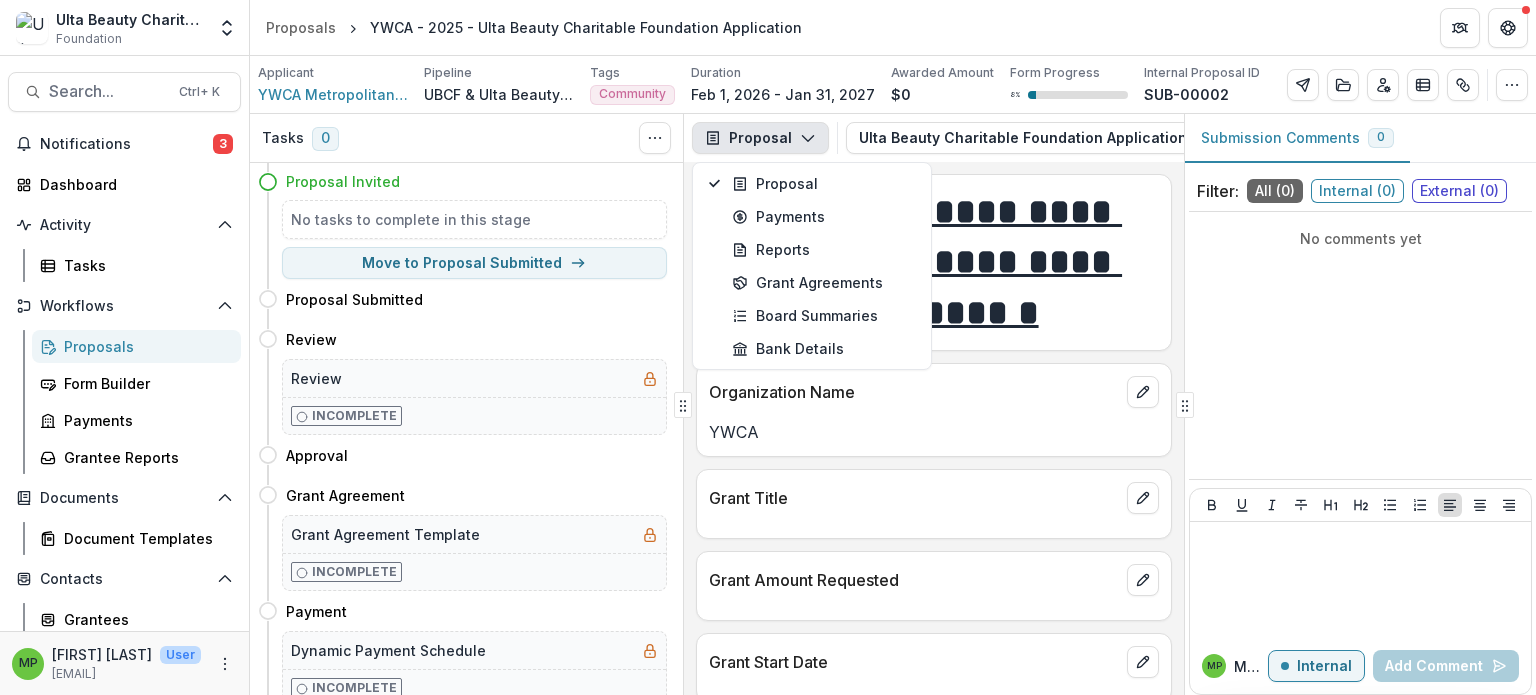 click on "**********" at bounding box center (934, 428) 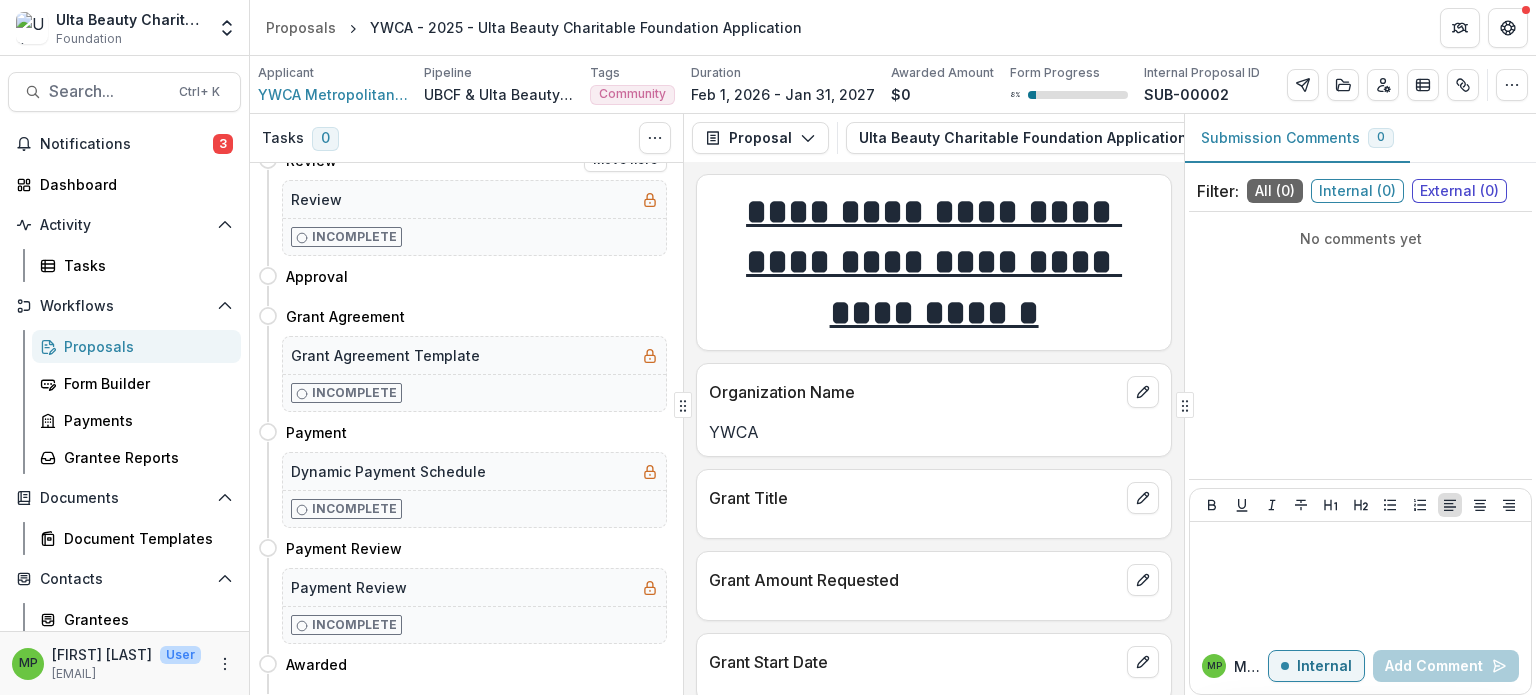 scroll, scrollTop: 0, scrollLeft: 0, axis: both 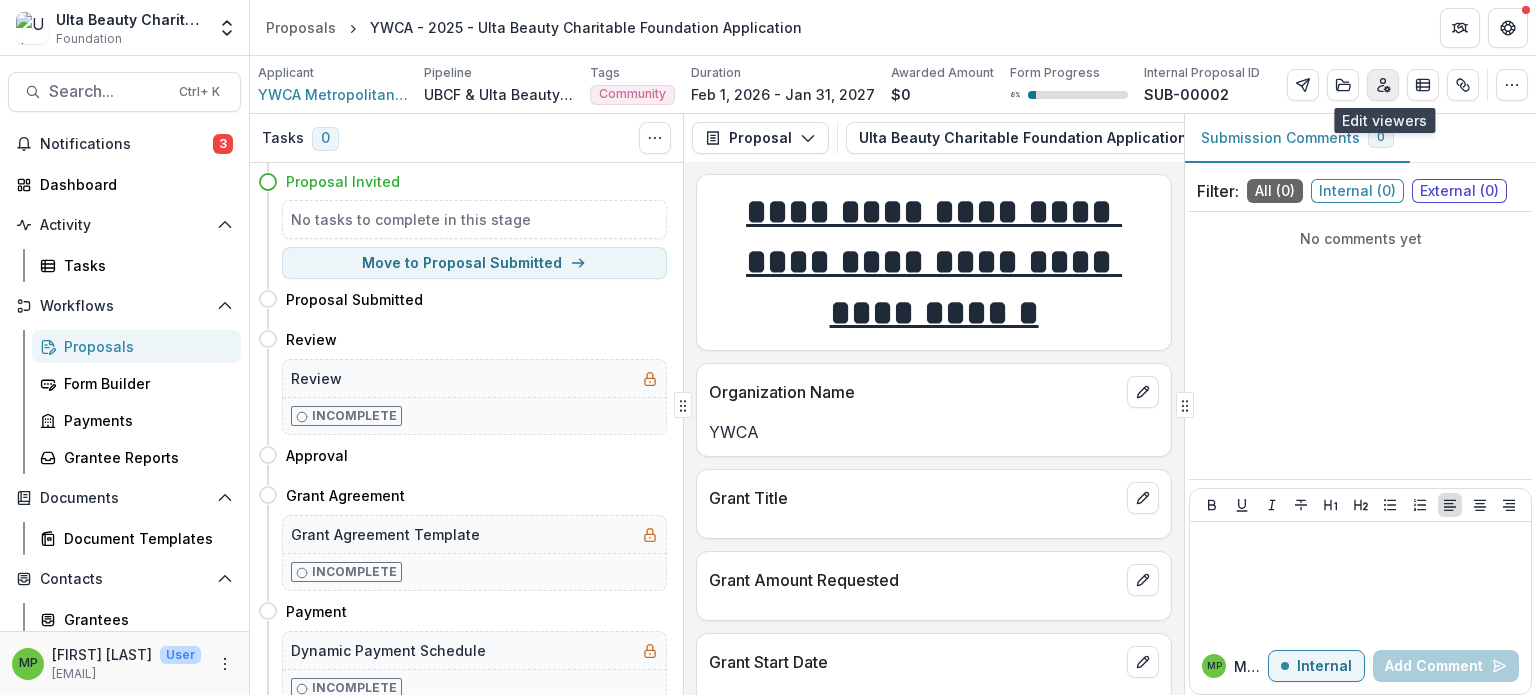 click 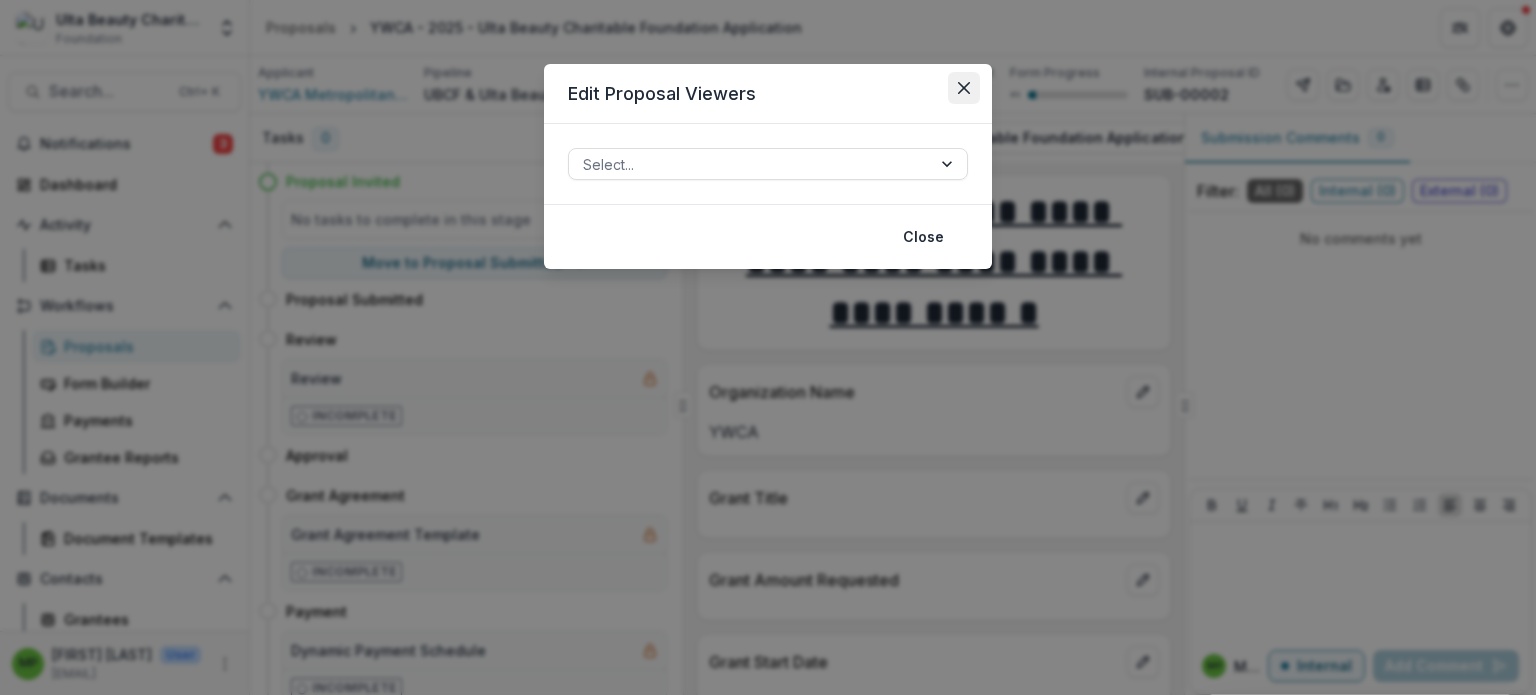click 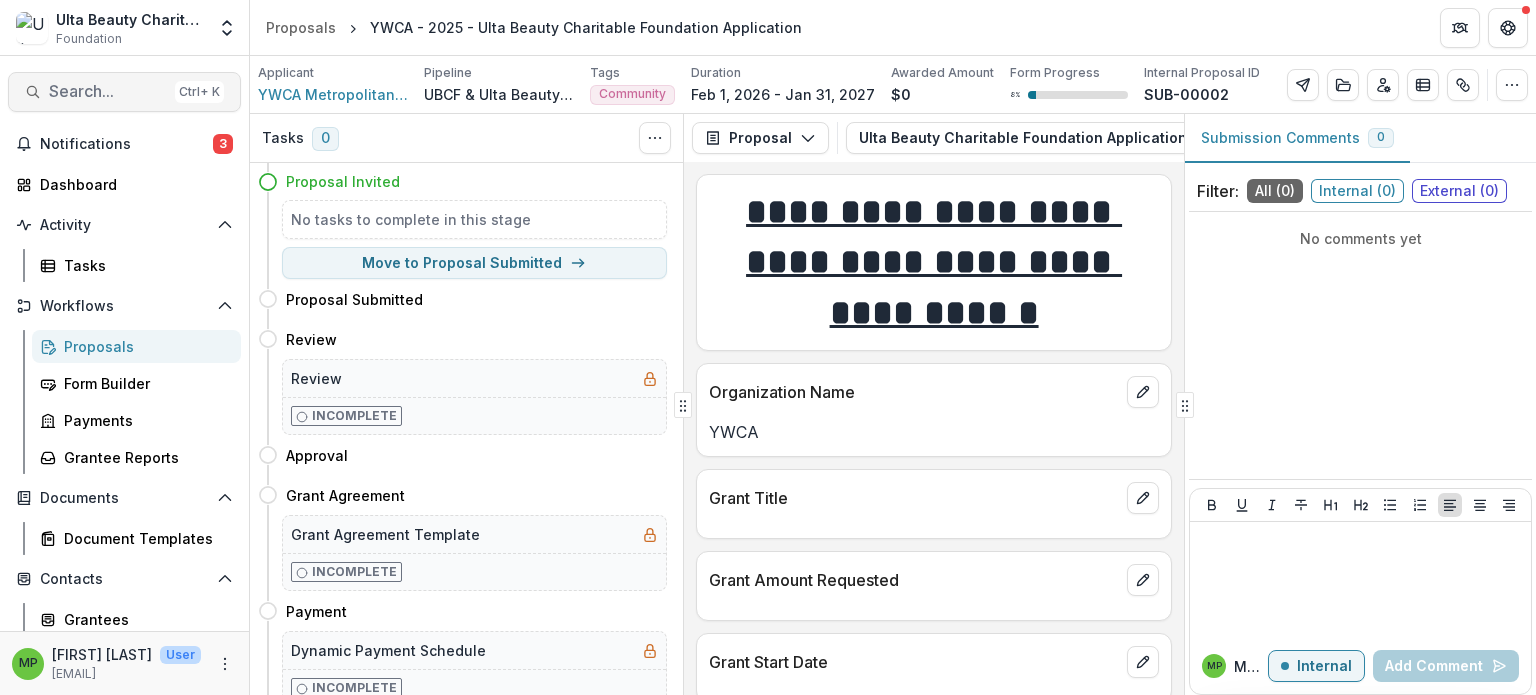 click on "Search... Ctrl  + K" at bounding box center (124, 92) 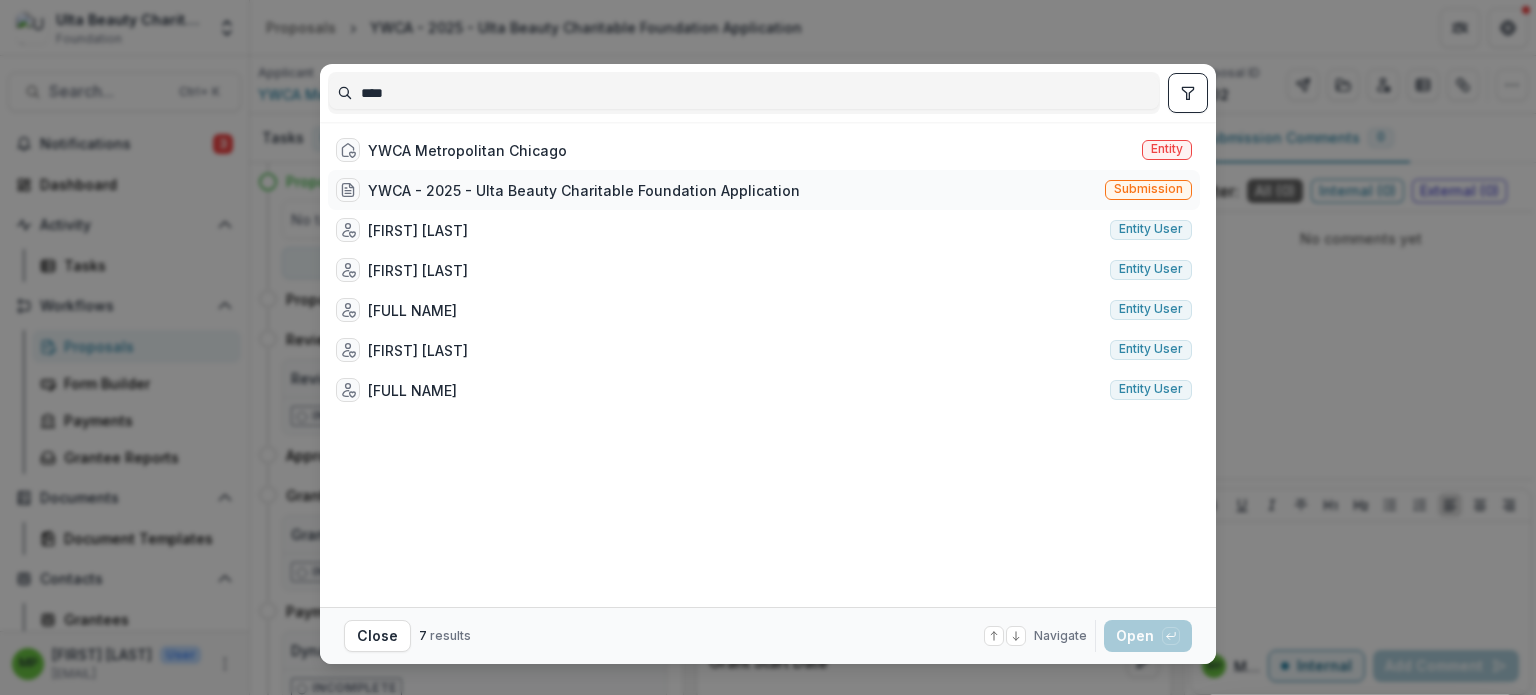 type on "****" 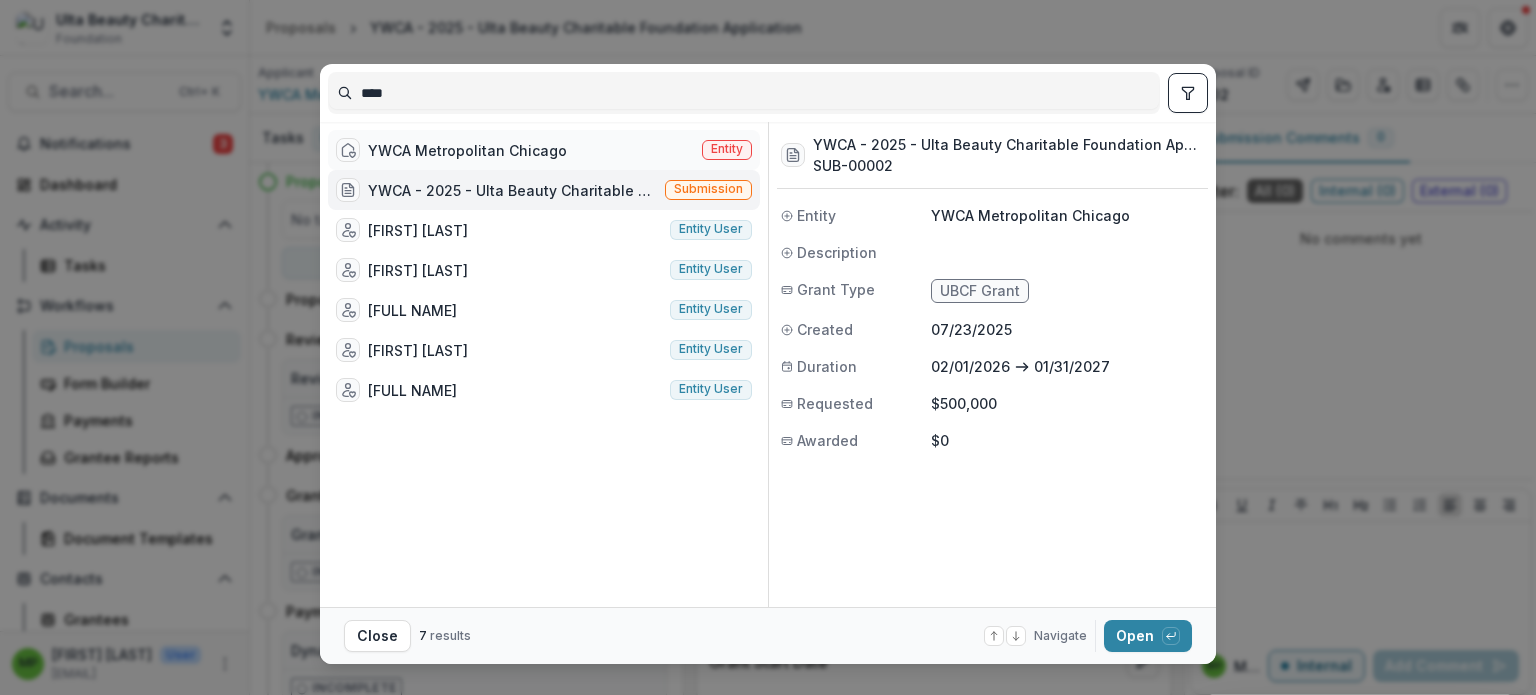 click on "YWCA Metropolitan Chicago" at bounding box center [467, 150] 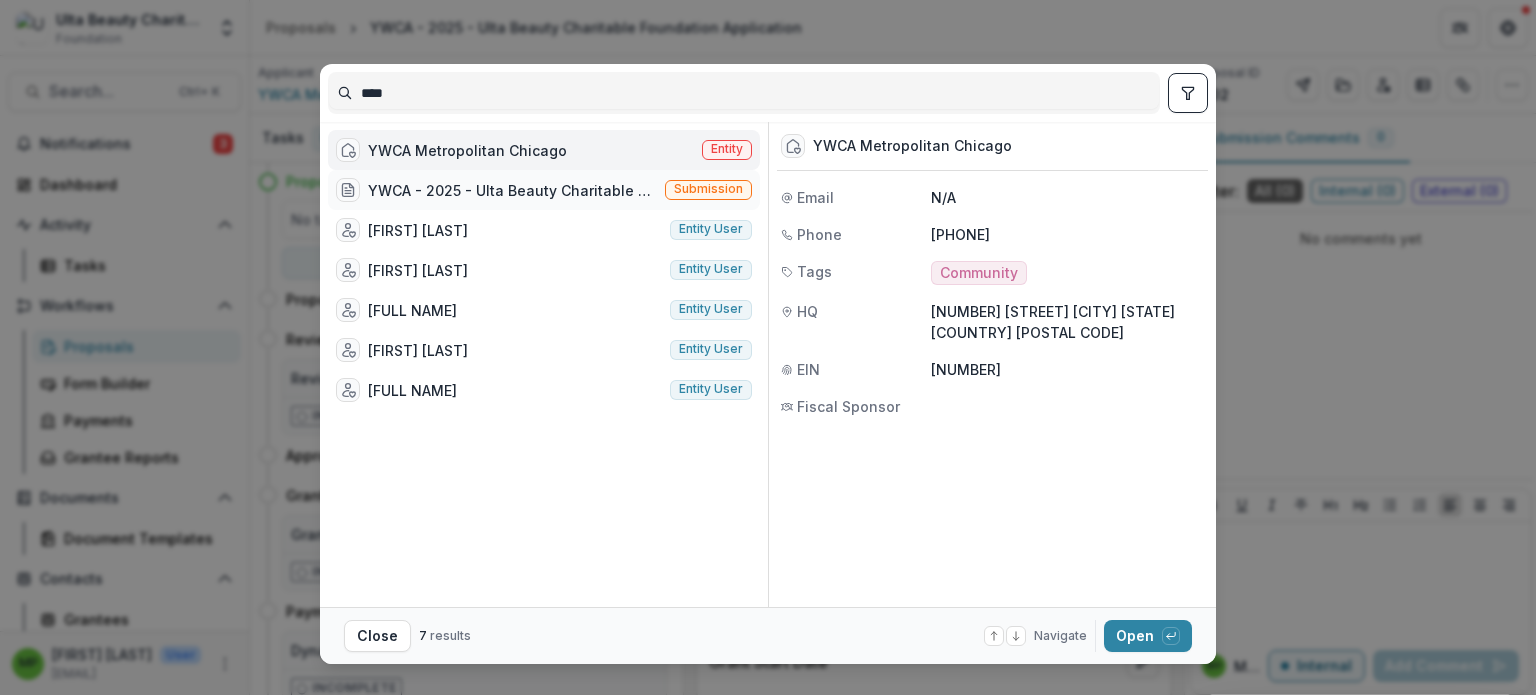 click on "YWCA - 2025 - Ulta Beauty Charitable Foundation Application Submission" at bounding box center (544, 190) 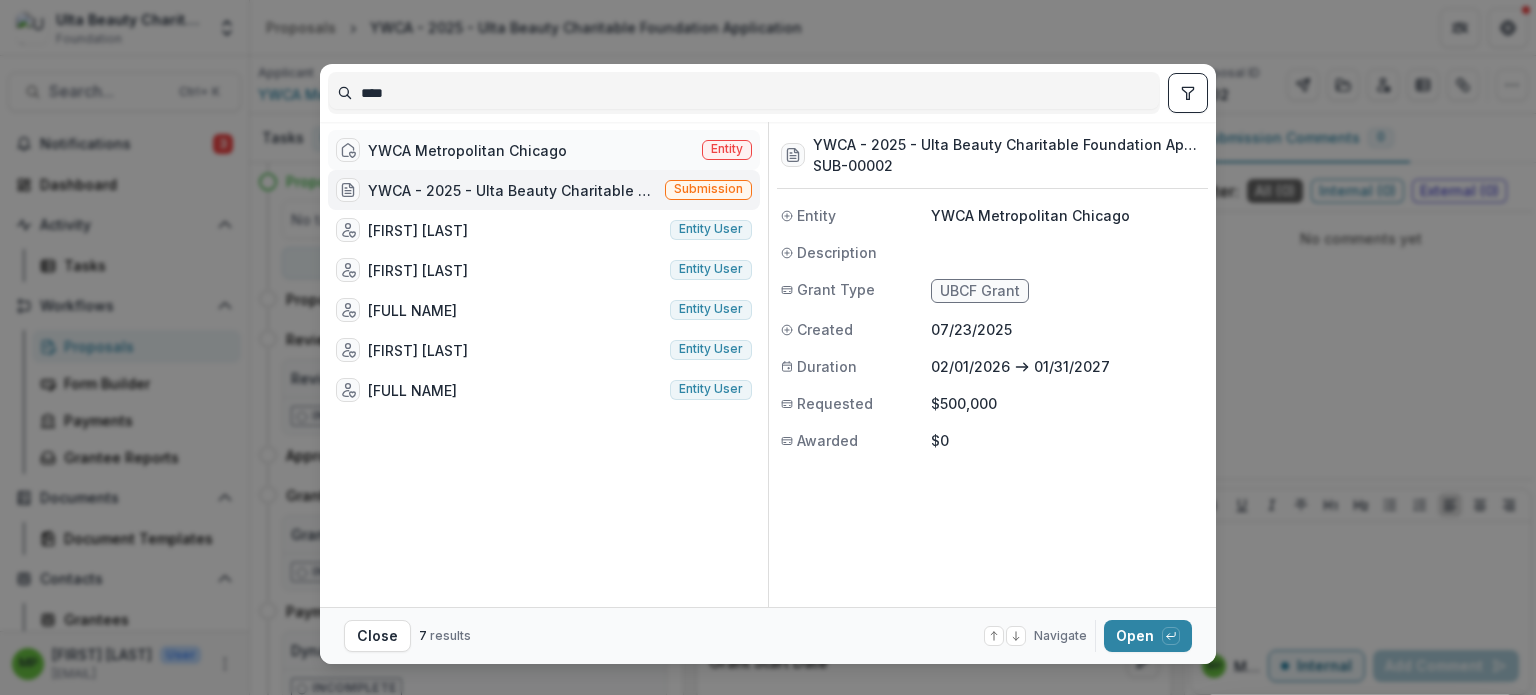 click on "YWCA Metropolitan Chicago" at bounding box center (451, 150) 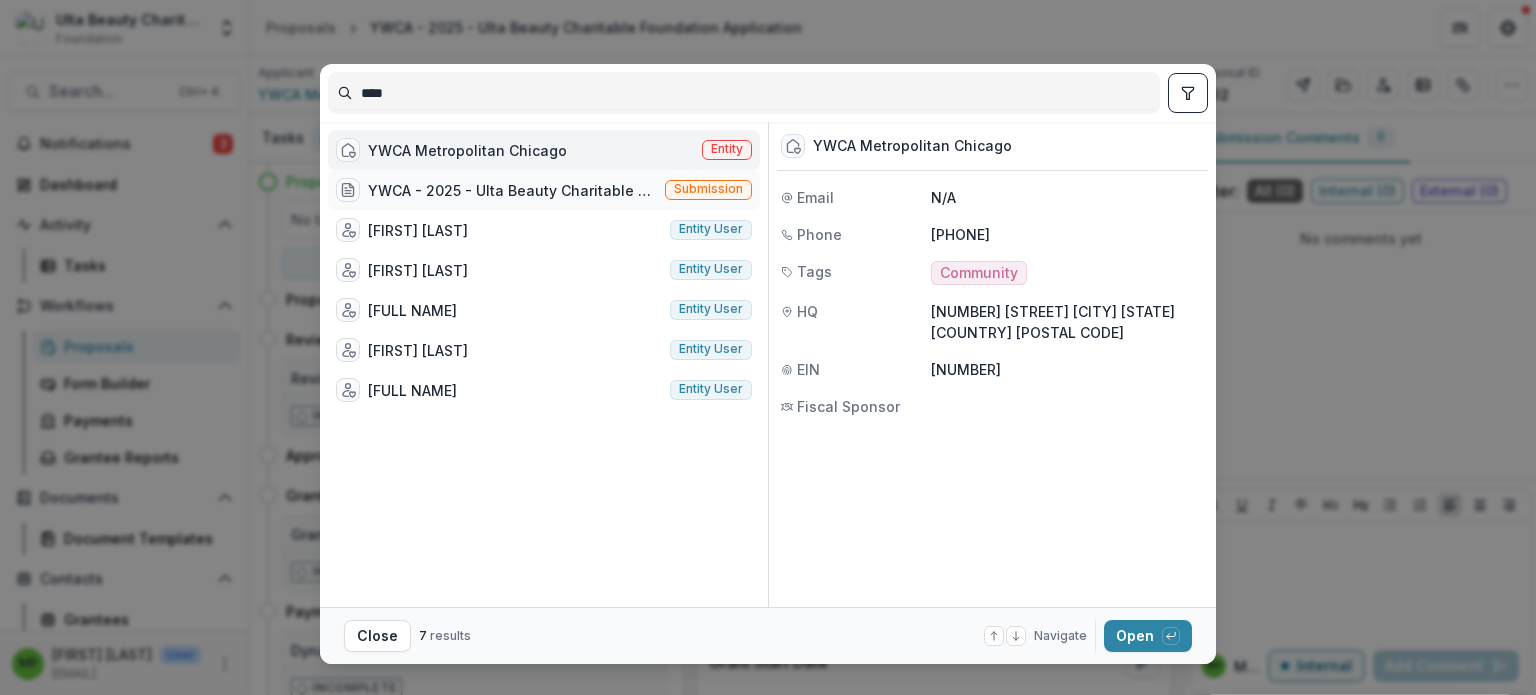 click on "YWCA - 2025 - Ulta Beauty Charitable Foundation Application" at bounding box center (512, 190) 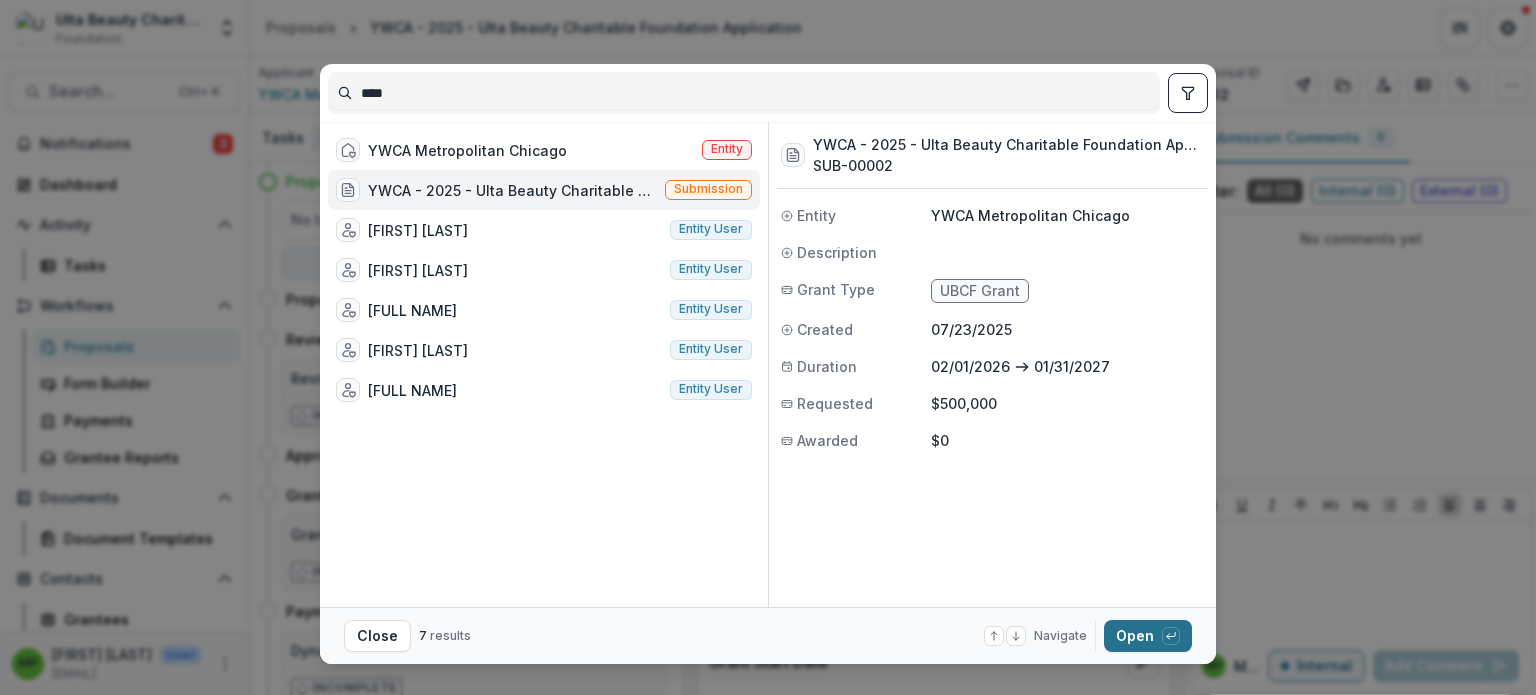 click on "Open with enter key" at bounding box center [1148, 636] 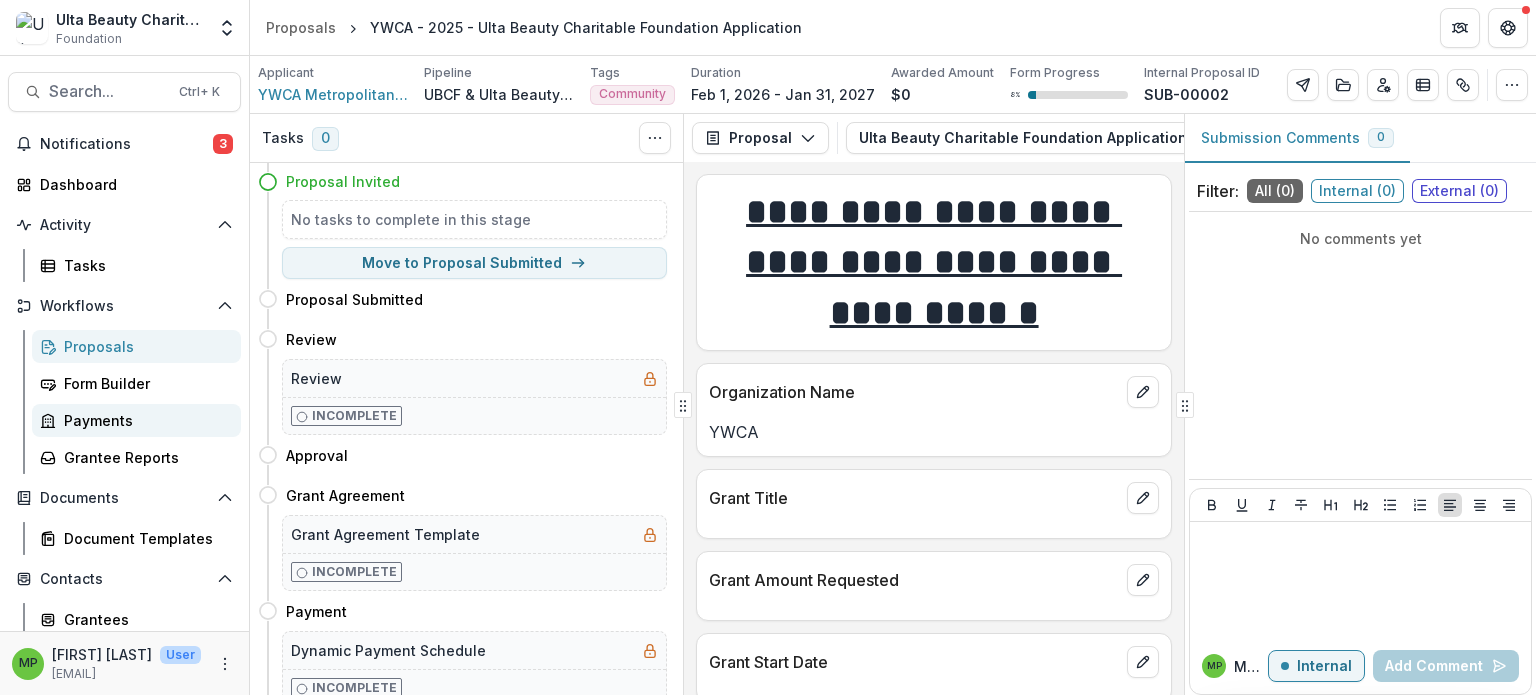 scroll, scrollTop: 159, scrollLeft: 0, axis: vertical 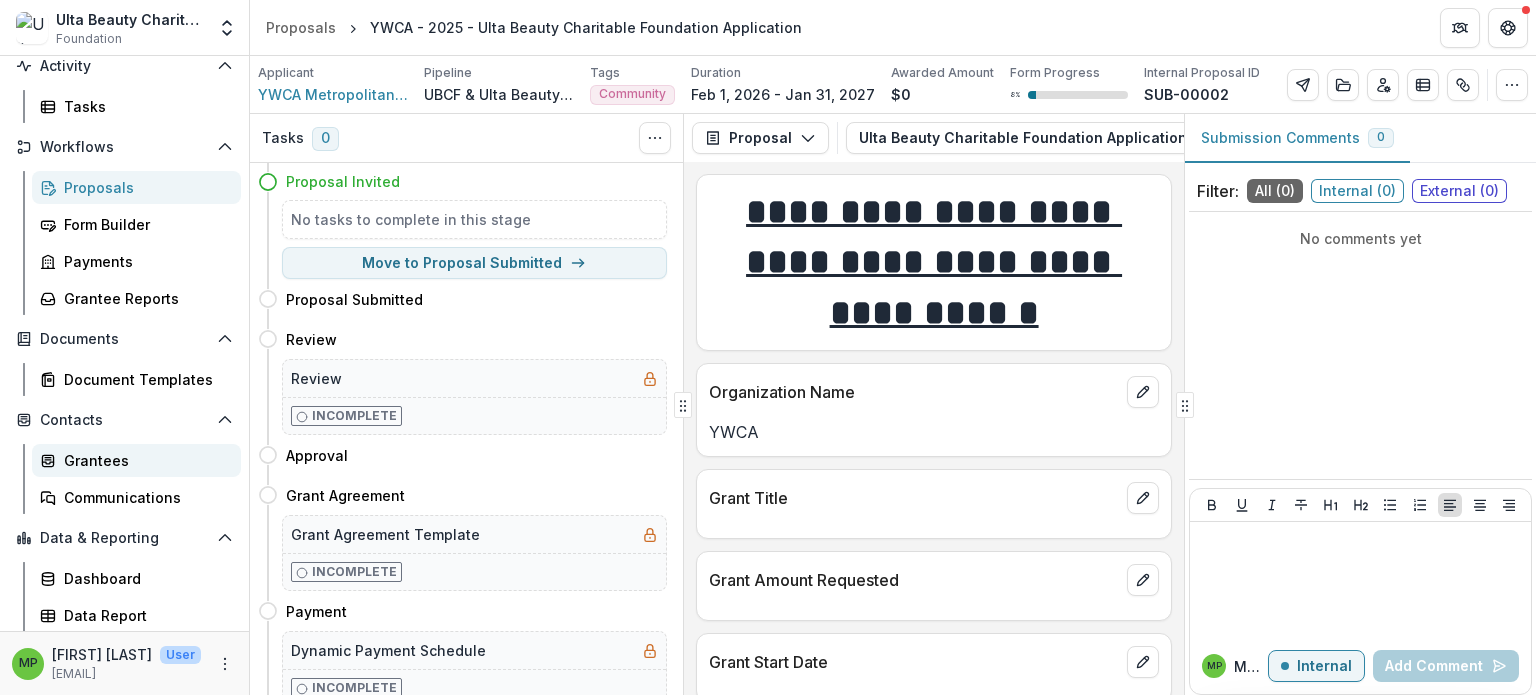 click on "Grantees" at bounding box center (144, 460) 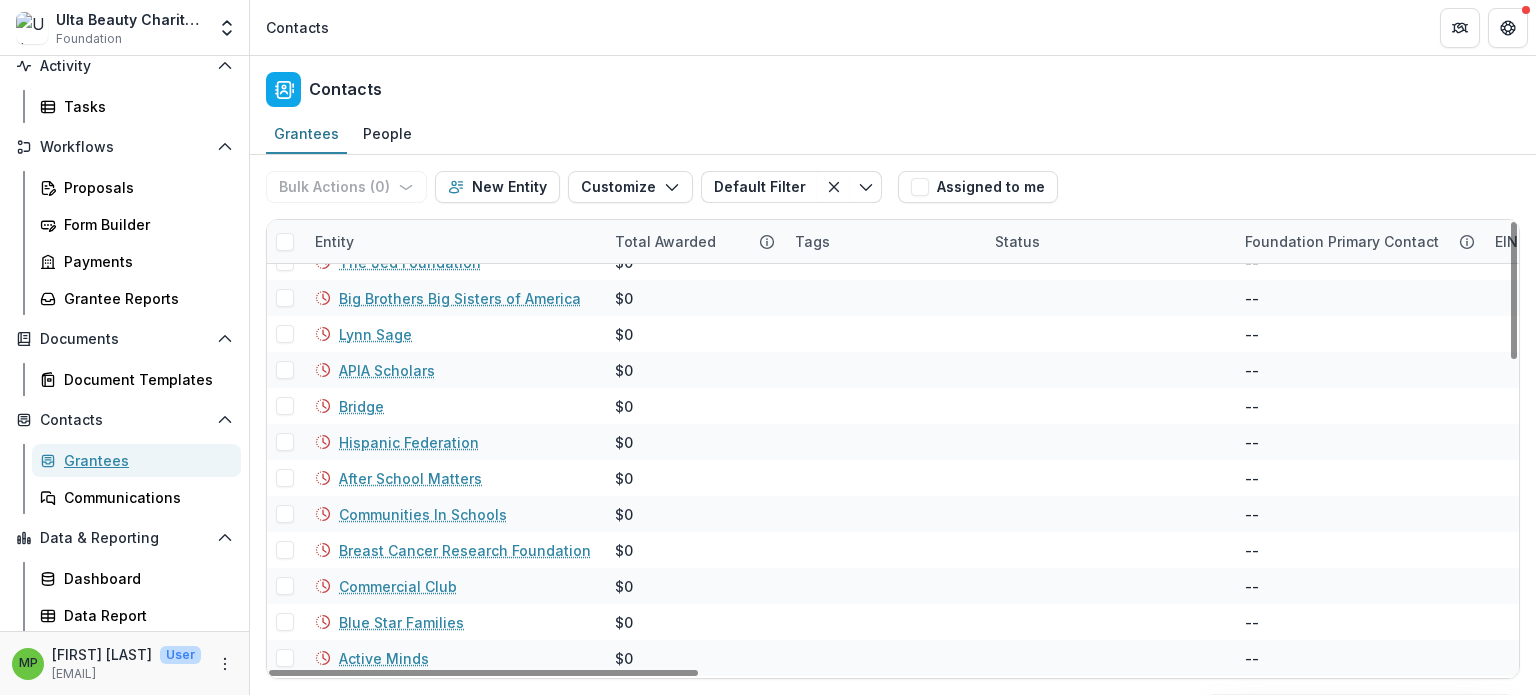 scroll, scrollTop: 0, scrollLeft: 0, axis: both 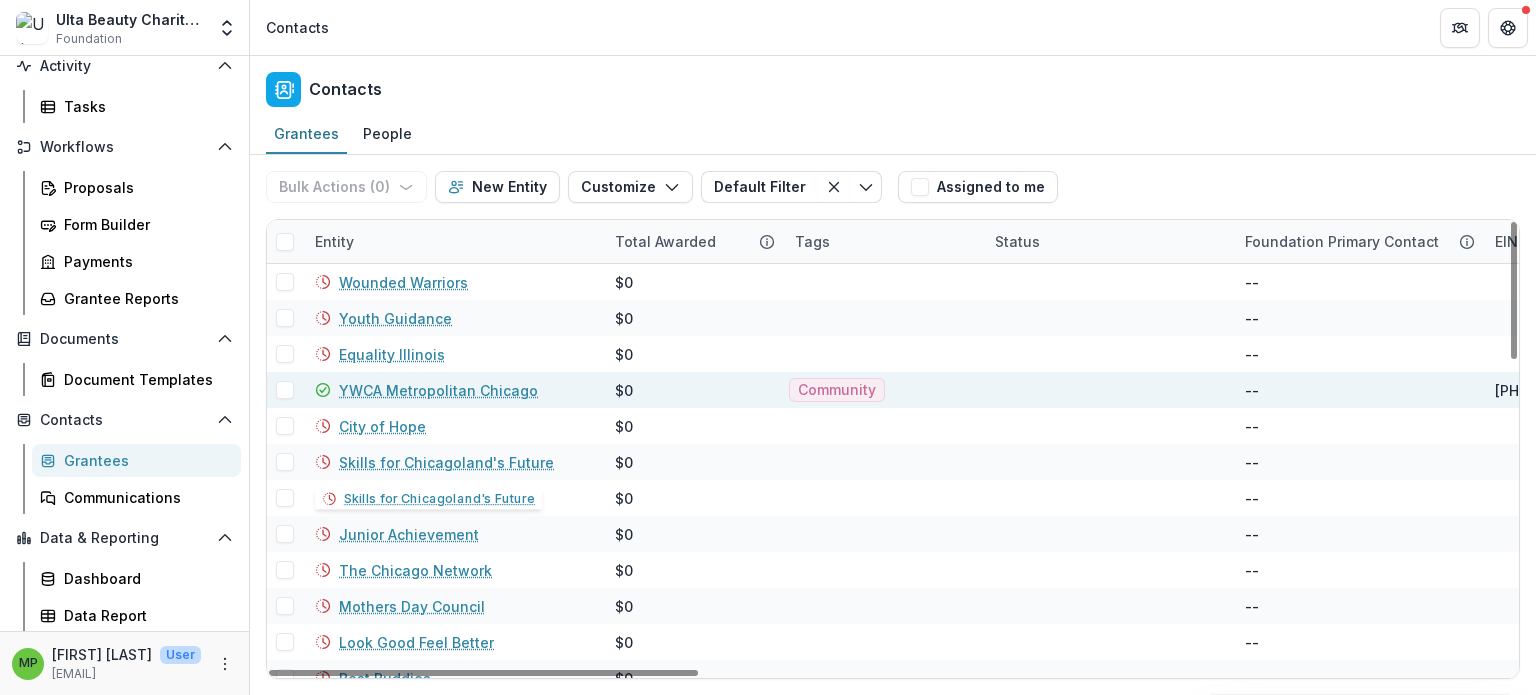 click on "YWCA Metropolitan Chicago" at bounding box center [438, 390] 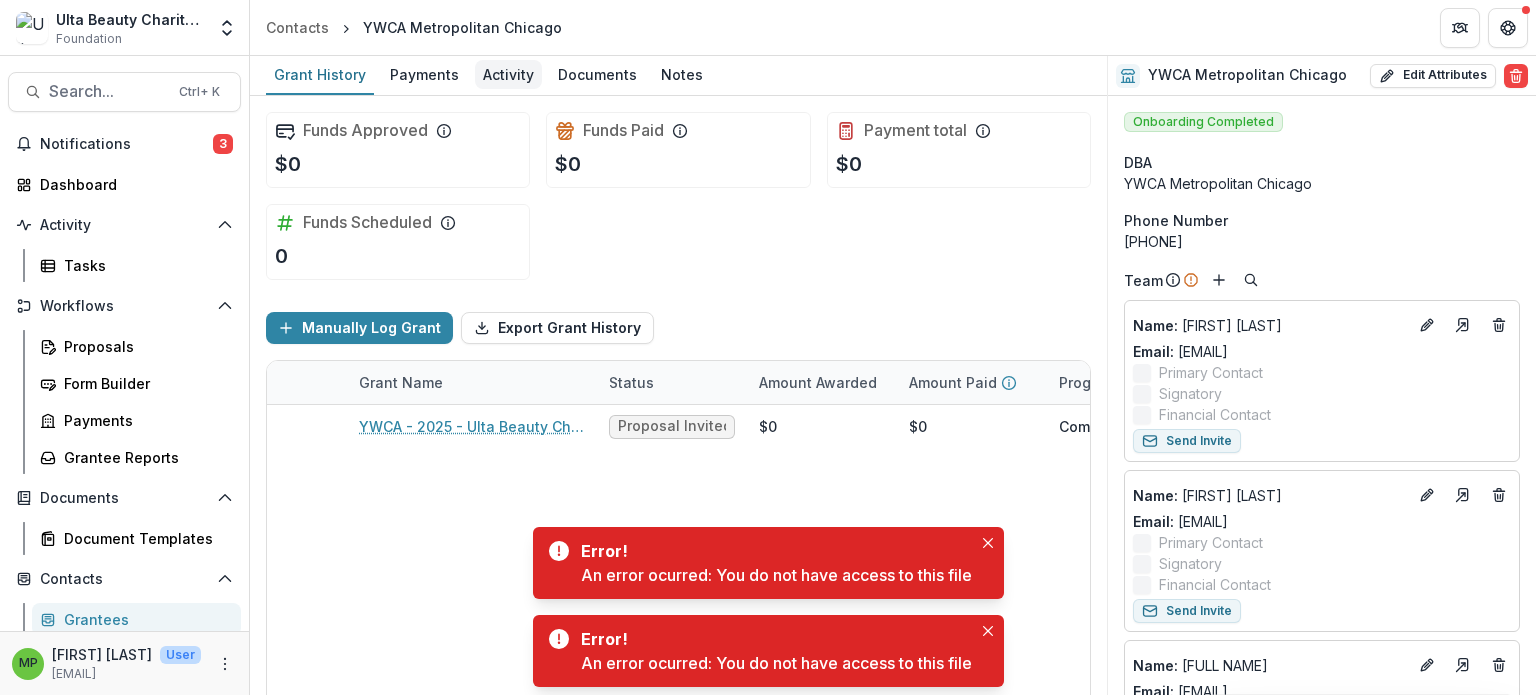 click on "Activity" at bounding box center [508, 74] 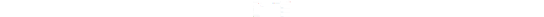 scroll, scrollTop: 0, scrollLeft: 0, axis: both 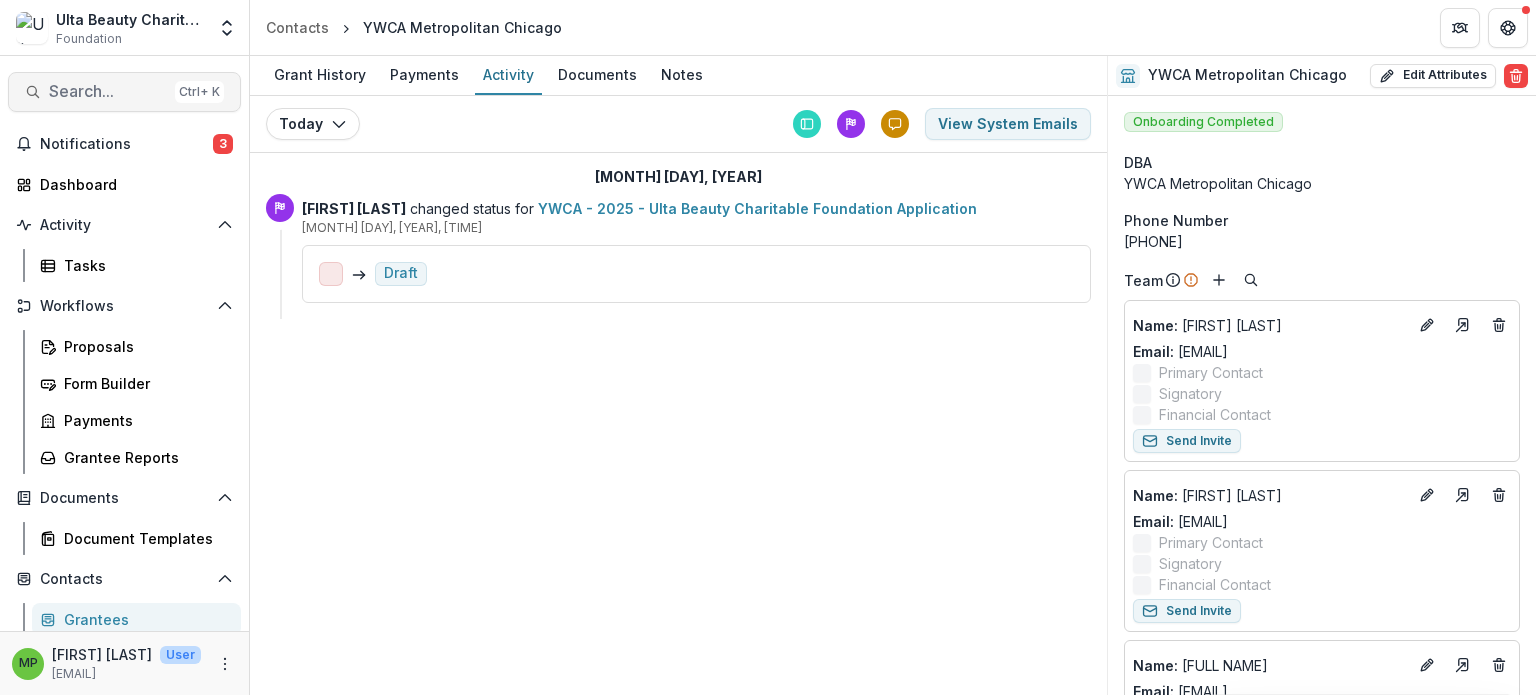 click on "Search..." at bounding box center (108, 91) 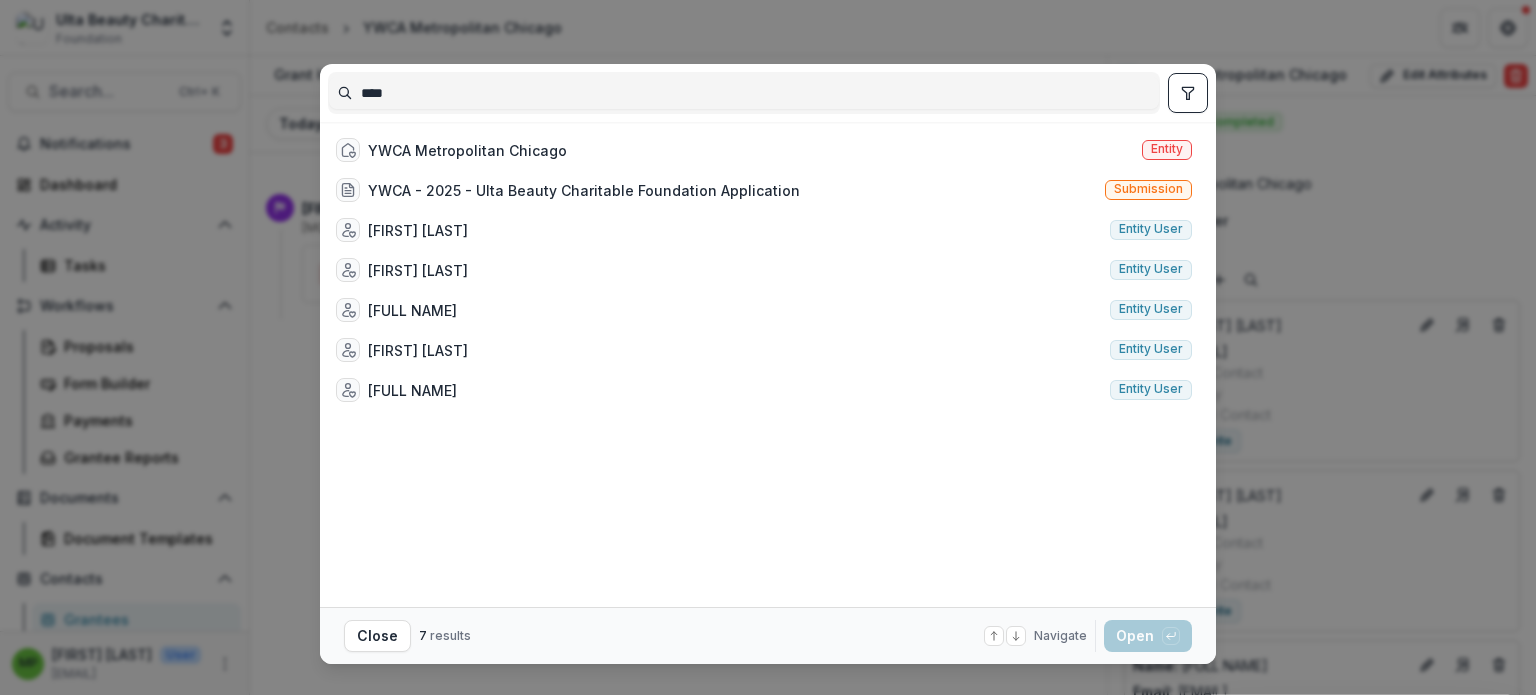 type on "****" 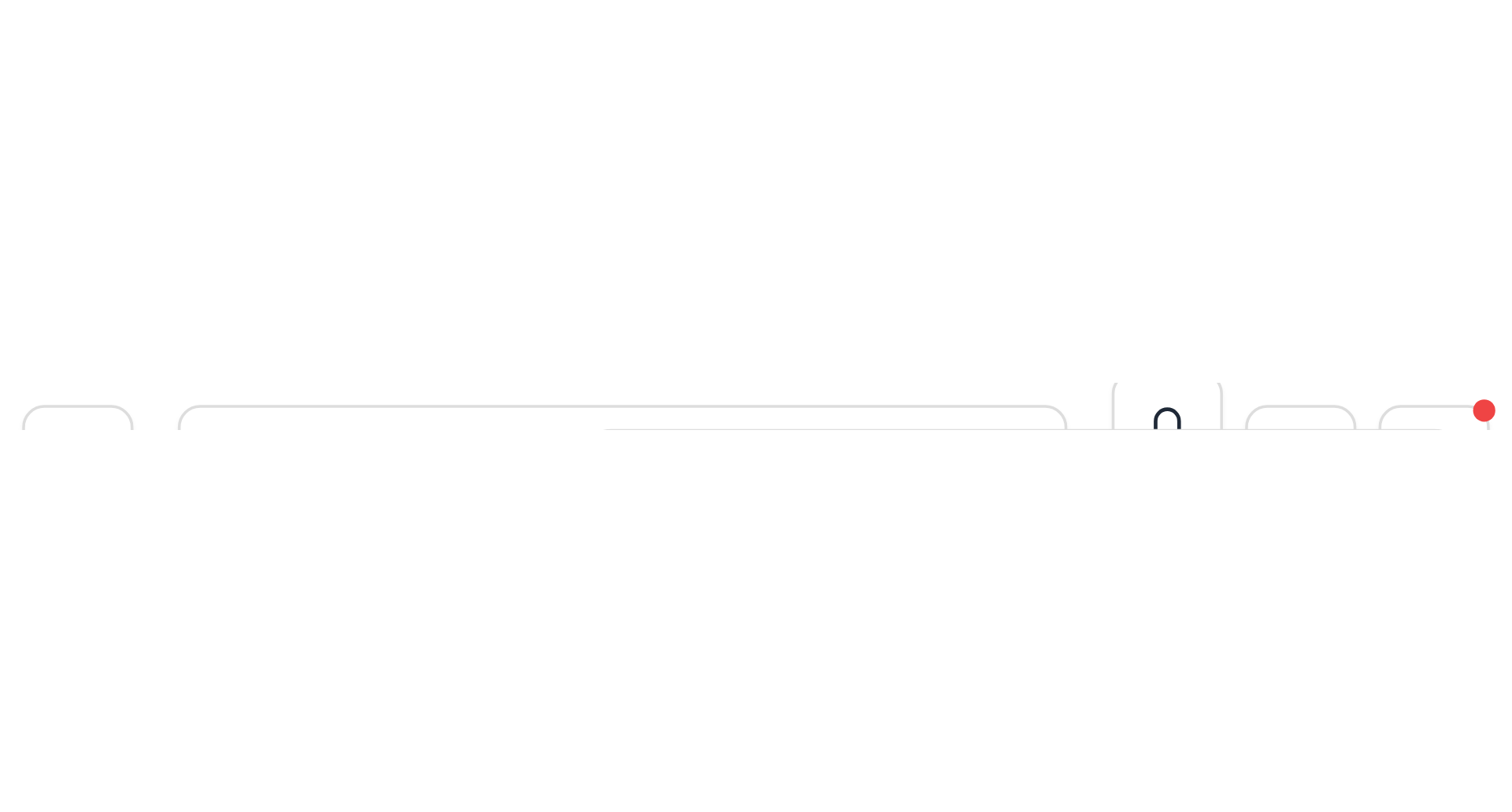 scroll, scrollTop: 22, scrollLeft: 0, axis: vertical 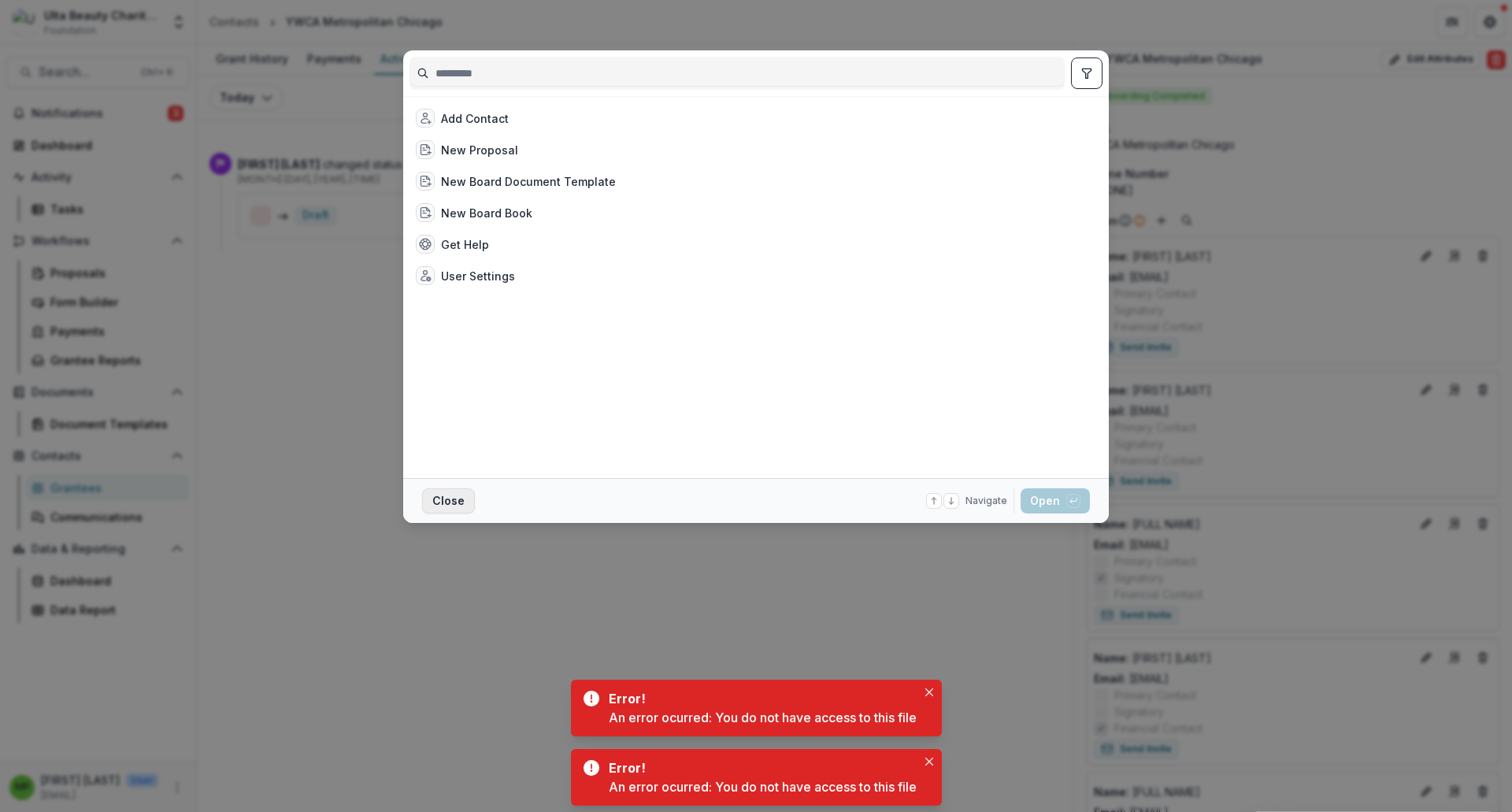 click on "Close" at bounding box center (448, 501) 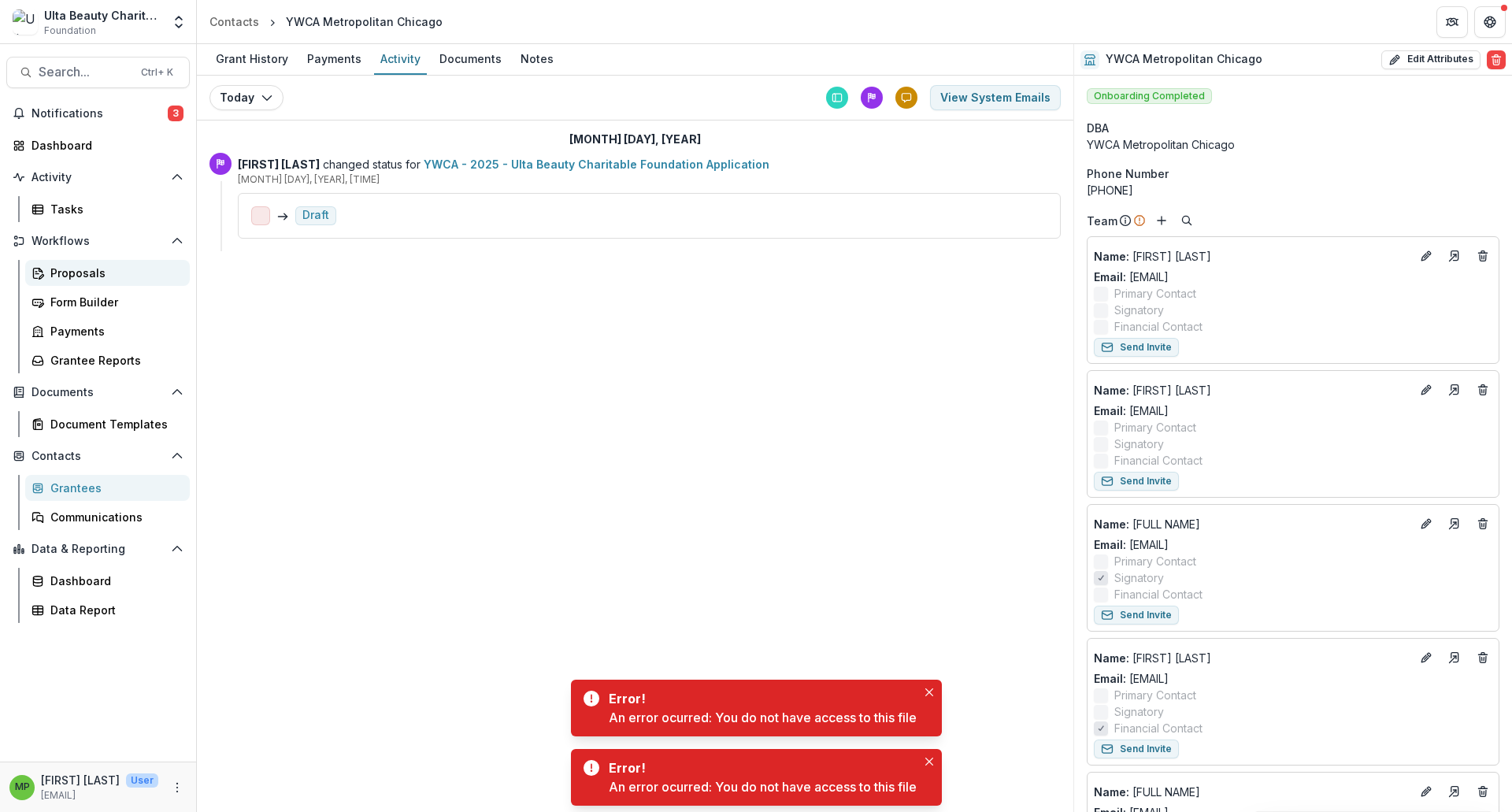 click on "Proposals" at bounding box center [113, 273] 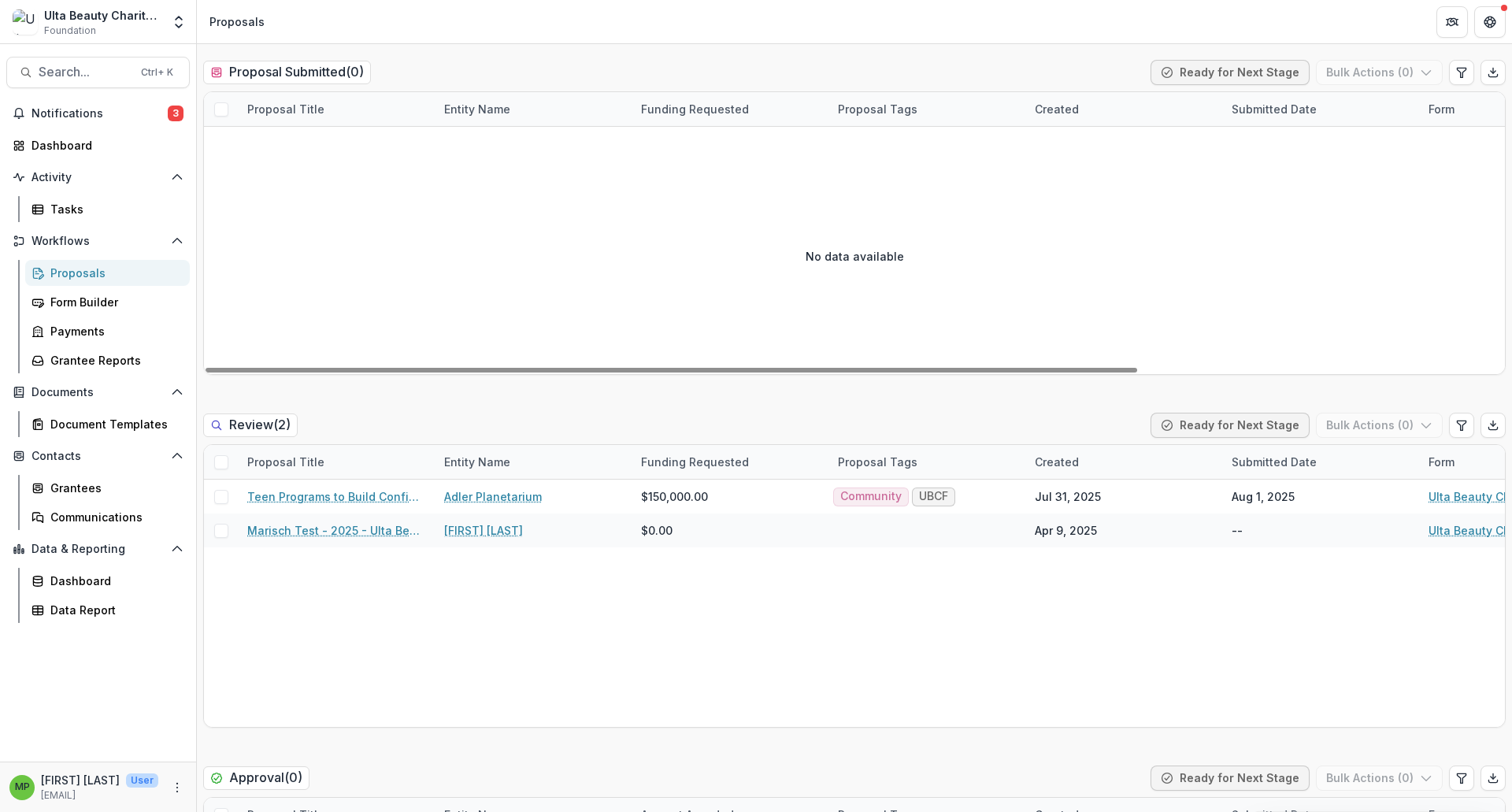 scroll, scrollTop: 473, scrollLeft: 0, axis: vertical 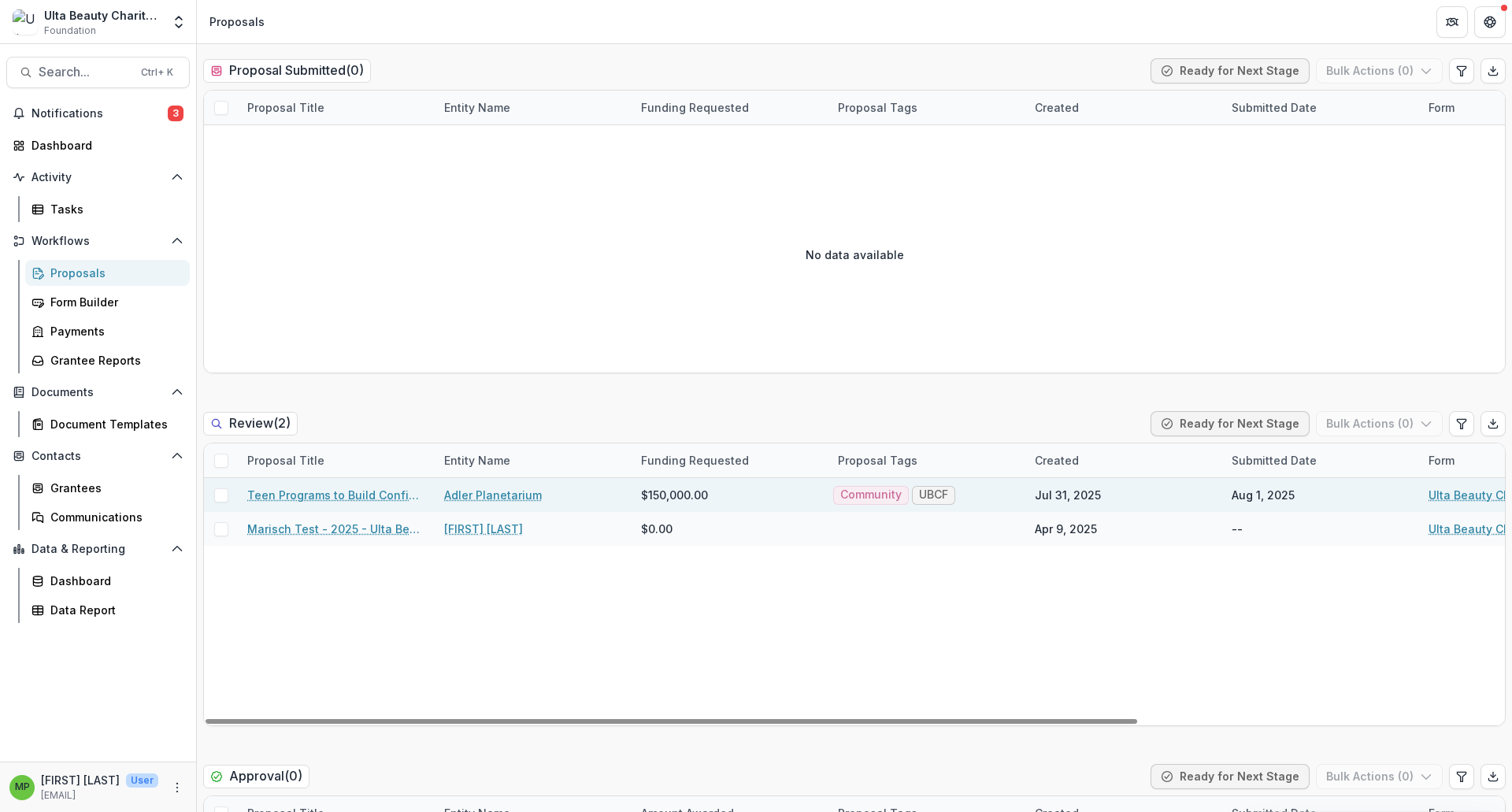 click on "Teen Programs to Build Confidence and Resilience" at bounding box center [336, 495] 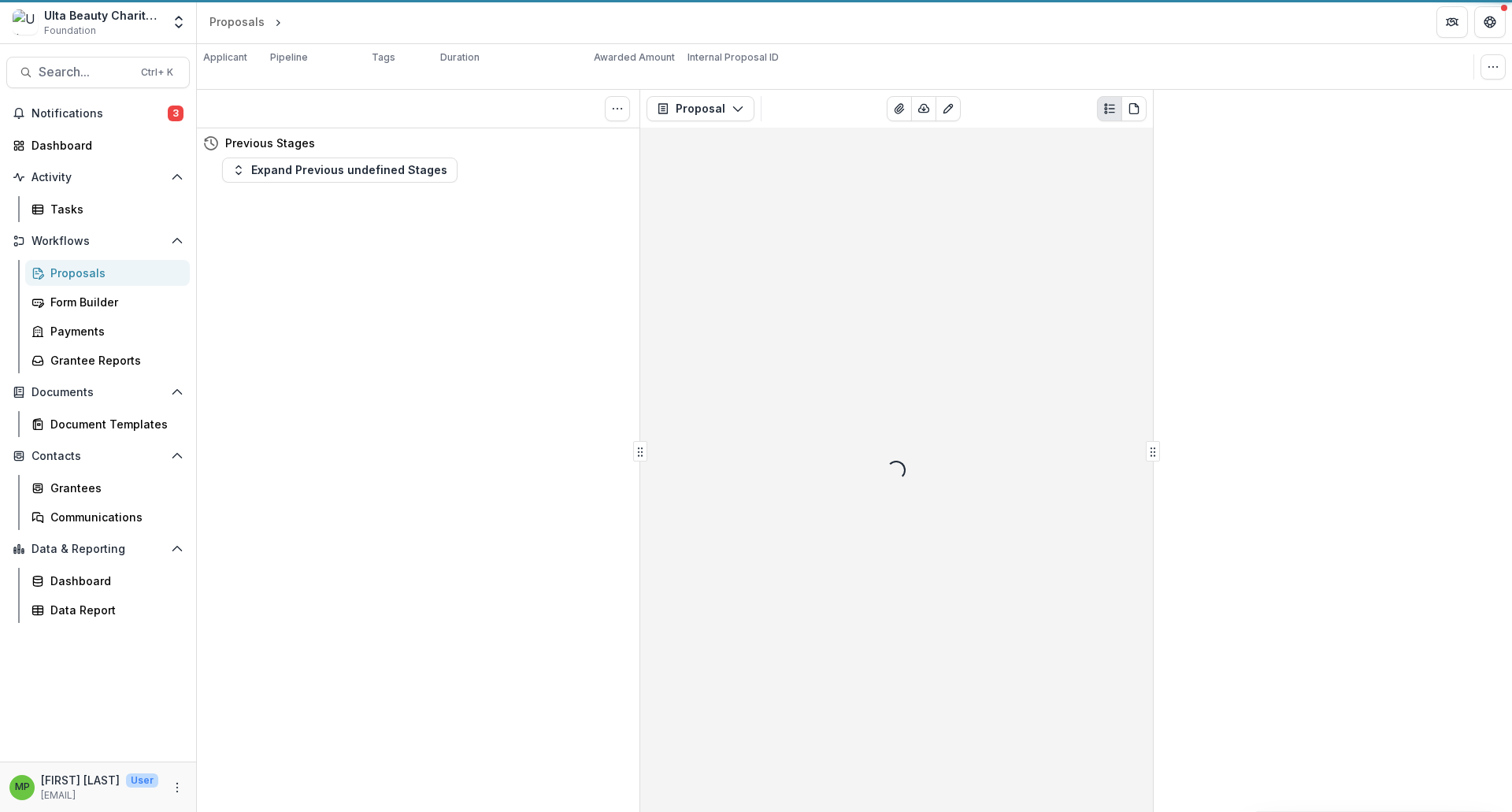 scroll, scrollTop: 0, scrollLeft: 0, axis: both 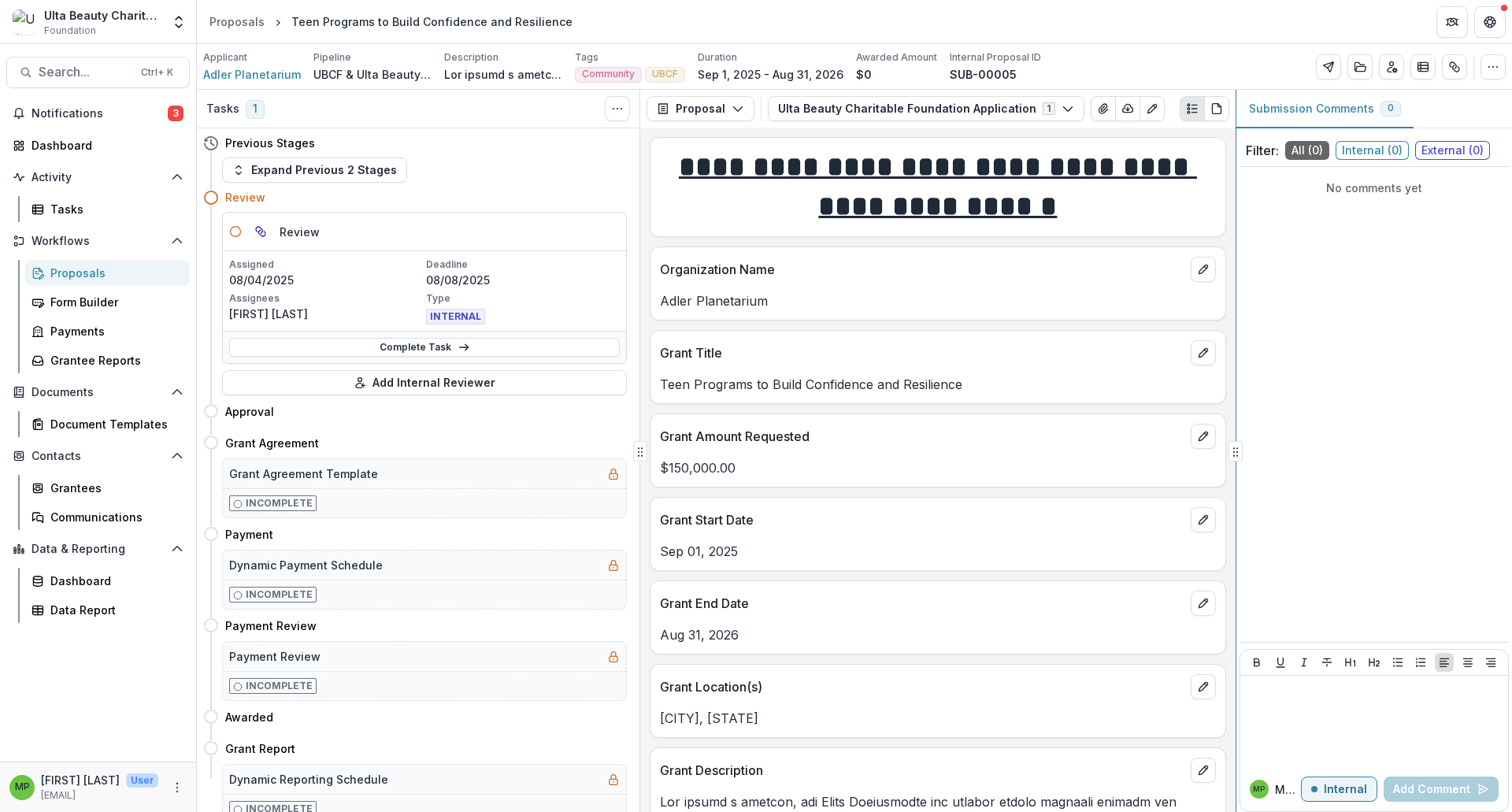click on "**********" at bounding box center (854, 450) 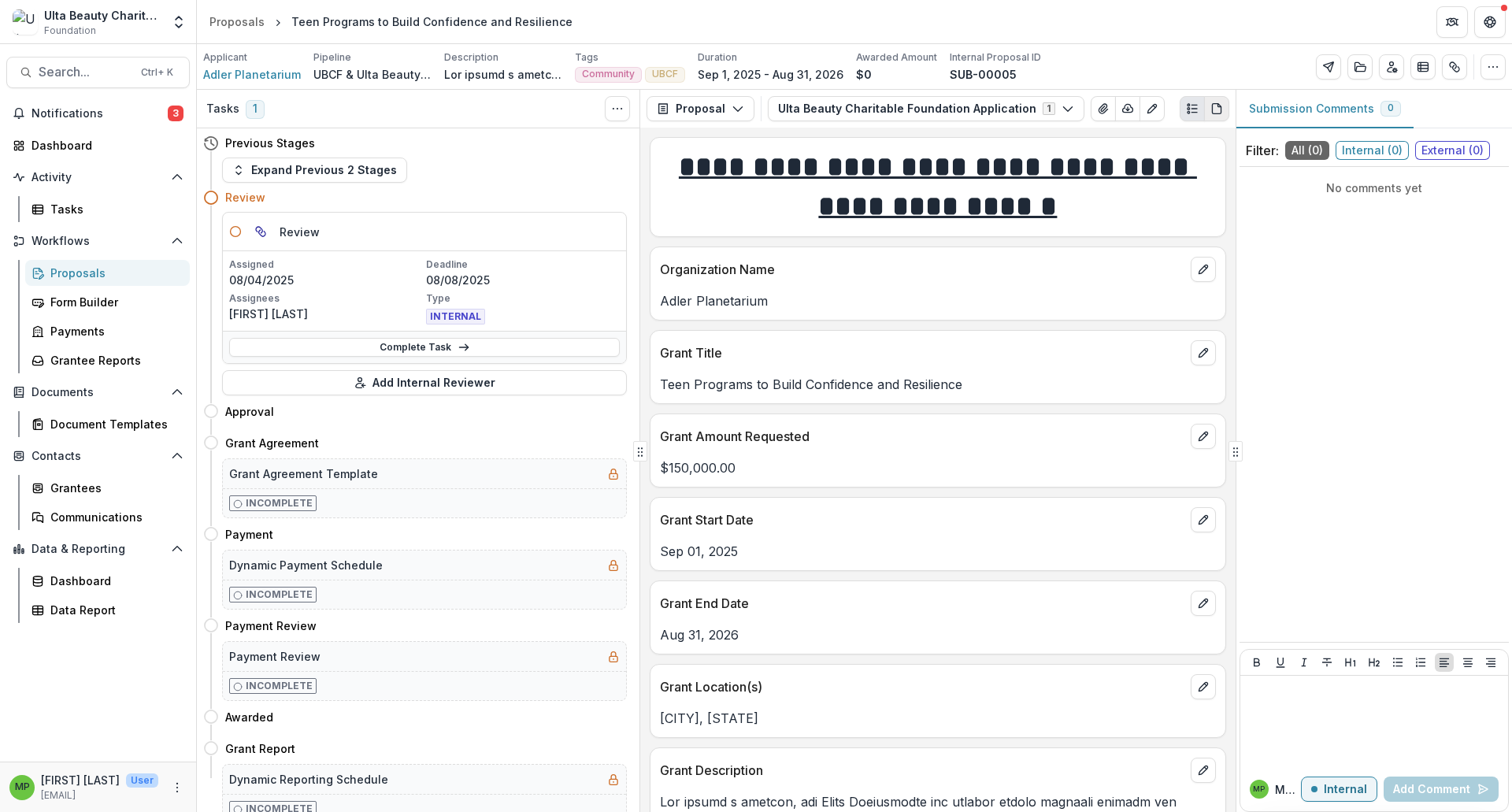 click 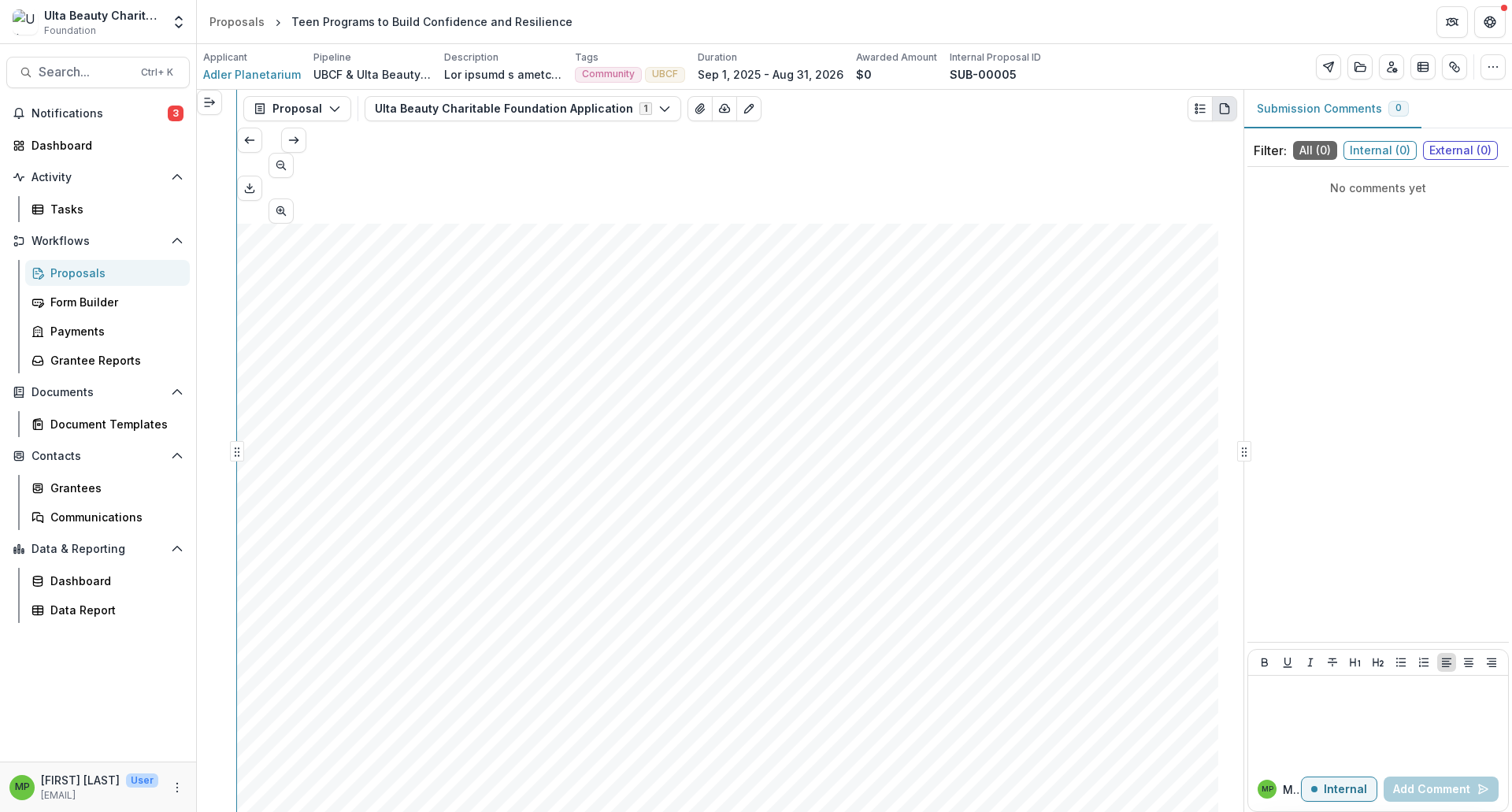 click on "Search... Ctrl  + K Notifications 3 Dashboard Activity Tasks Workflows Proposals Form Builder Payments Grantee Reports Documents Document Templates Contacts Grantees Communications Data & Reporting Dashboard Data Report MP Marisch Perera User mperera@[REDACTED].com Applicant Adler Planetarium Pipeline UBCF & Ulta Beauty Grant Workflow Description Description Tags Community UBCF All tags Community UBCF Duration Sep 1, 2025   -   Aug 31, 2026 Awarded Amount $0 Internal Proposal ID SUB-00005 Edit Details View Candid  Insights Change History Key Milestones Archive Delete Proposal Proposal Proposal Payments Reports Grant Agreements Board Summaries Bank Details Ulta Beauty Charitable Foundation Application 1 Forms (1) Ulta Beauty Charitable Foundation Application Configure forms Word Download Word Download (with field descriptions) Zip Download Preview Merged PDF Preview Merged PDF (Inline Images & PDFs) Preview Merged PDF (with field descriptions) Custom Download * *** Adler Planetarium Nonprofit DBA: Grant Start:" at bounding box center (756, 428) 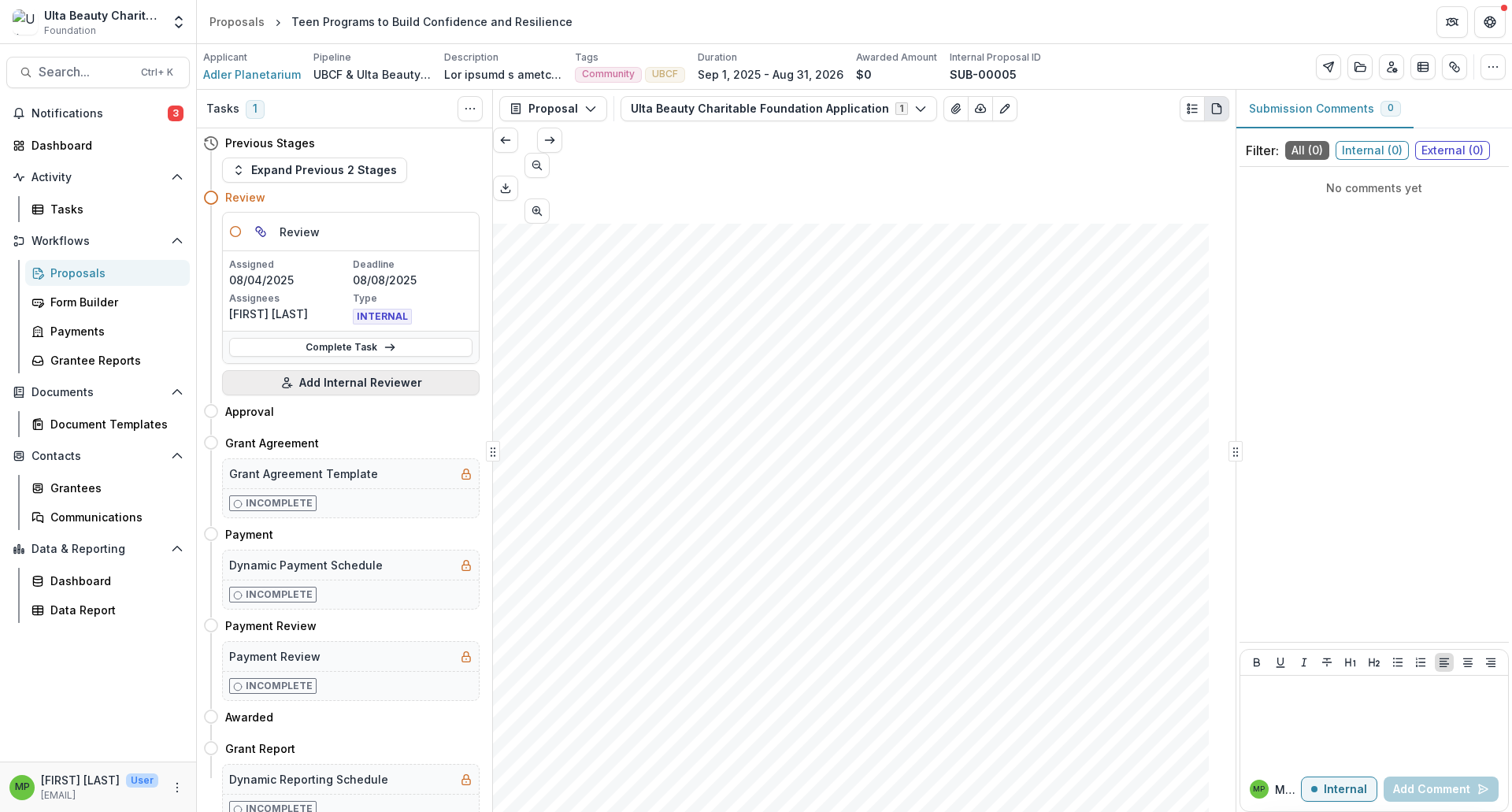 click on "Add Internal Reviewer" at bounding box center [350, 383] 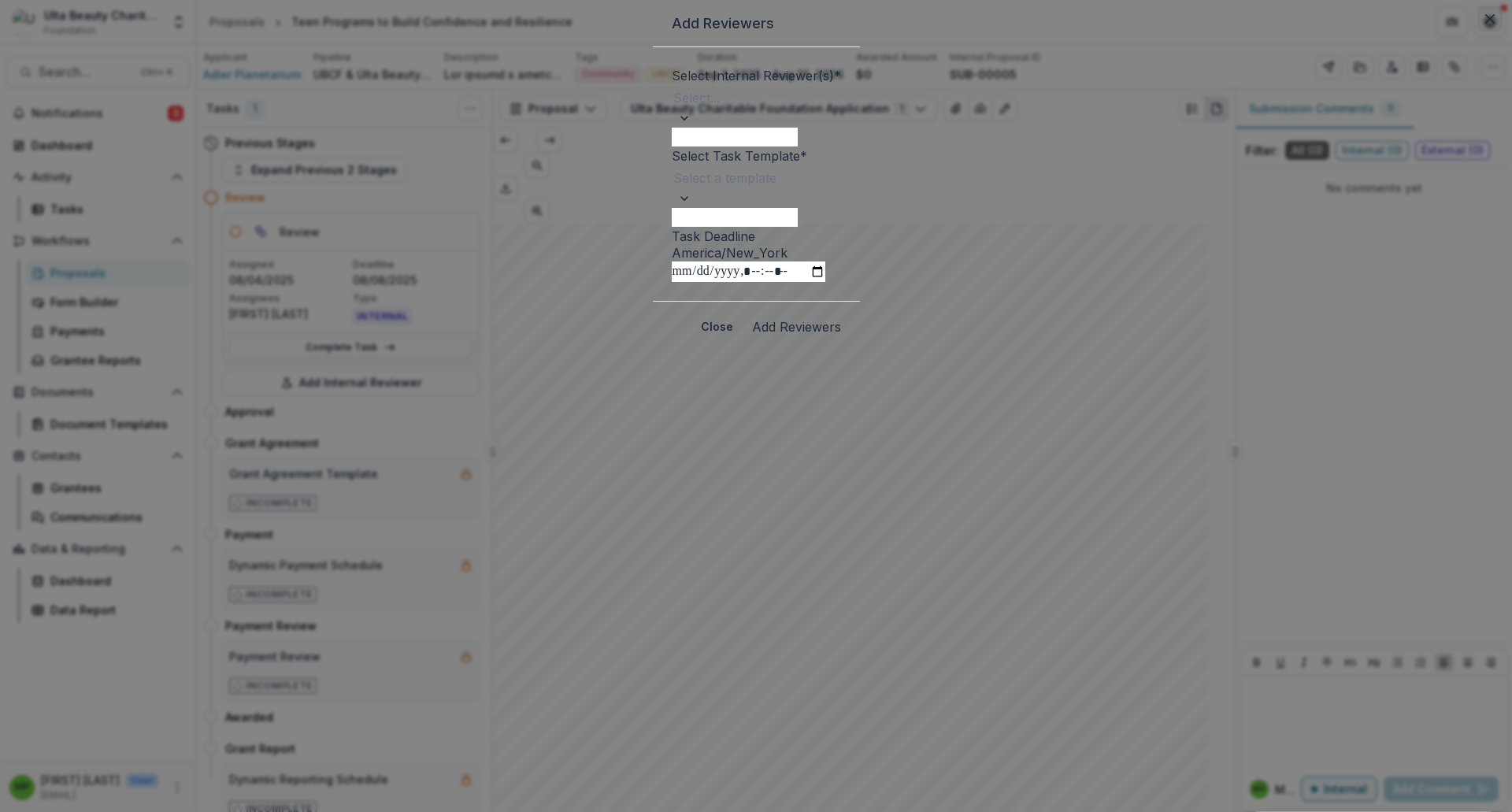 click at bounding box center (1490, 19) 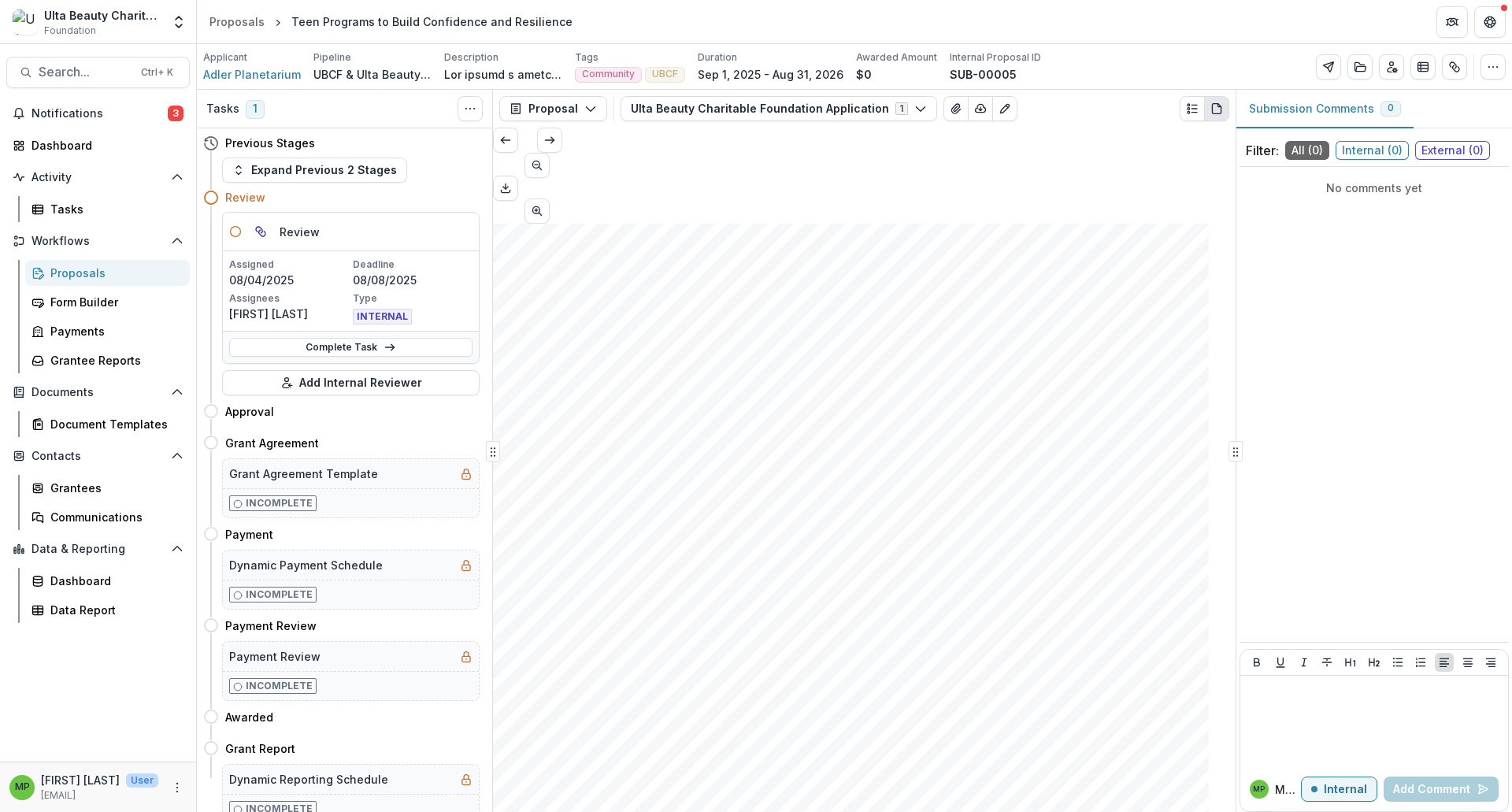 click on "INTERNAL" at bounding box center (413, 315) 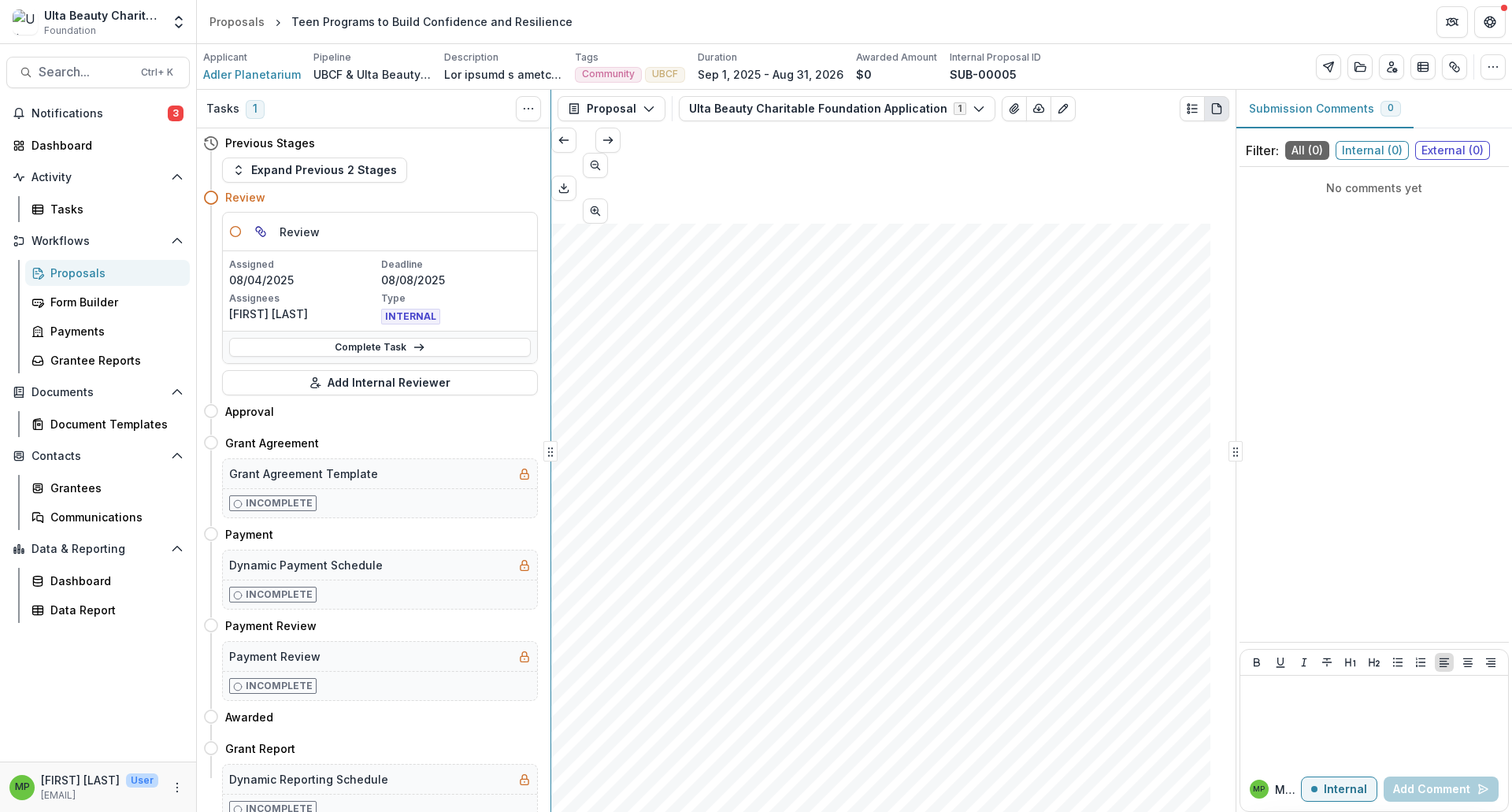 click on "Tasks 1 Show Cancelled Tasks Previous Stages Expand Previous 2 Stages Review Review Assigned [DATE] Deadline [DATE] Assignees [FIRST] [LAST] Type INTERNAL Complete Task Add Internal Reviewer Approval Move here Grant Agreement Move here Grant Agreement Template Incomplete Payment Move here Dynamic Payment Schedule Incomplete Payment Review Move here Payment Review Incomplete Awarded Move here Grant Report Move here Dynamic Reporting Schedule Incomplete Proposal Proposal Payments Reports Grant Agreements Board Summaries Bank Details Ulta Beauty Charitable Foundation Application 1 Forms (1) Ulta Beauty Charitable Foundation Application Configure forms Word Download Word Download (with field descriptions) Zip Download Preview Merged PDF Preview Merged PDF (Inline Images & PDFs) Preview Merged PDF (with field descriptions) Custom Download * *** Adler Planetarium Teen Programs to Build Confidence and Resilience Nonprofit DBA: Grant Start: Sep [DATE] Grant End: Aug [DATE] Submitted Date: Aug [DATE] Page: 2" at bounding box center (854, 450) 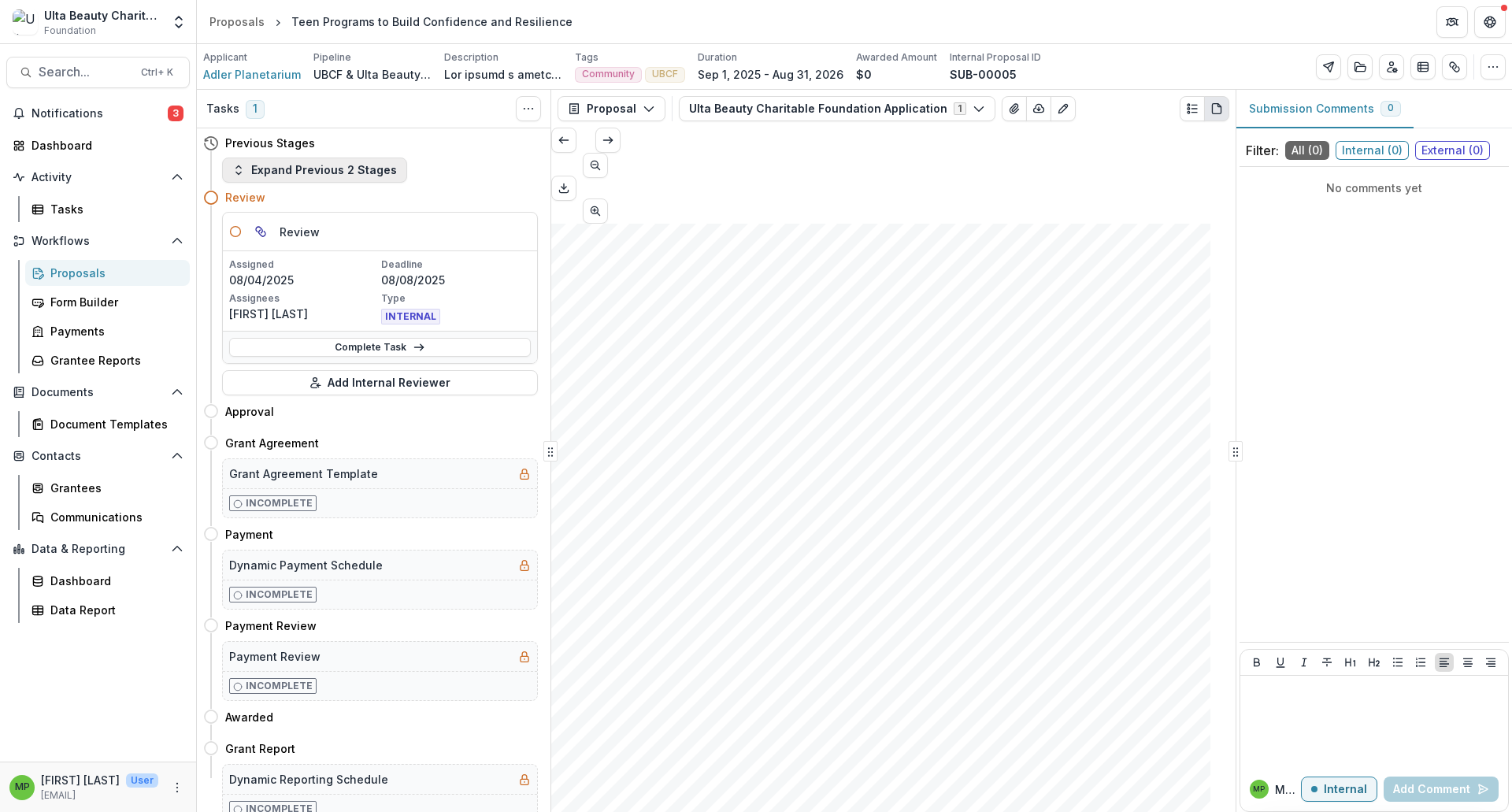 click on "Expand Previous 2 Stages" at bounding box center (314, 170) 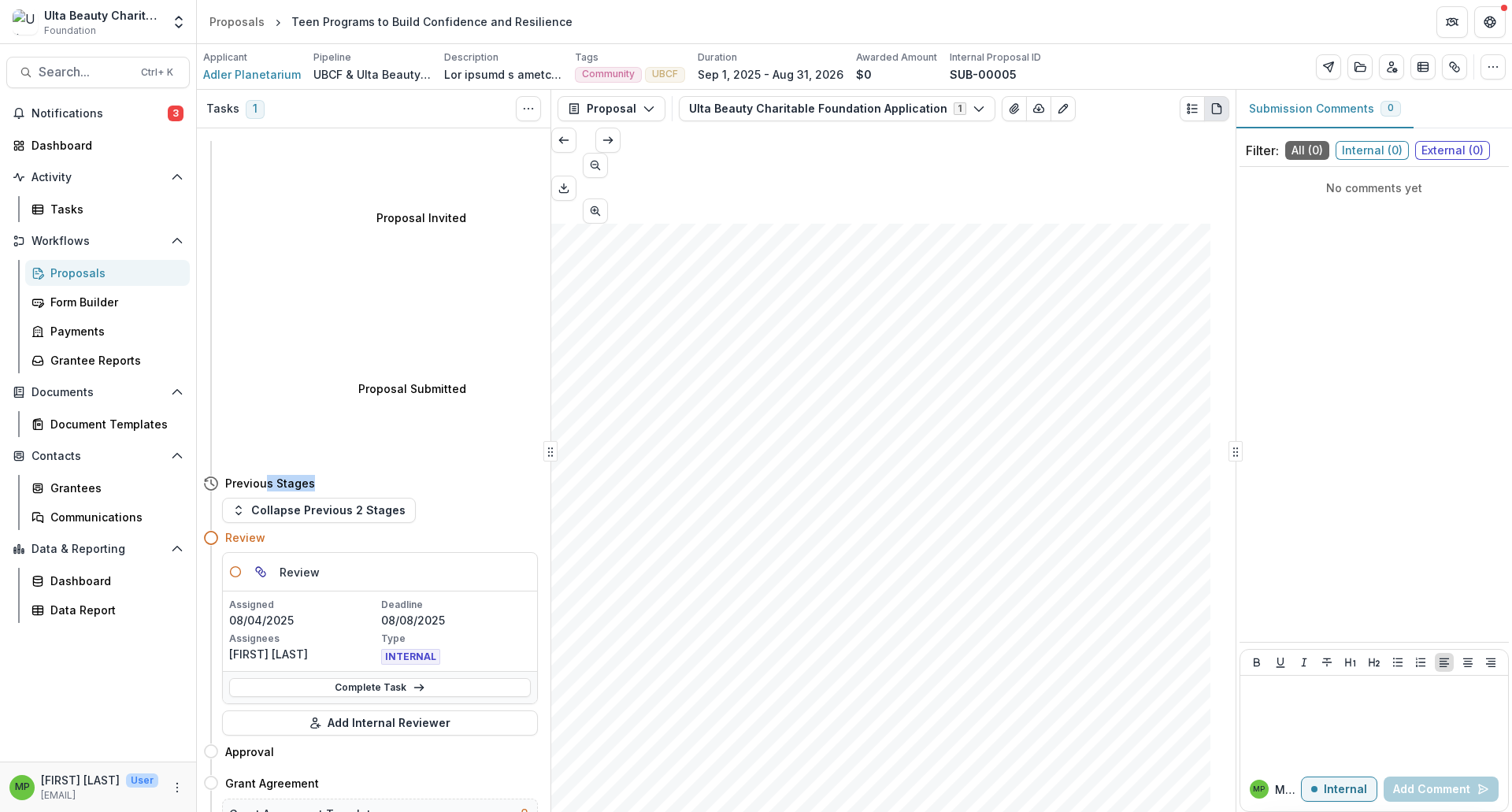 drag, startPoint x: 263, startPoint y: 205, endPoint x: 335, endPoint y: 205, distance: 72 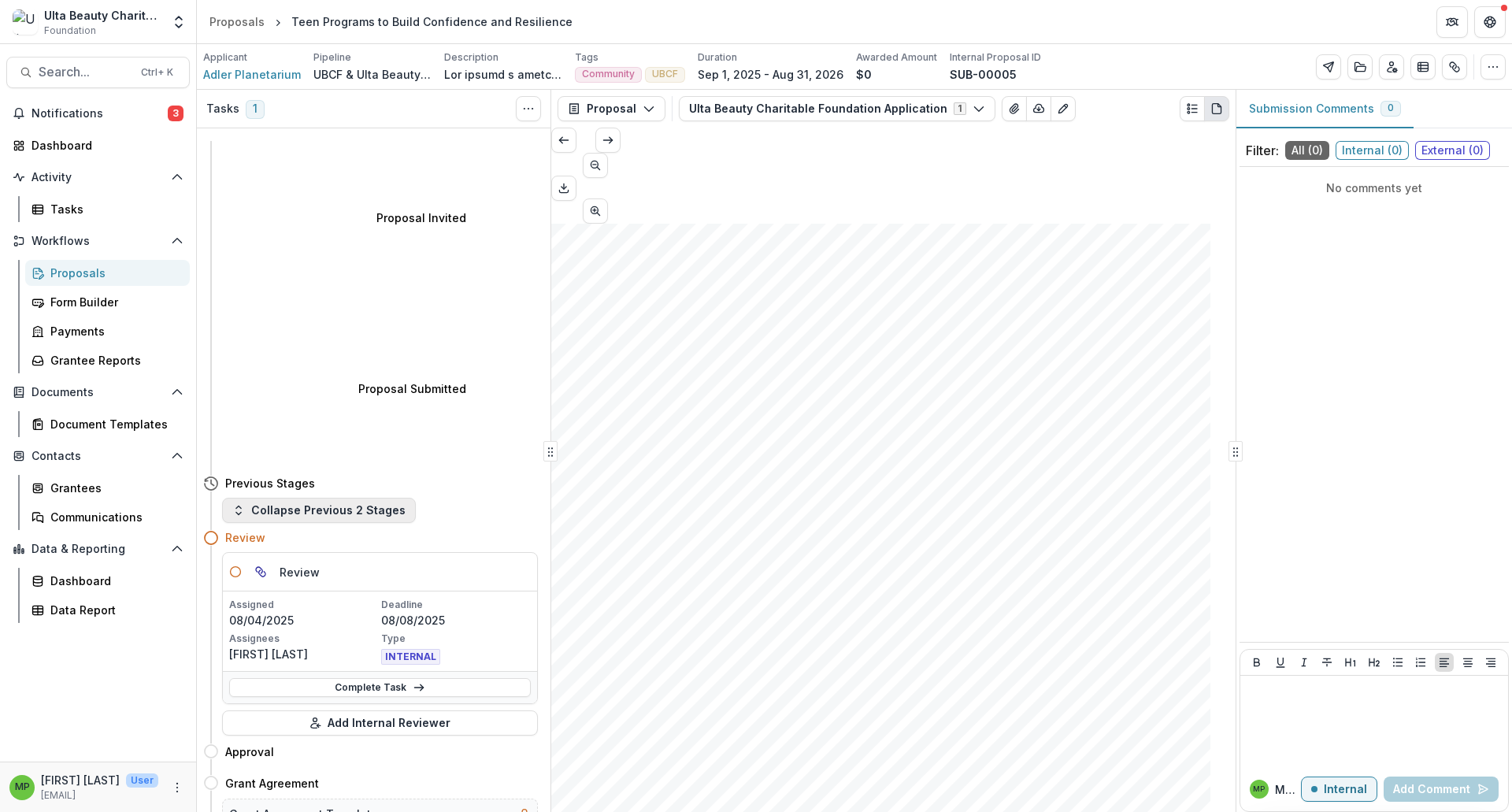 click on "Collapse Previous 2 Stages" at bounding box center (319, 510) 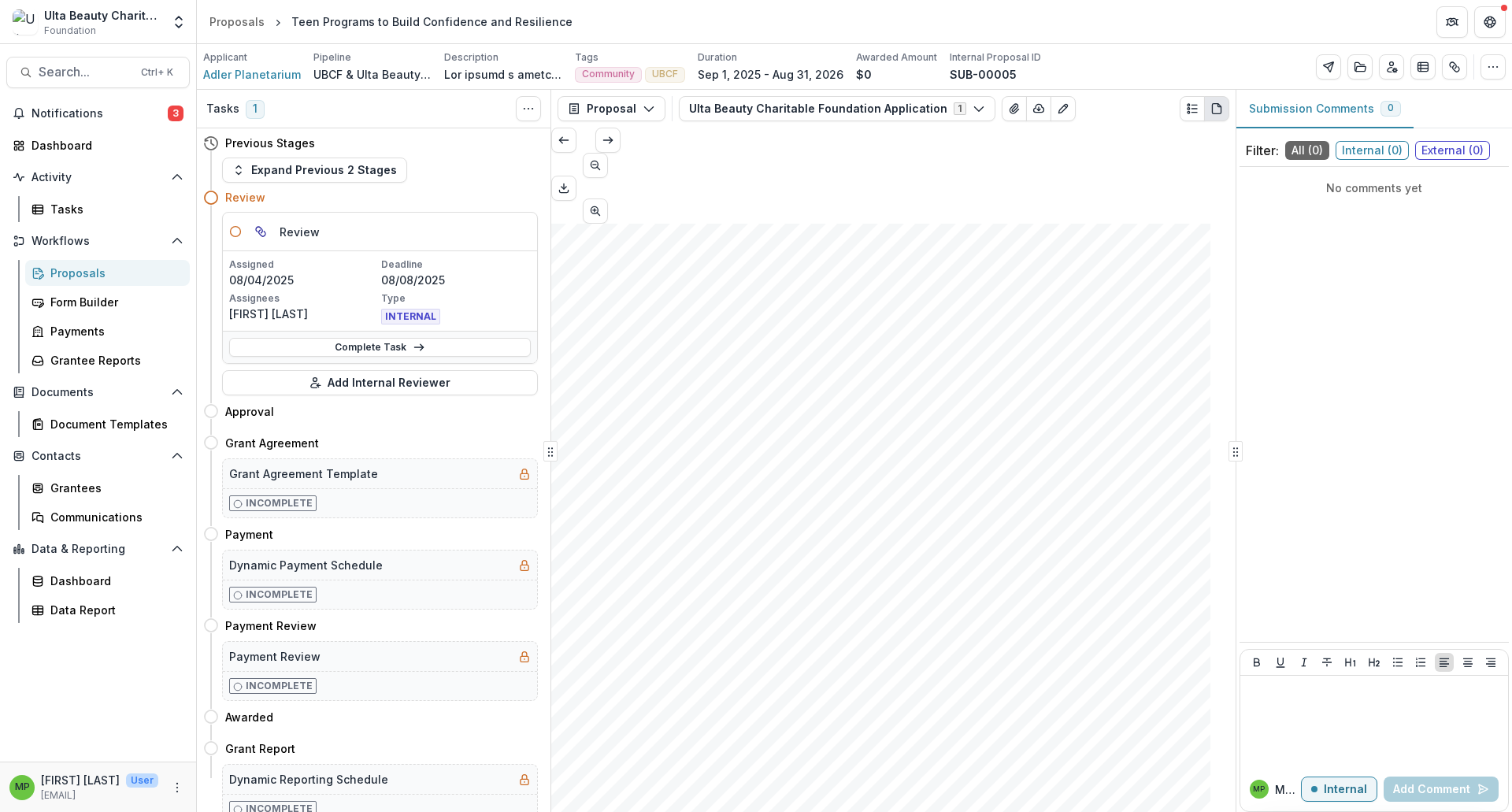 click on "Review" at bounding box center (370, 197) 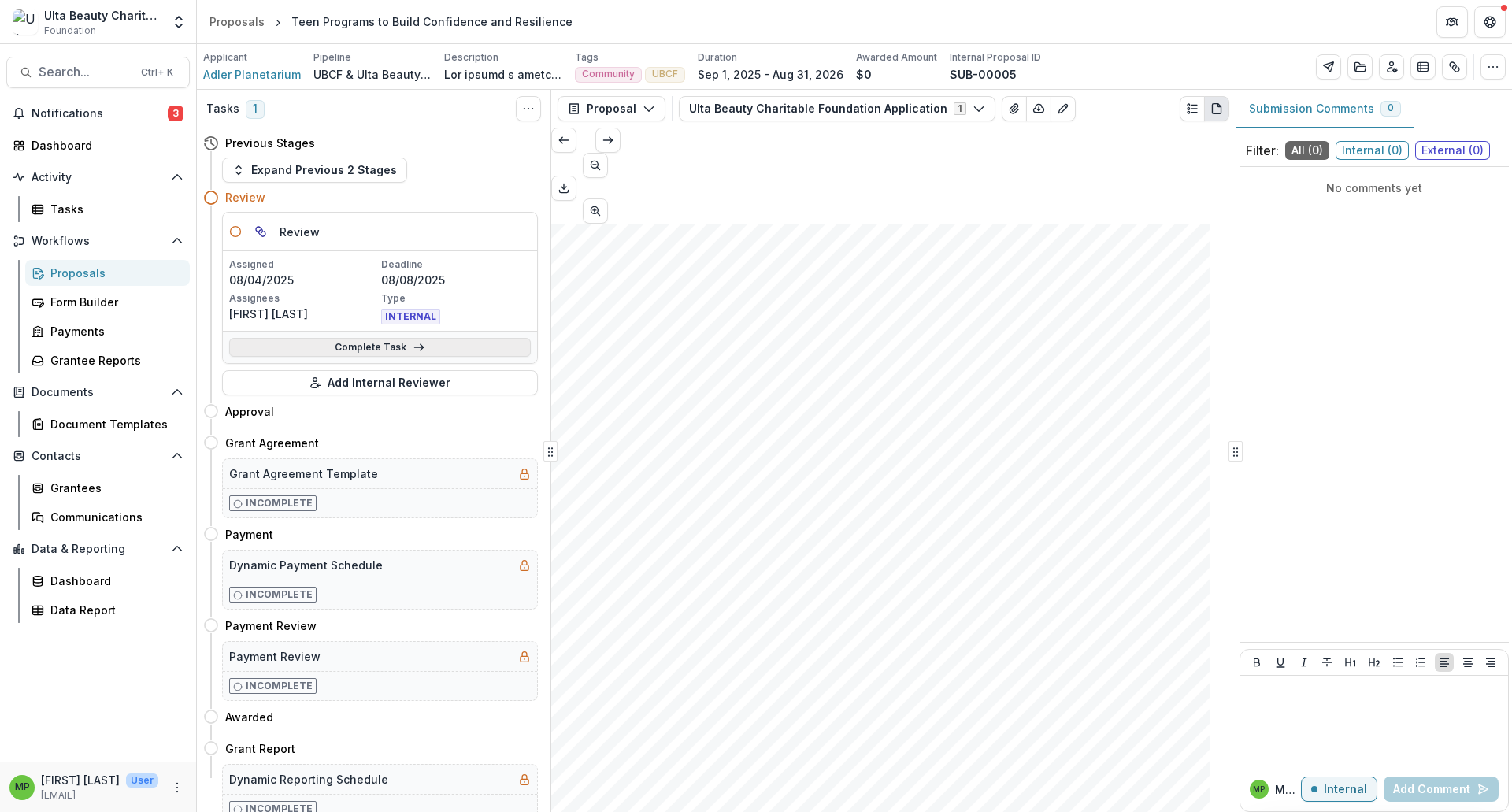 click on "Complete Task" at bounding box center [380, 347] 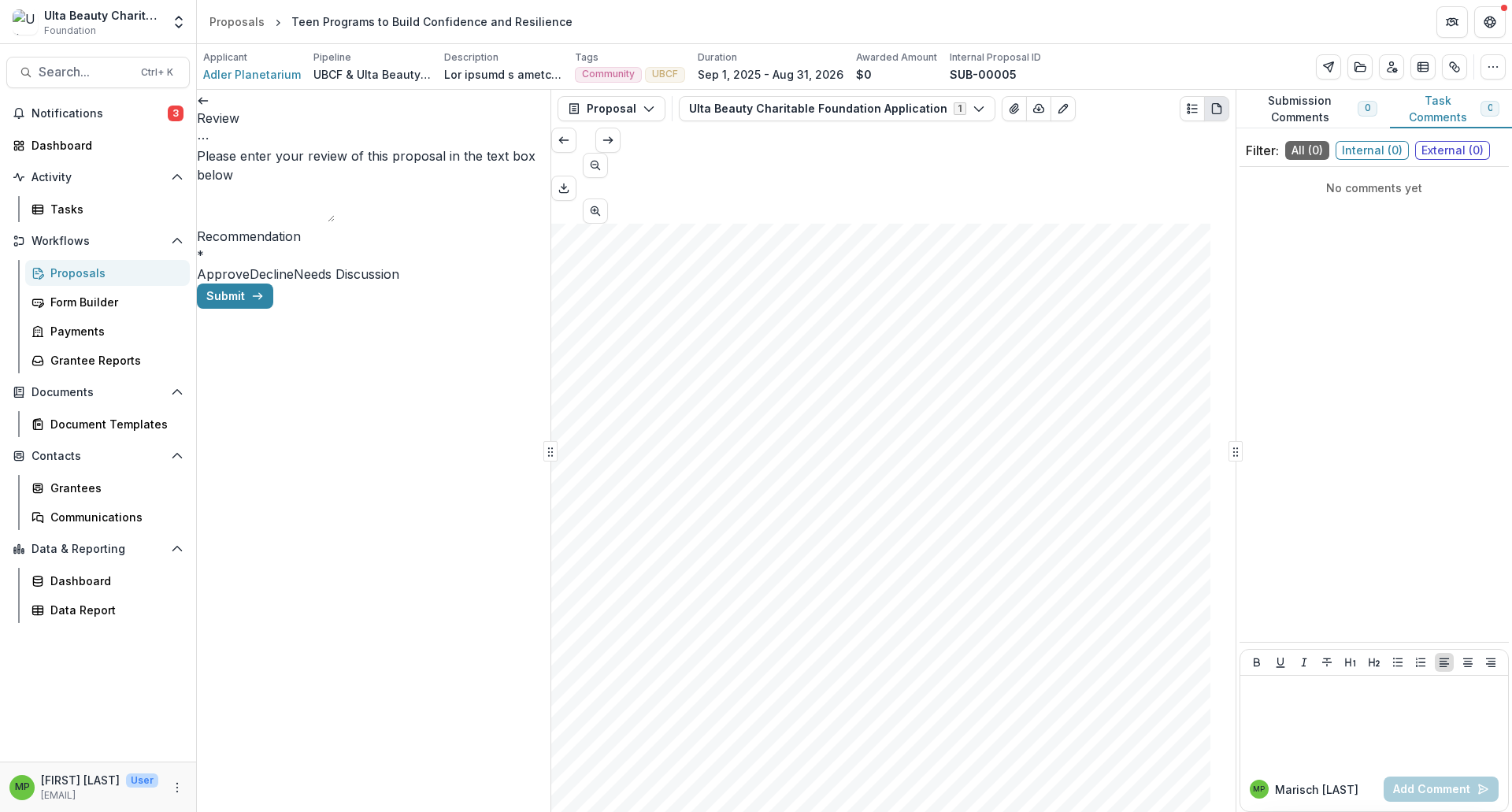 click on "Adler Planetarium Teen Programs to Build Confidence and Resilience Nonprofit DBA: Grant Start: Sep [DATE] Grant End: Aug [DATE] Submitted Date: Aug [DATE] Relevant Areas: Community,UBCF Page: 2 Teen Programs to Build Confidence and Resilience Submission Responses Ulta Beauty Charitable Foundation Grant Application Organization Name Adler Planetarium Grant Title Teen Programs to Build Confidence and Resilience Grant Amount Requested $150,000.00 Grant Start Date 2025-09-01 Grant End Date 2026-08-31 Grant Location(s) Enter by city and state. Chicago, [STATE] Grant Description Please describe the program that UBCF funding will support. For nearly a century, the Adler Planetarium has brought people together through the wonder of space science, helping spark authentic connections to the universe—and each other—under the sky we all share. We believe that science is for everyone—and that science is strongest when everyone’s young people across Chicago in the coming year. Page: 3 Mind -" at bounding box center (893, 2555) 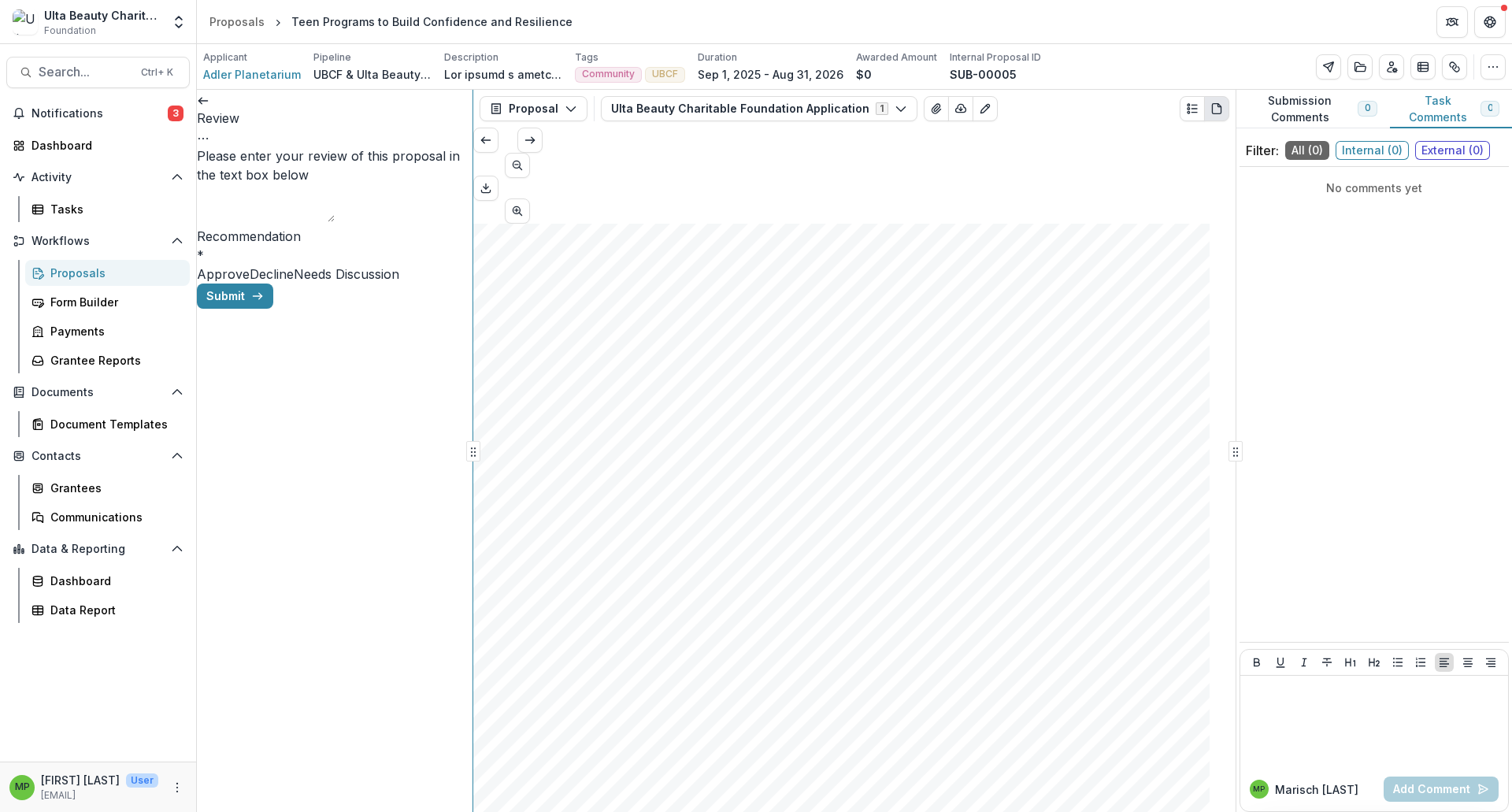 click on "Review View task Cancel Task Please enter your review of this proposal in the text box below Recommendation * Approve Decline Needs Discussion Submit Proposal Proposal Payments Reports Grant Agreements Board Summaries Bank Details Ulta Beauty Charitable Foundation Application 1 Forms (1) Ulta Beauty Charitable Foundation Application Configure forms Word Download Word Download (with field descriptions) Zip Download Preview Merged PDF Preview Merged PDF (Inline Images & PDFs) Preview Merged PDF (with field descriptions) Custom Download * *** Adler Planetarium Teen Programs to Build Confidence and Resilience Nonprofit DBA: Grant Start:   Sep 01, 2025 Grant End:   Aug 31, 2026 Submitted Date:   Aug 01, 2025 Relevant Areas:   Community,UBCF Page: 2 Teen Programs to Build Confidence and Resilience Submission Responses Ulta Beauty Charitable Foundation Grant Application Organization Name Adler Planetarium Grant Title Teen Programs to Build Confidence and Resilience Grant Amount Requested $150,000.00 Grant Start Date" at bounding box center [854, 450] 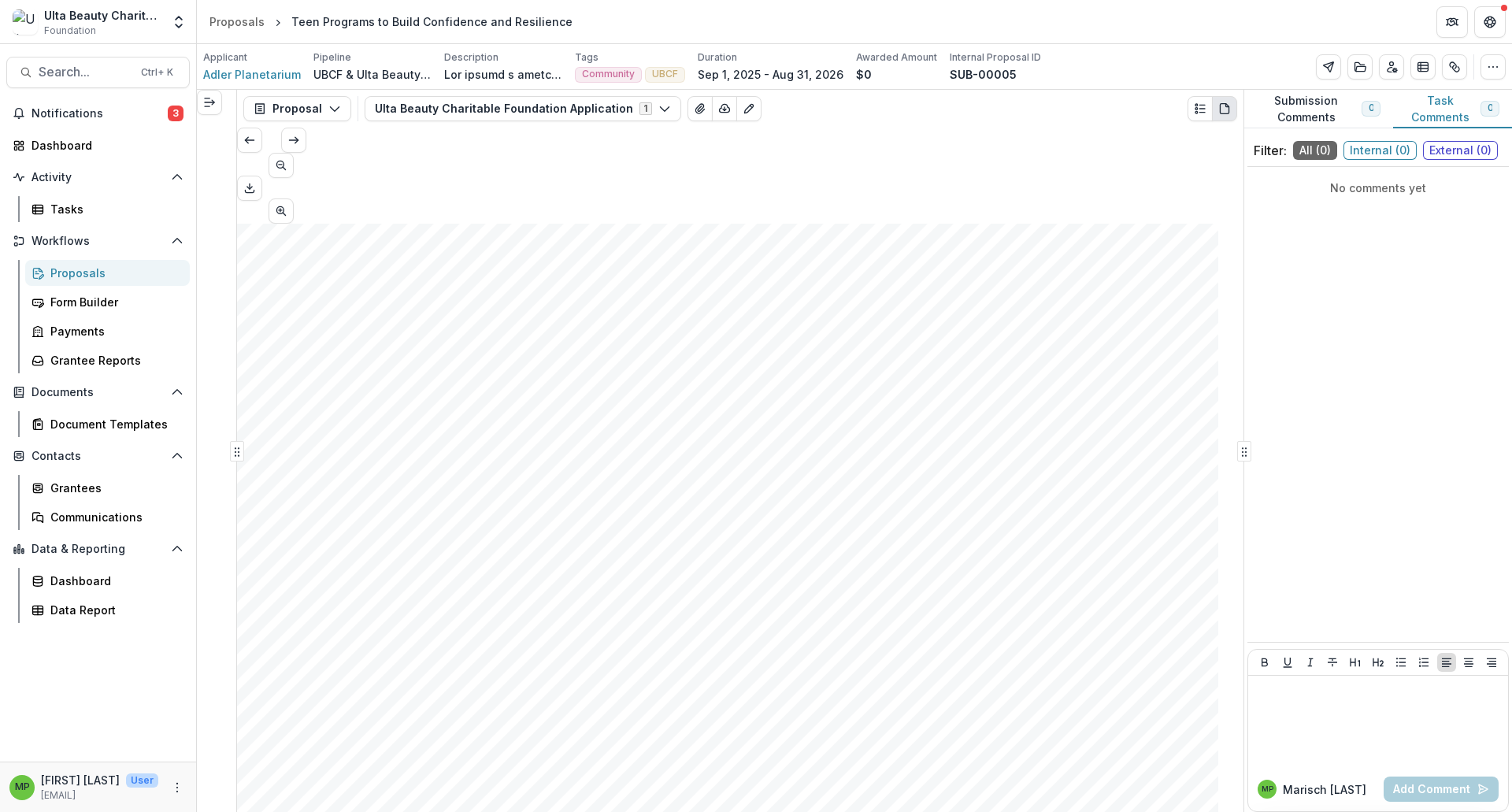 scroll, scrollTop: 6355, scrollLeft: 0, axis: vertical 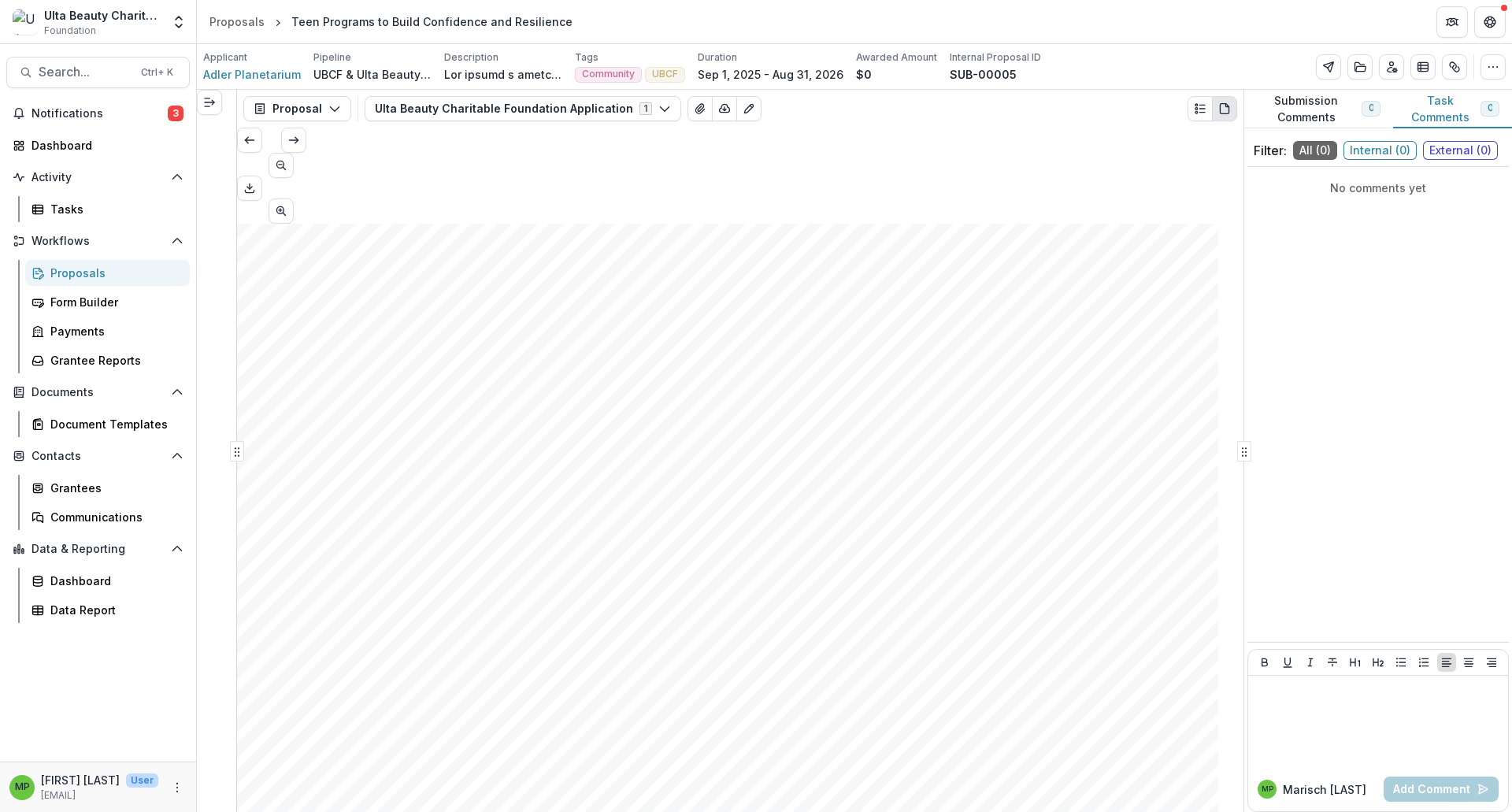 click 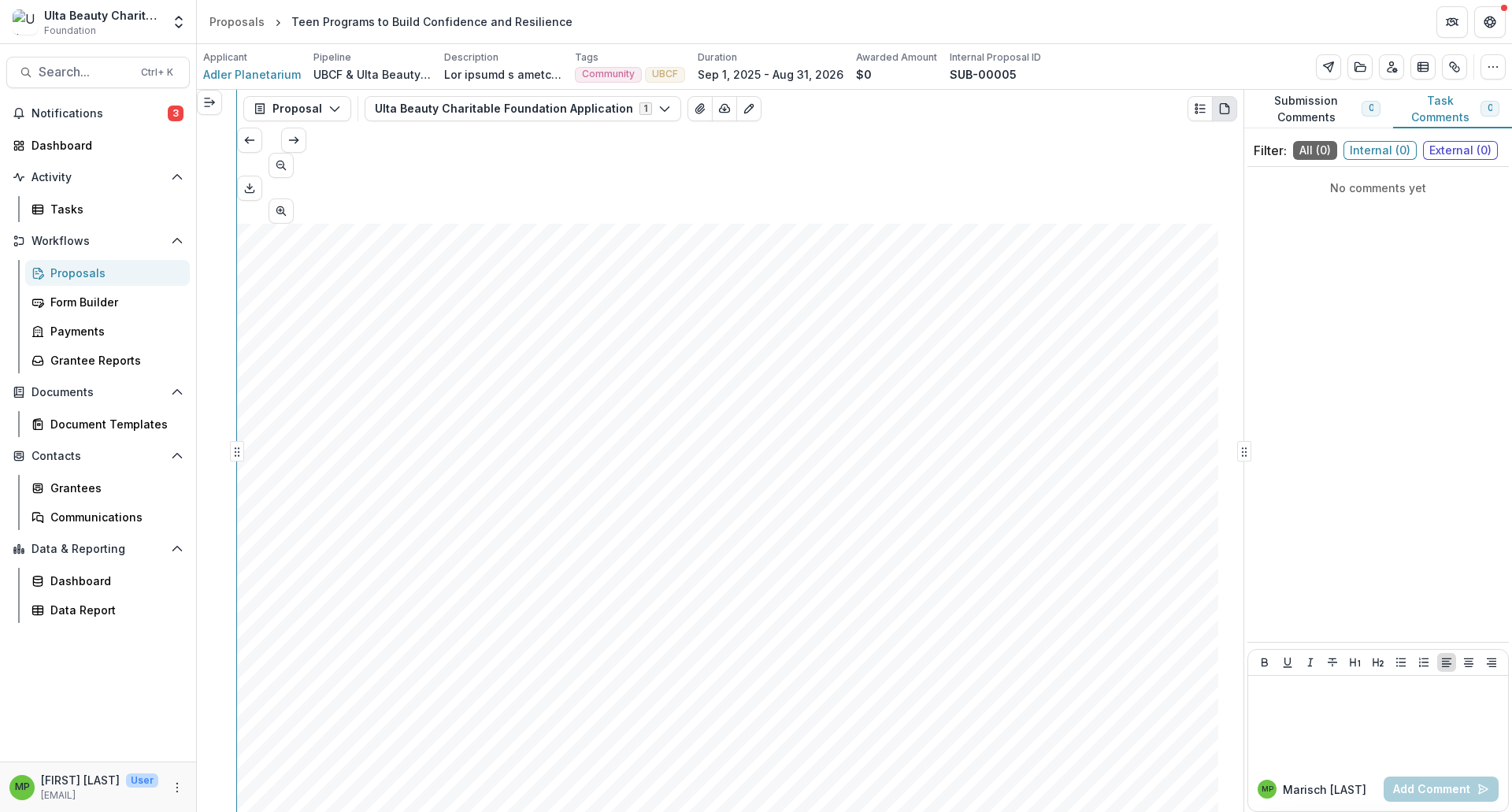 click on "Proposal Proposal Payments Reports Grant Agreements Board Summaries Bank Details Ulta Beauty Charitable Foundation Application 1 Forms (1) Ulta Beauty Charitable Foundation Application Configure forms Word Download Word Download (with field descriptions) Zip Download Preview Merged PDF Preview Merged PDF (Inline Images & PDFs) Preview Merged PDF (with field descriptions) Custom Download * *** Adler Planetarium Teen Programs to Build Confidence and Resilience Nonprofit DBA: Grant Start:   Sep 01, 2025 Grant End:   Aug 31, 2026 Submitted Date:   Aug 01, 2025 Relevant Areas:   Community,UBCF Page: 2 Teen Programs to Build Confidence and Resilience Submission Responses Ulta Beauty Charitable Foundation Grant Application Organization Name Adler Planetarium Grant Title Teen Programs to Build Confidence and Resilience Grant Amount Requested $150,000.00 Grant Start Date 2025-09-01 Grant End Date 2026-08-31 Grant Location(s) Enter by city and state. [CITY], [STATE] Grant Description   universe—and   each   other—under" at bounding box center [854, 450] 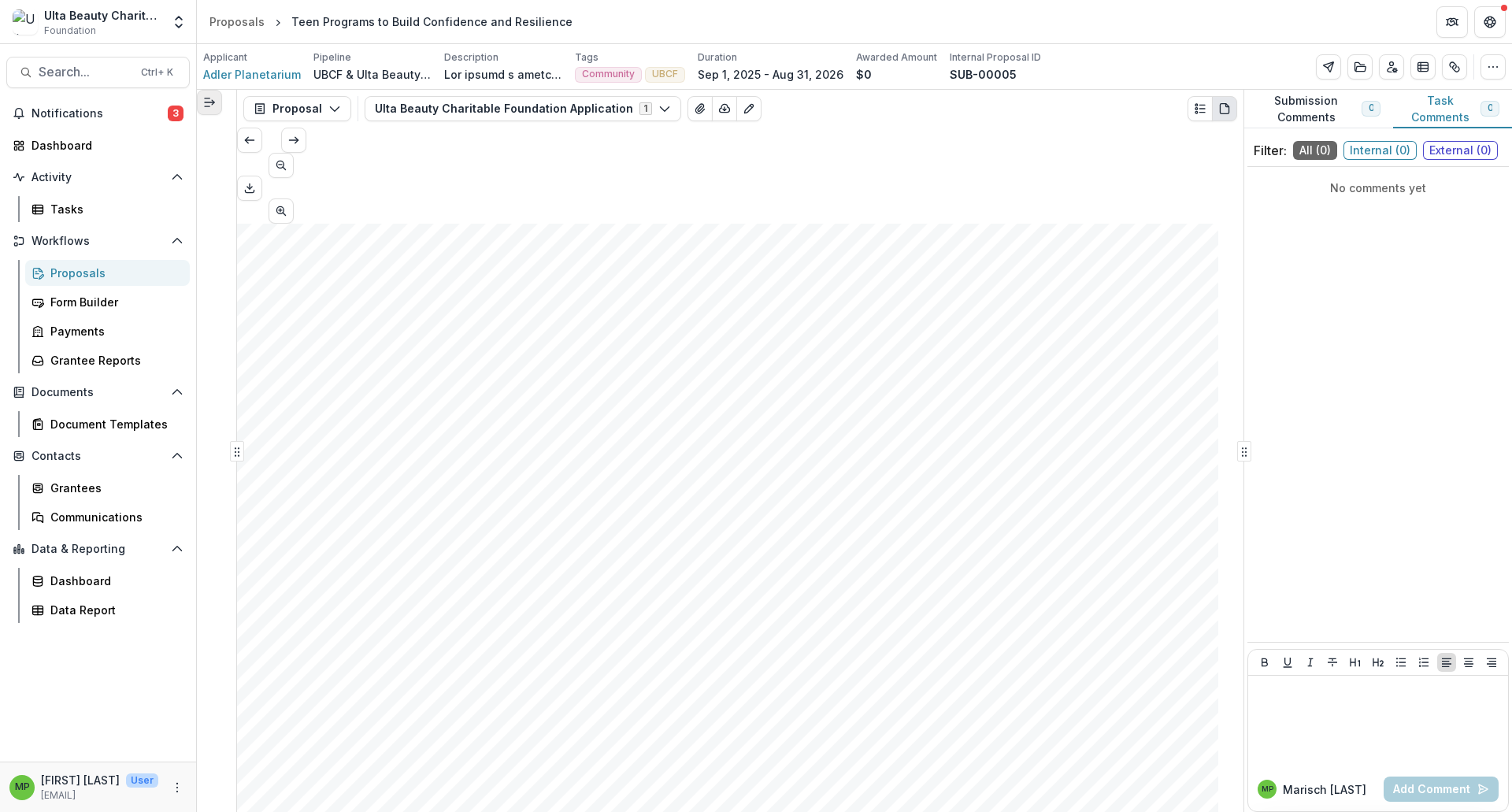 click 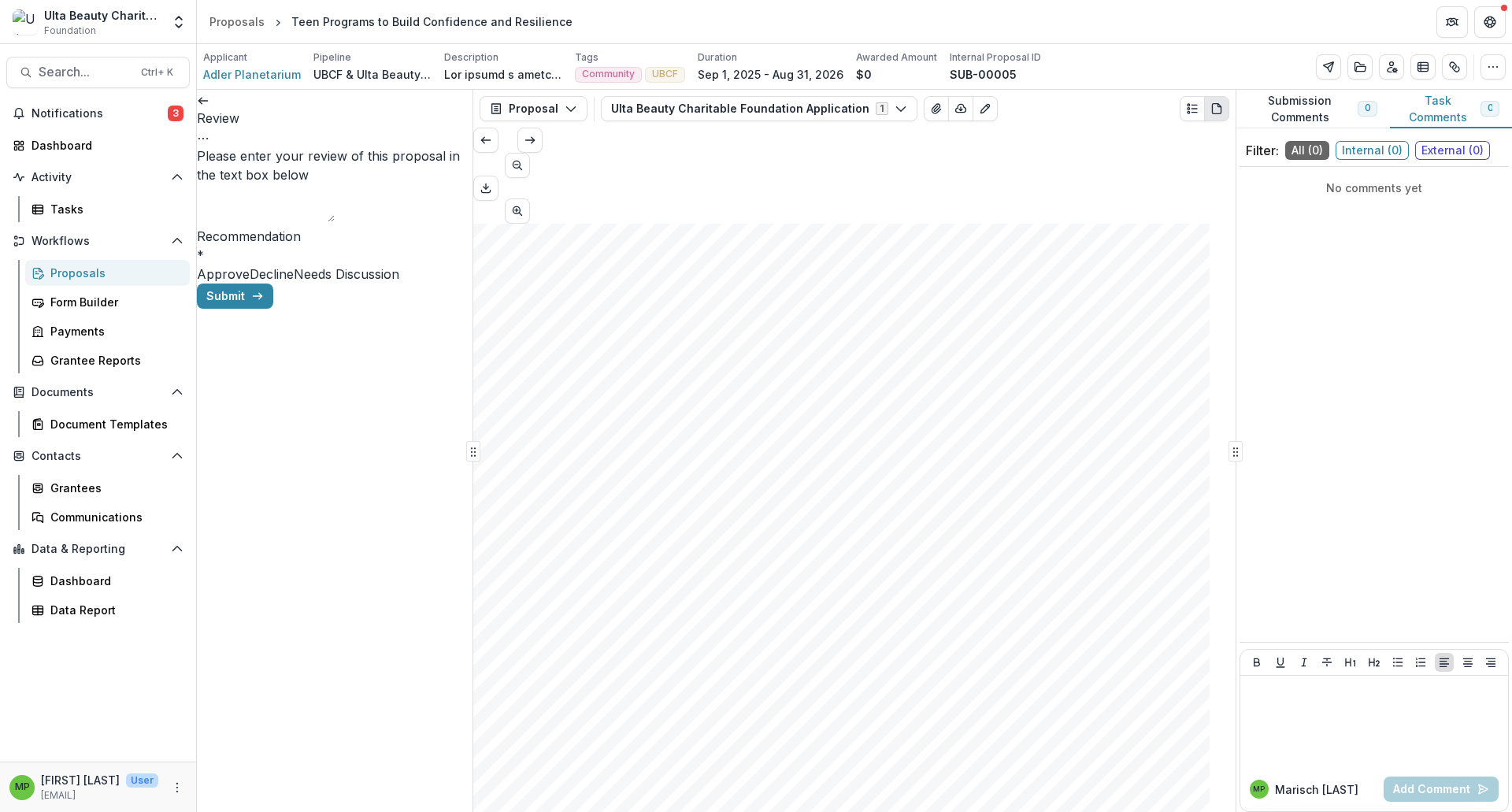 click on "Please enter your review of this proposal in the text box below" at bounding box center [265, 203] 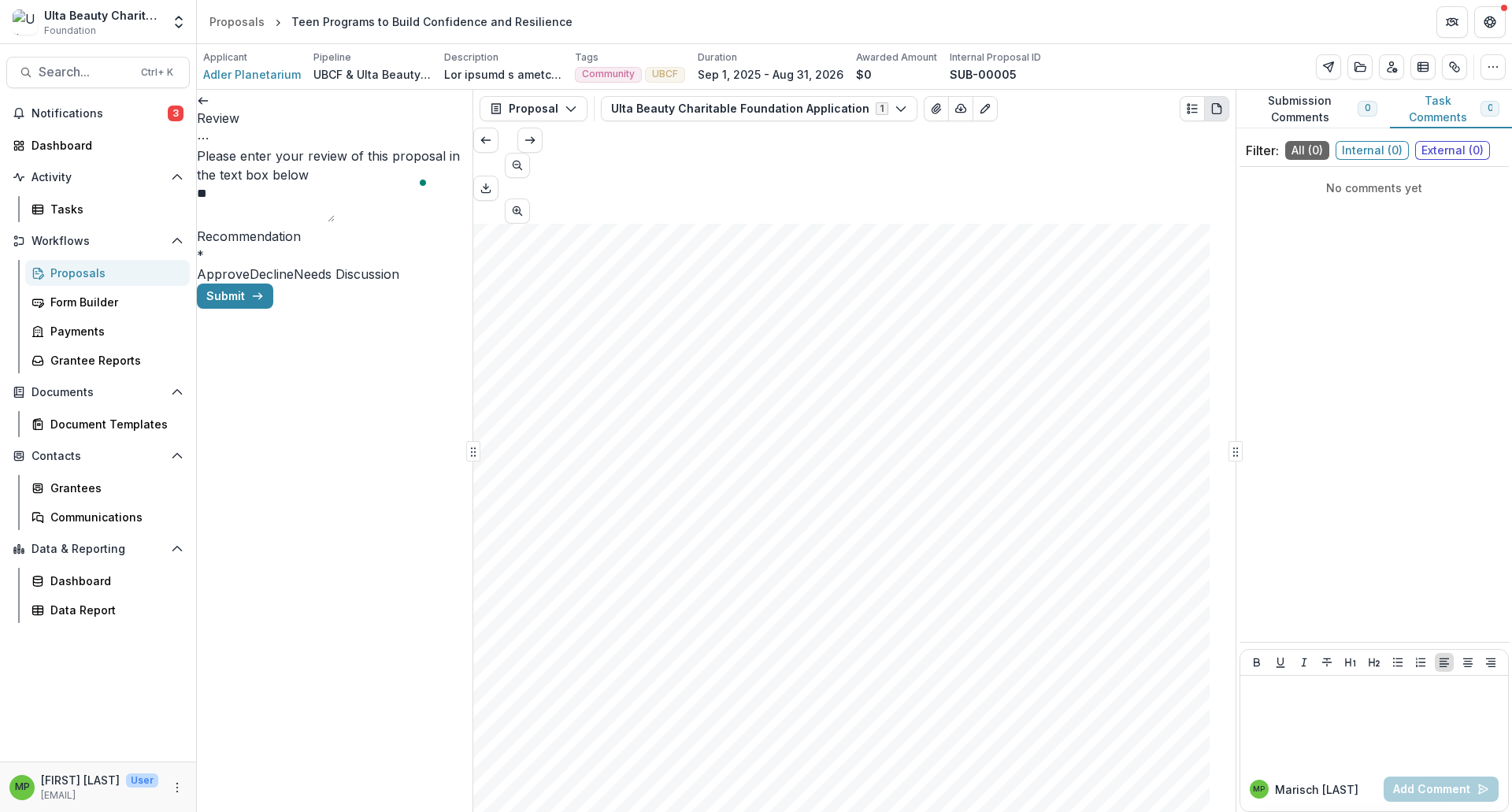 type on "*" 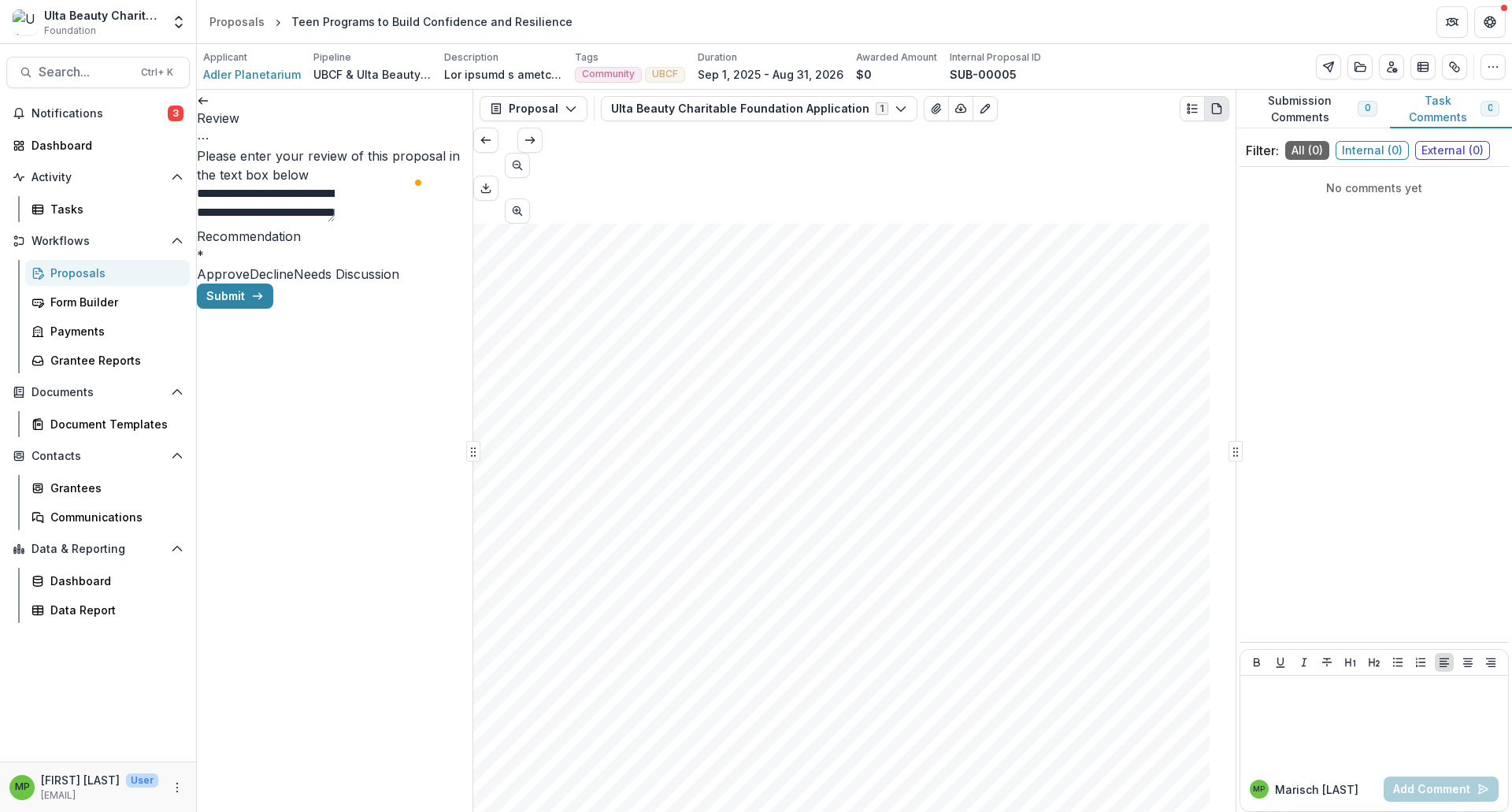 scroll, scrollTop: 2113, scrollLeft: 0, axis: vertical 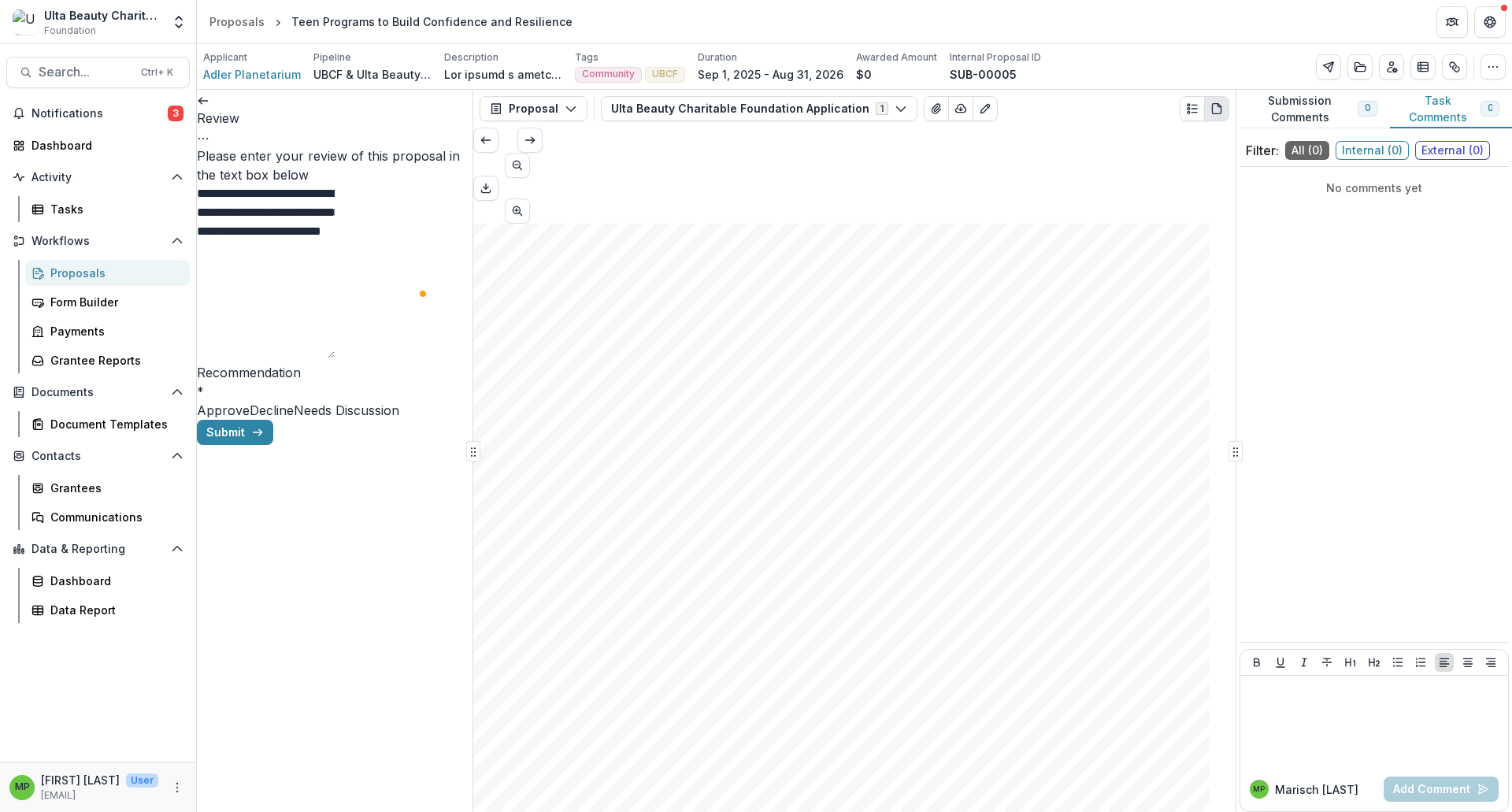 drag, startPoint x: 456, startPoint y: 253, endPoint x: 442, endPoint y: 364, distance: 111.8794 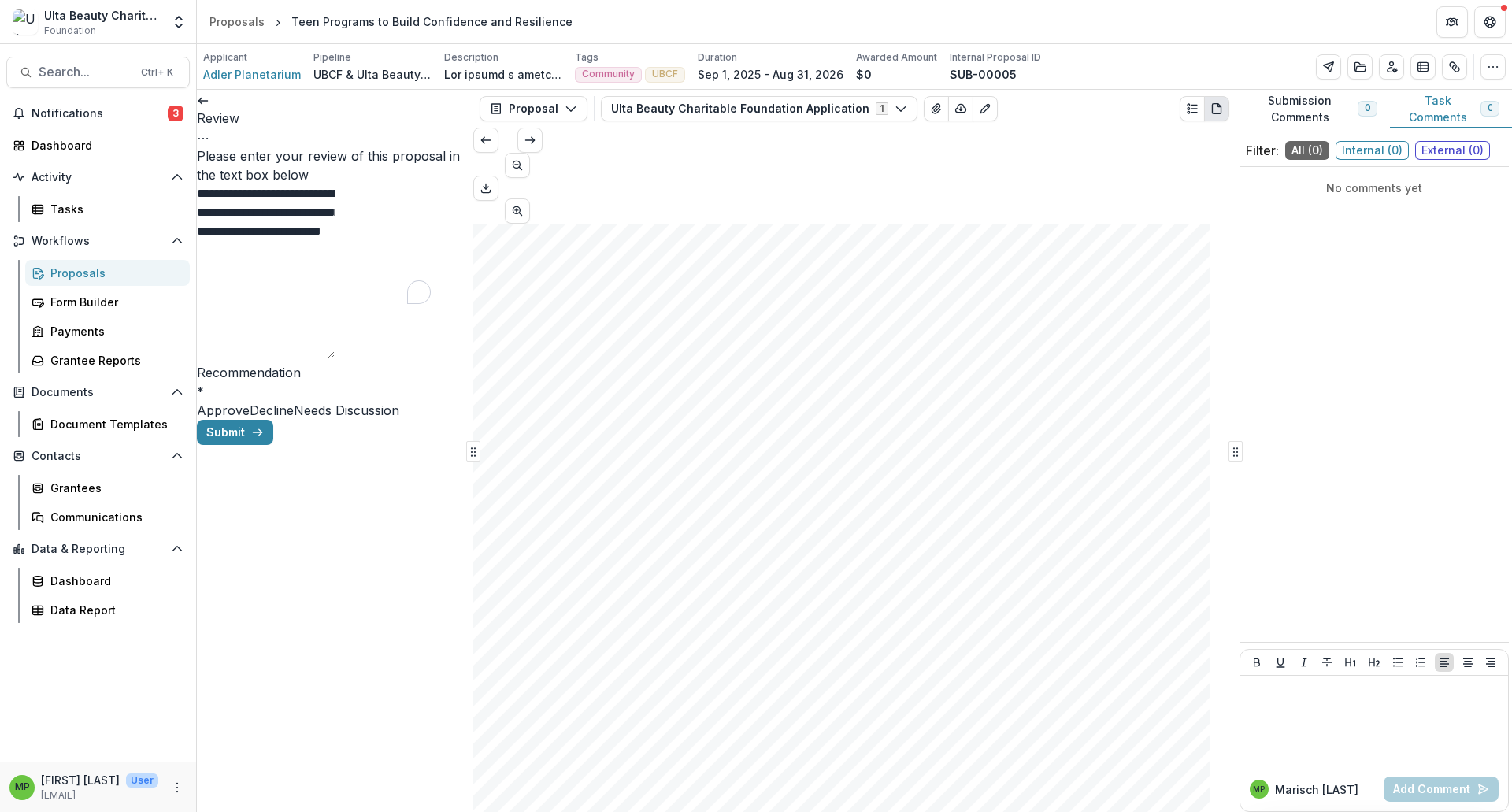 scroll, scrollTop: 2428, scrollLeft: 0, axis: vertical 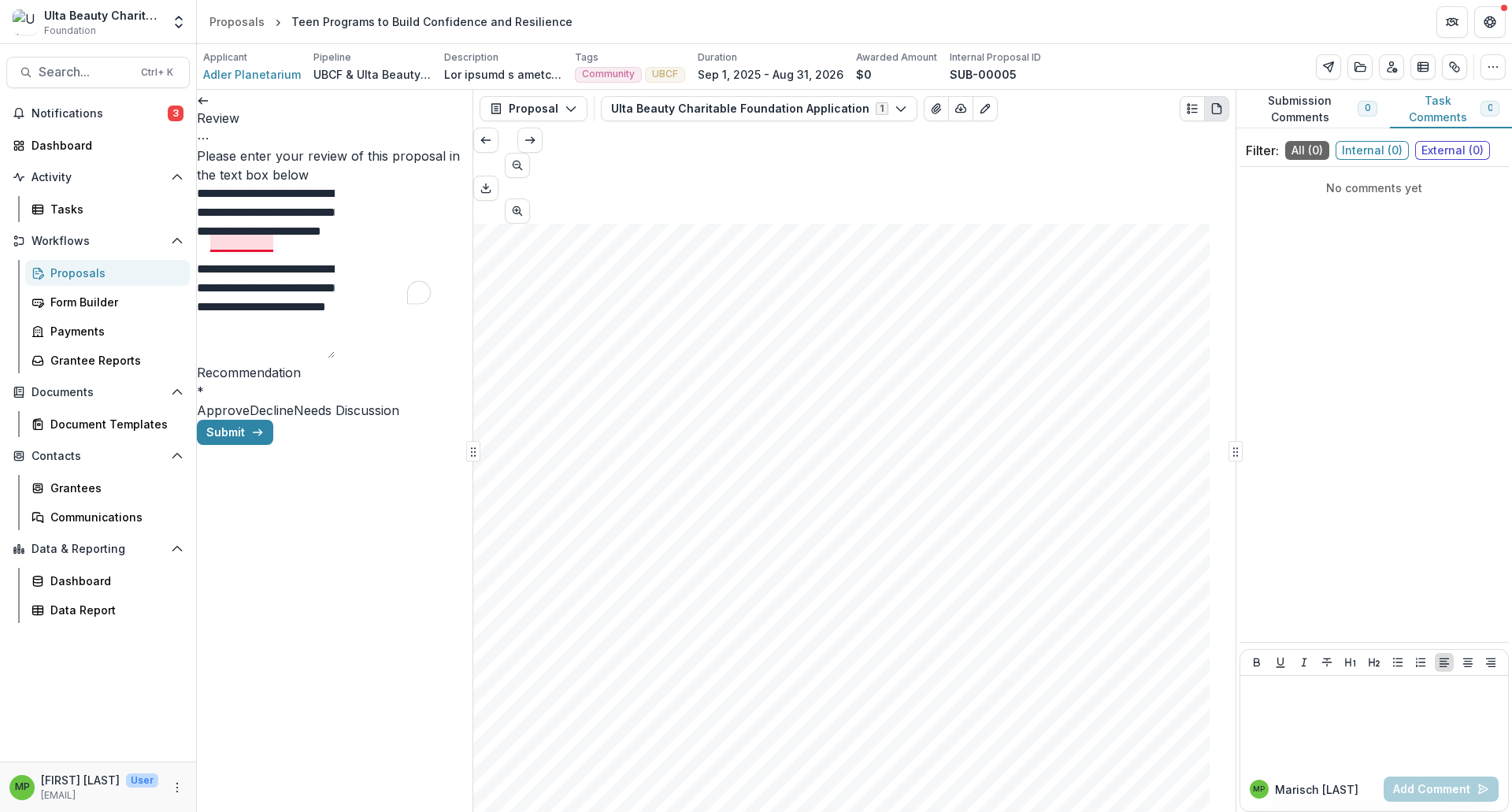 click on "**********" at bounding box center [265, 271] 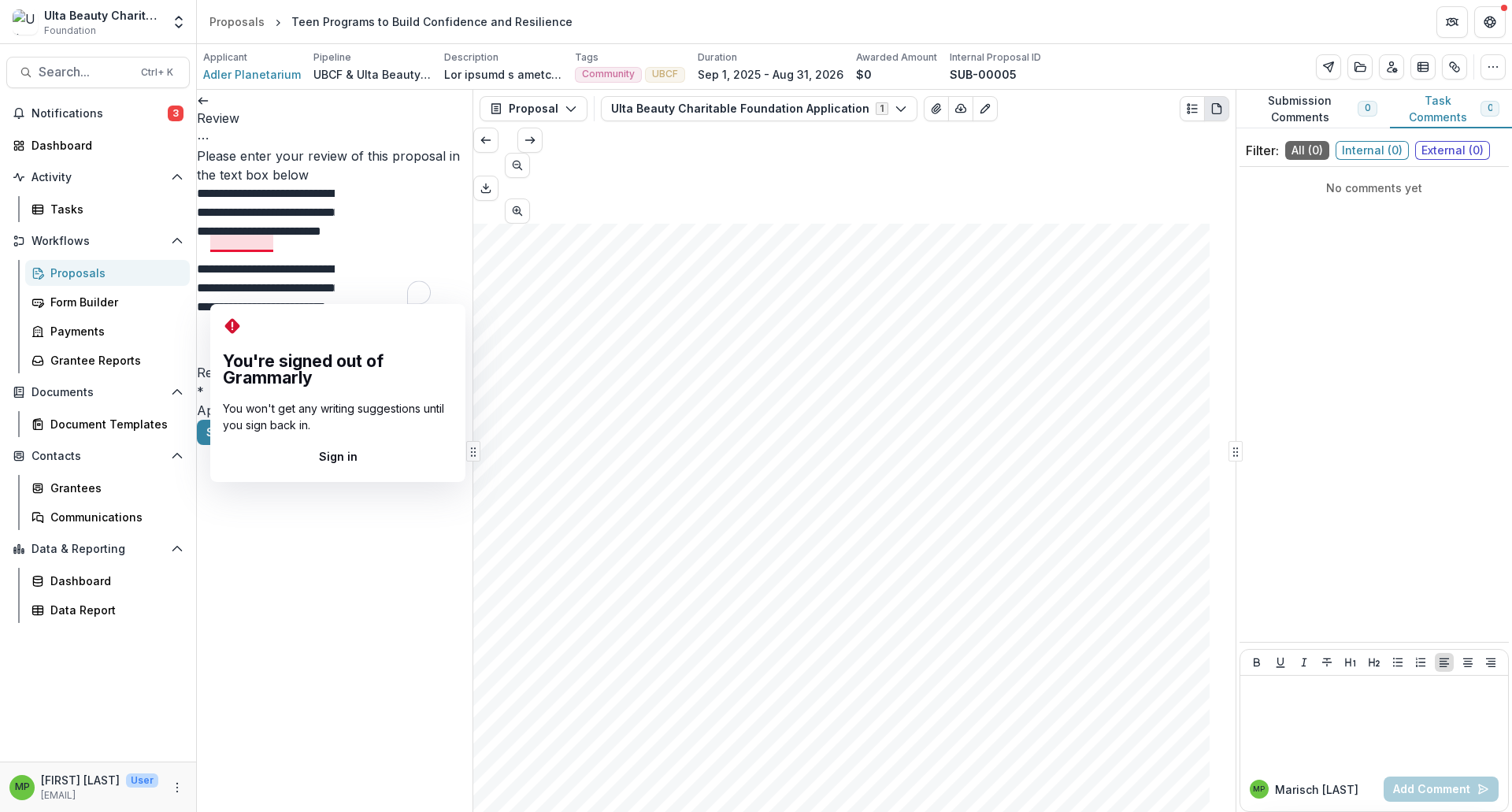 click on "**********" at bounding box center (265, 271) 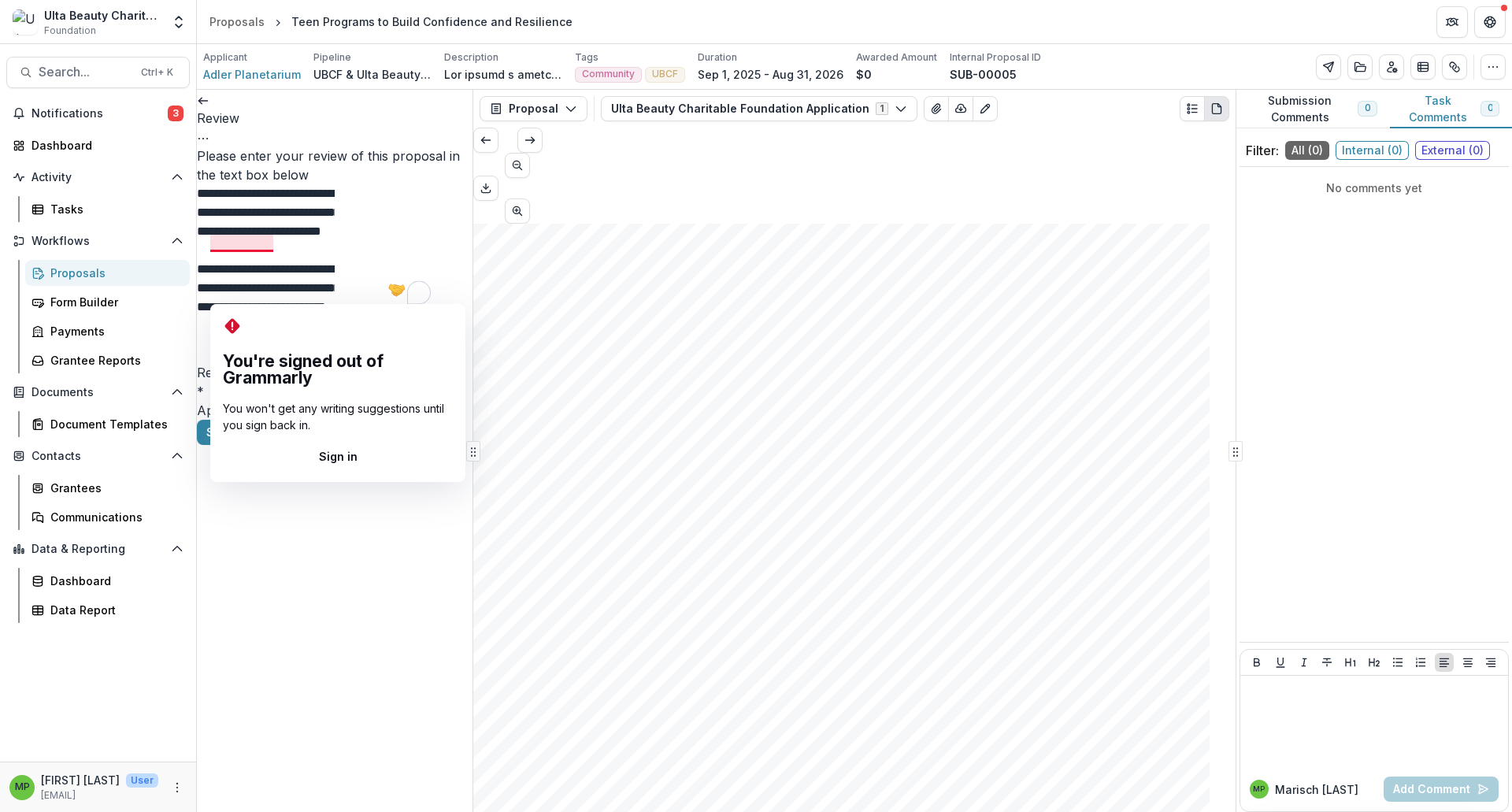 click on "**********" at bounding box center [265, 271] 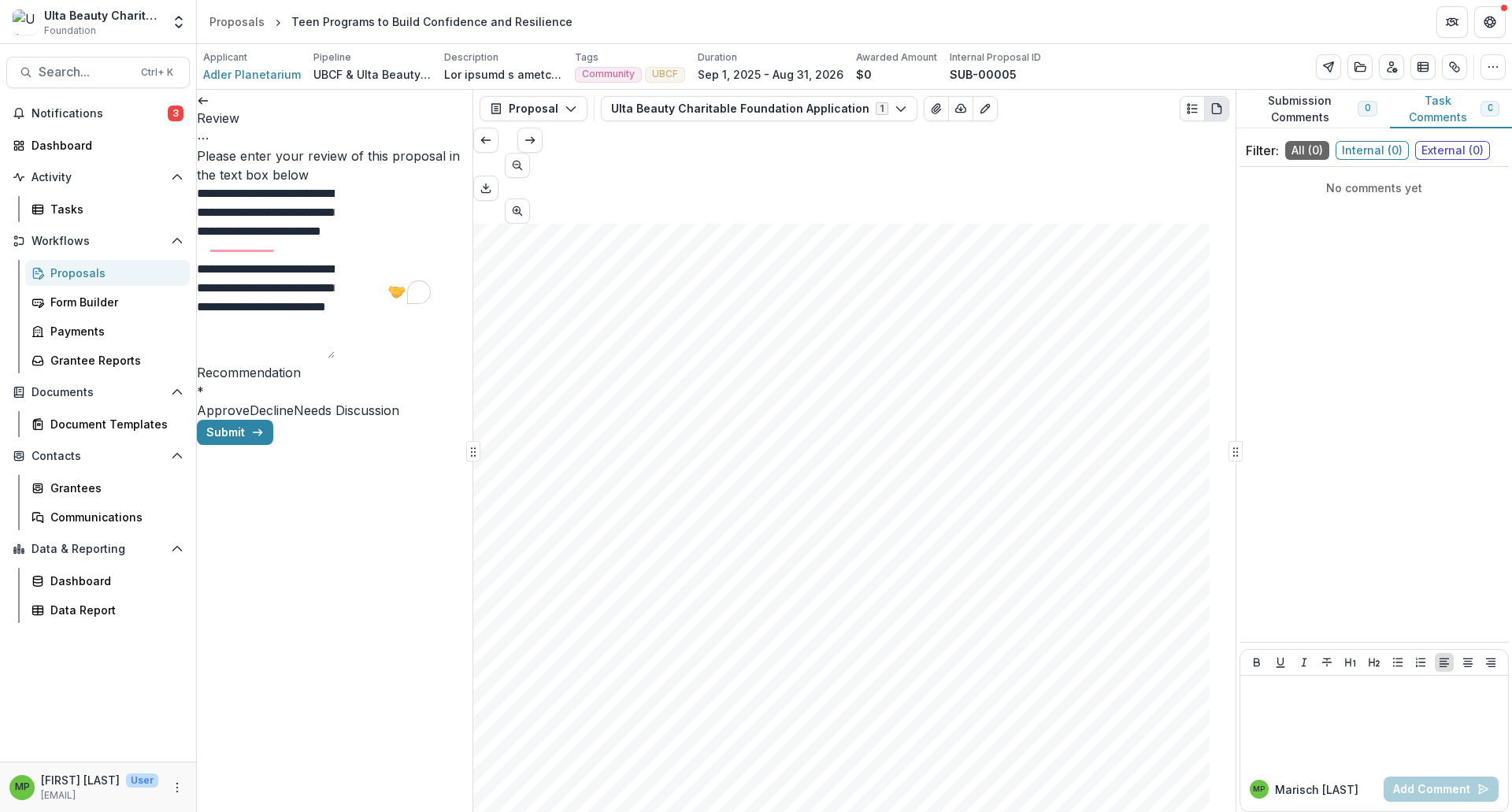 drag, startPoint x: 363, startPoint y: 295, endPoint x: 377, endPoint y: 306, distance: 17.804494 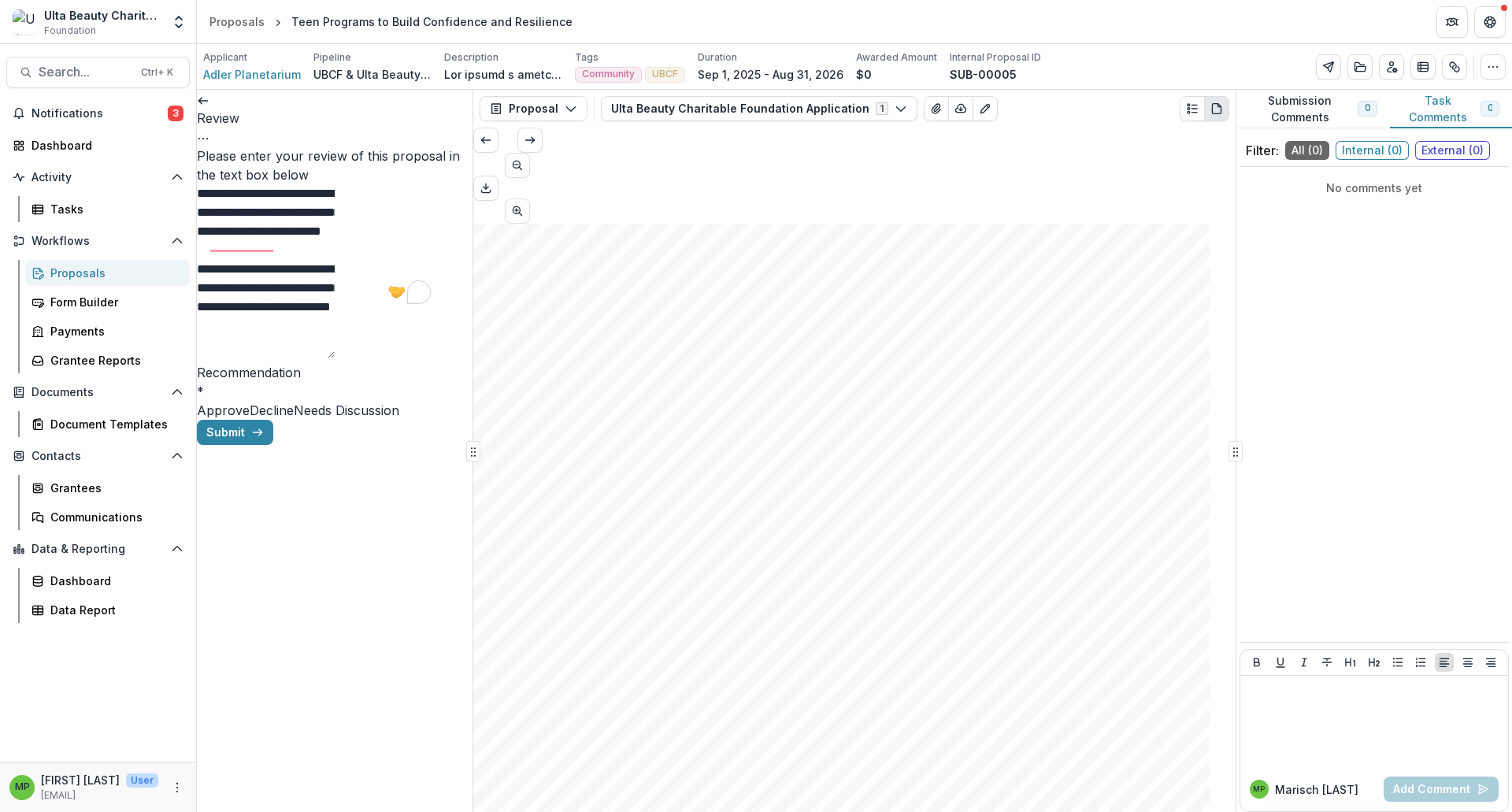 scroll, scrollTop: 3283, scrollLeft: 0, axis: vertical 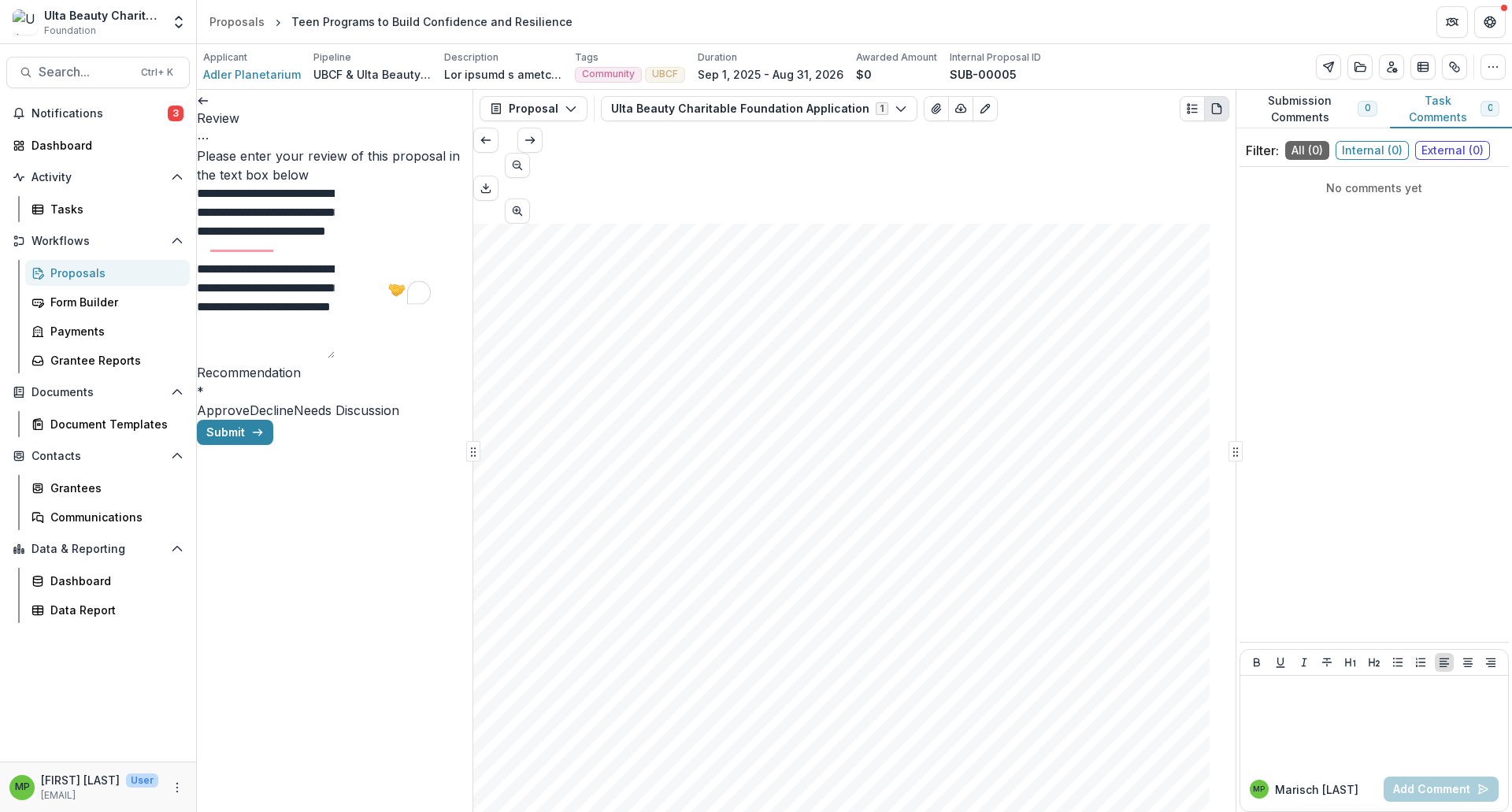 click on "**********" at bounding box center (265, 271) 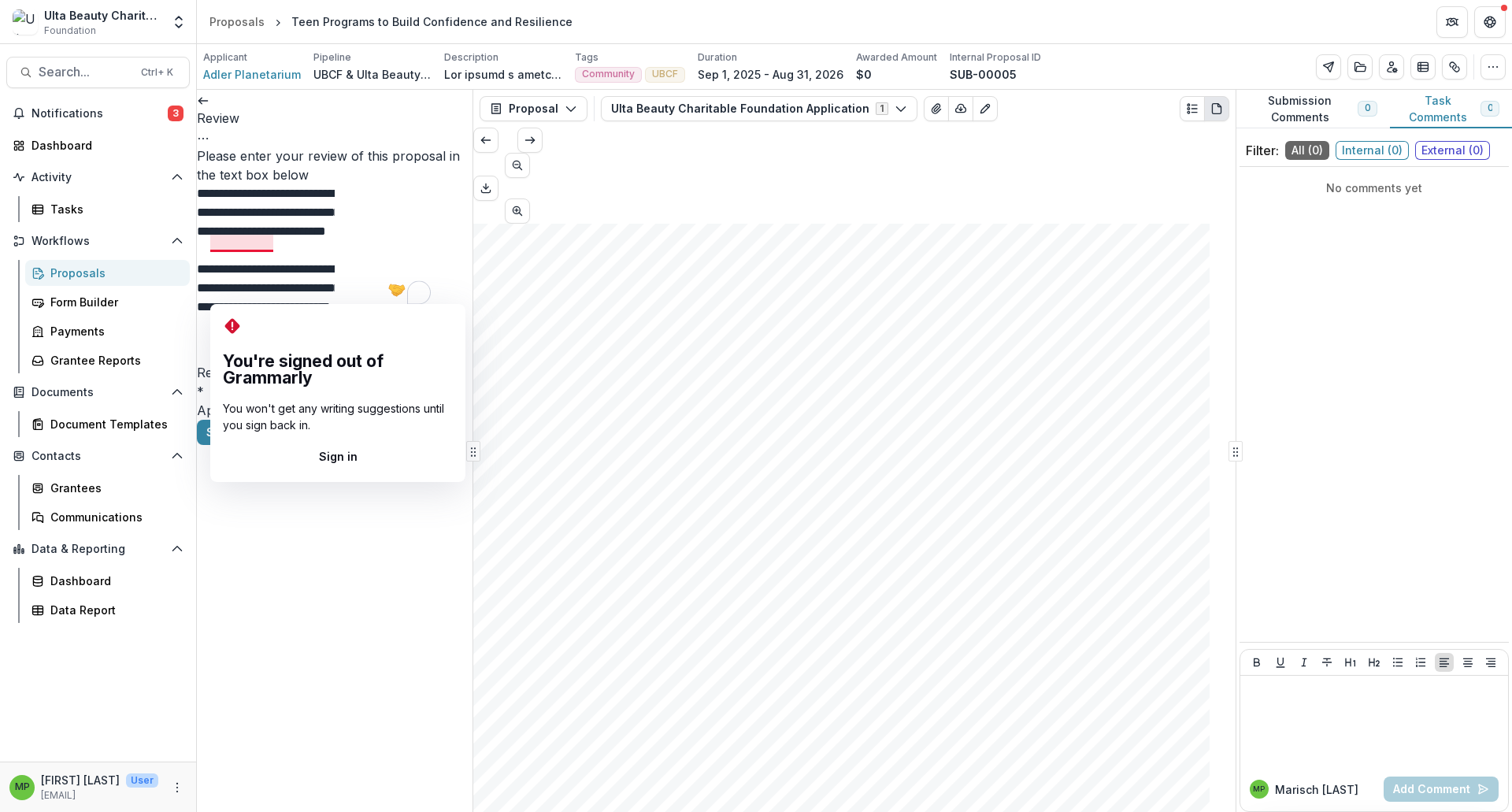 click on "**********" at bounding box center (265, 271) 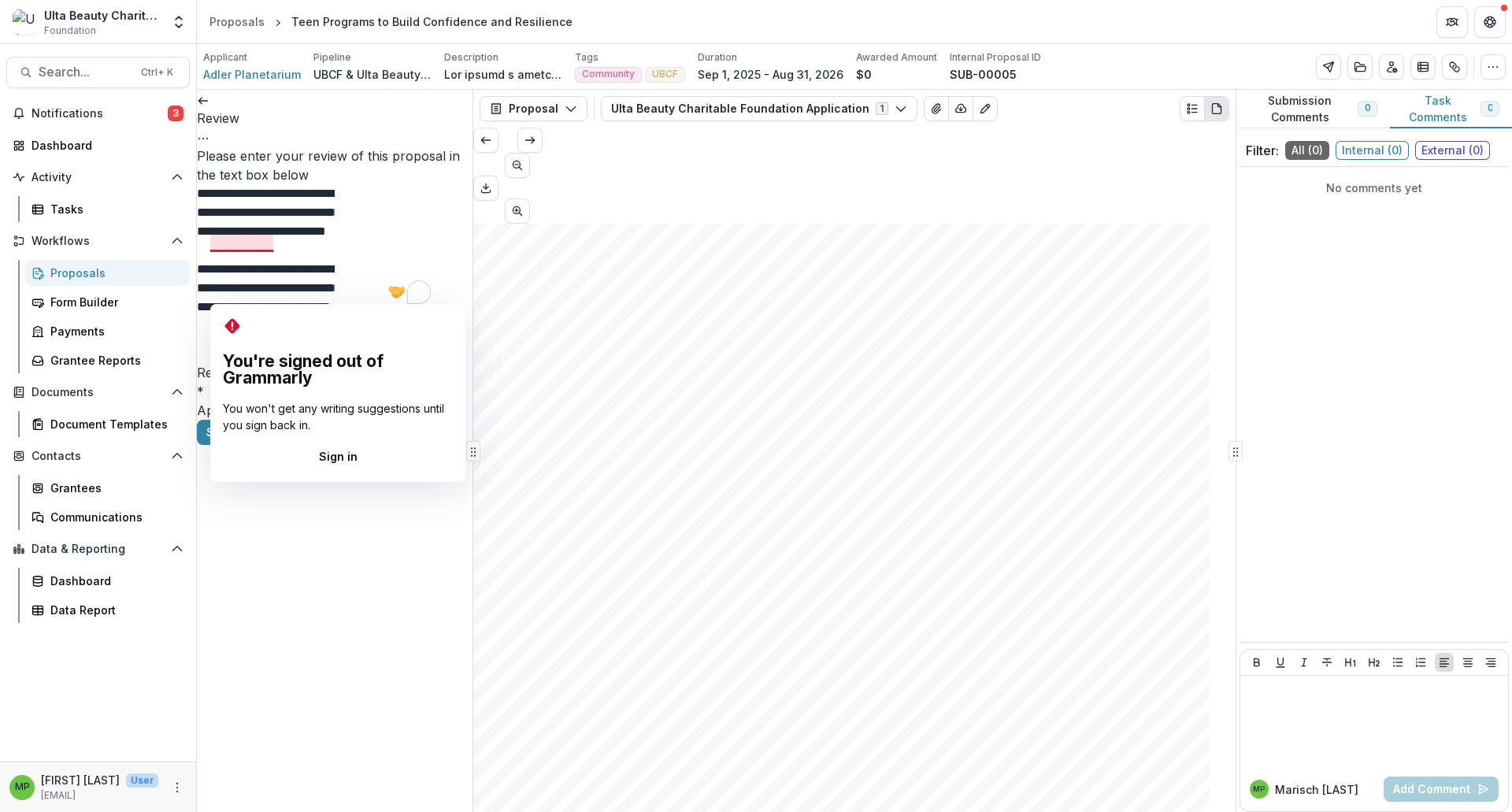 click on "**********" at bounding box center (265, 271) 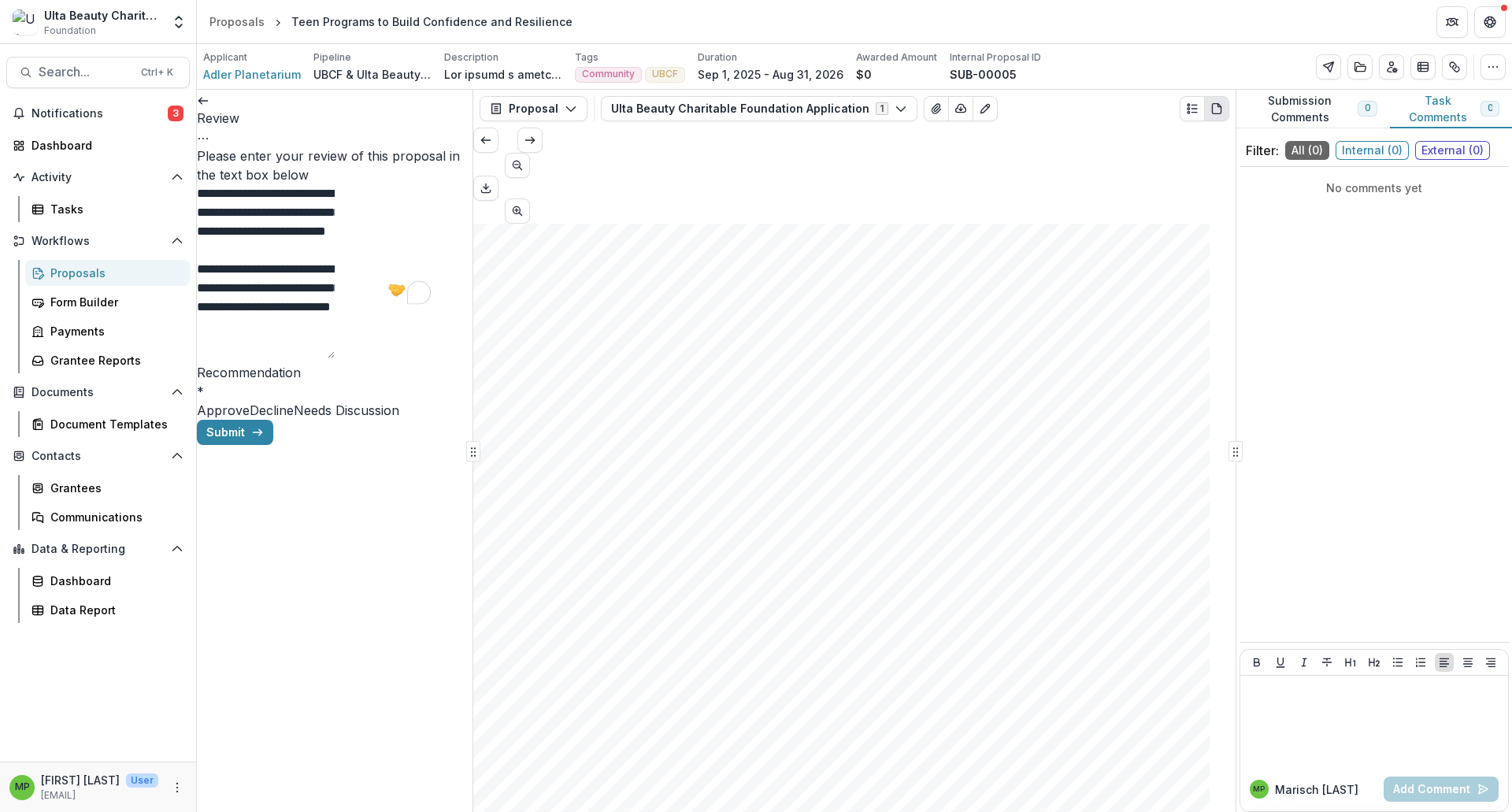 scroll, scrollTop: 4071, scrollLeft: 0, axis: vertical 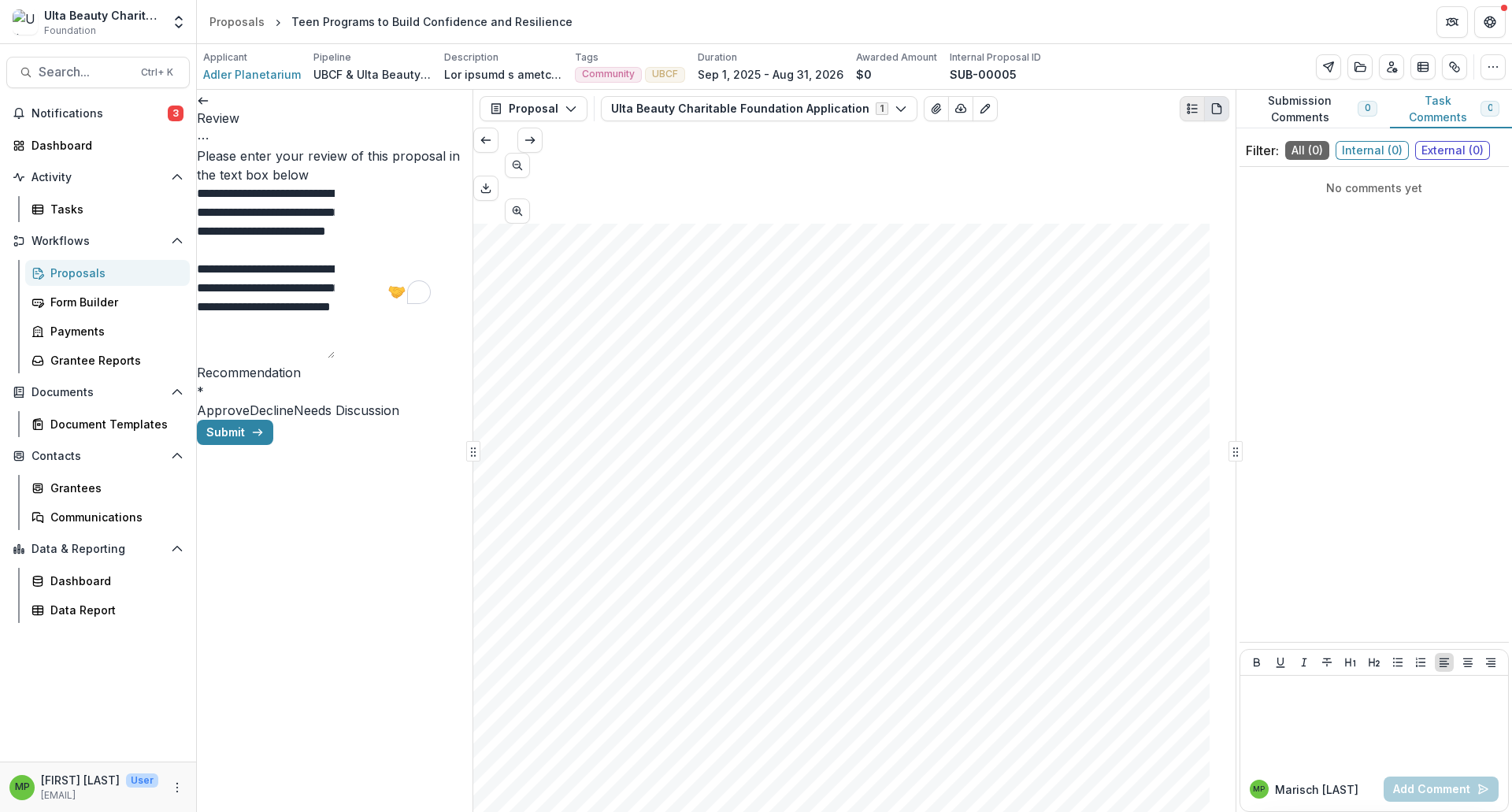 type on "**********" 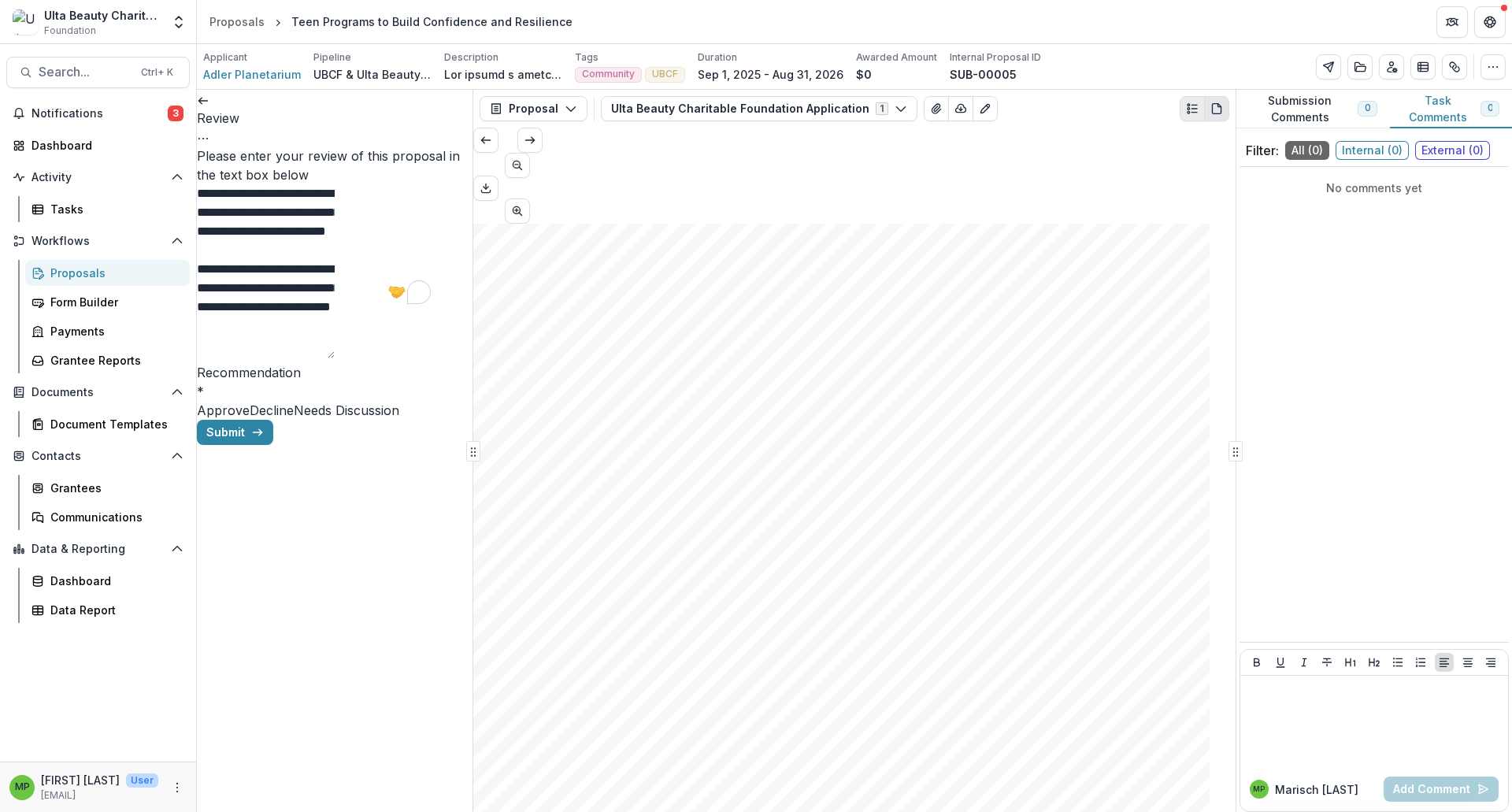click 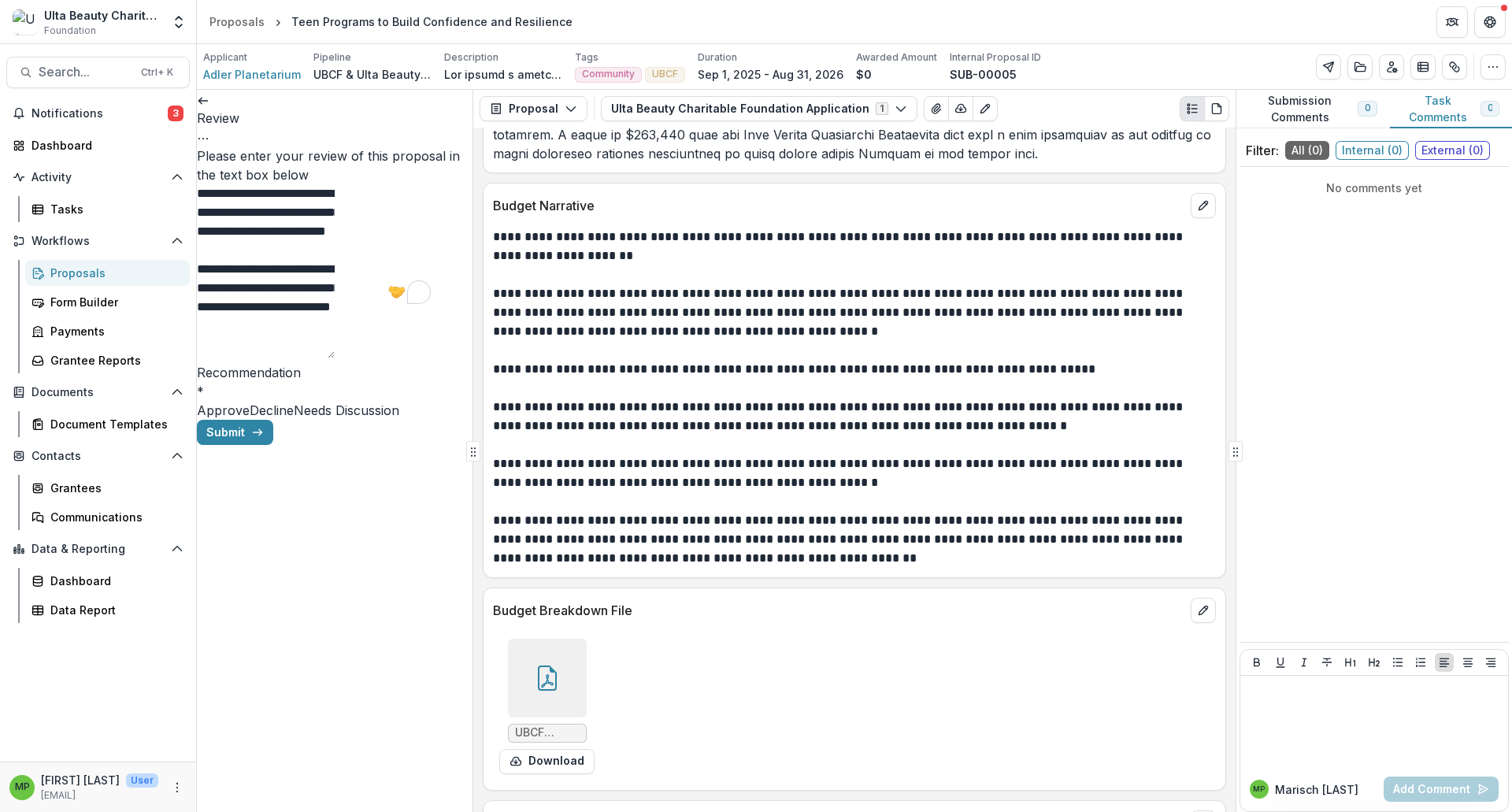 scroll, scrollTop: 1024, scrollLeft: 0, axis: vertical 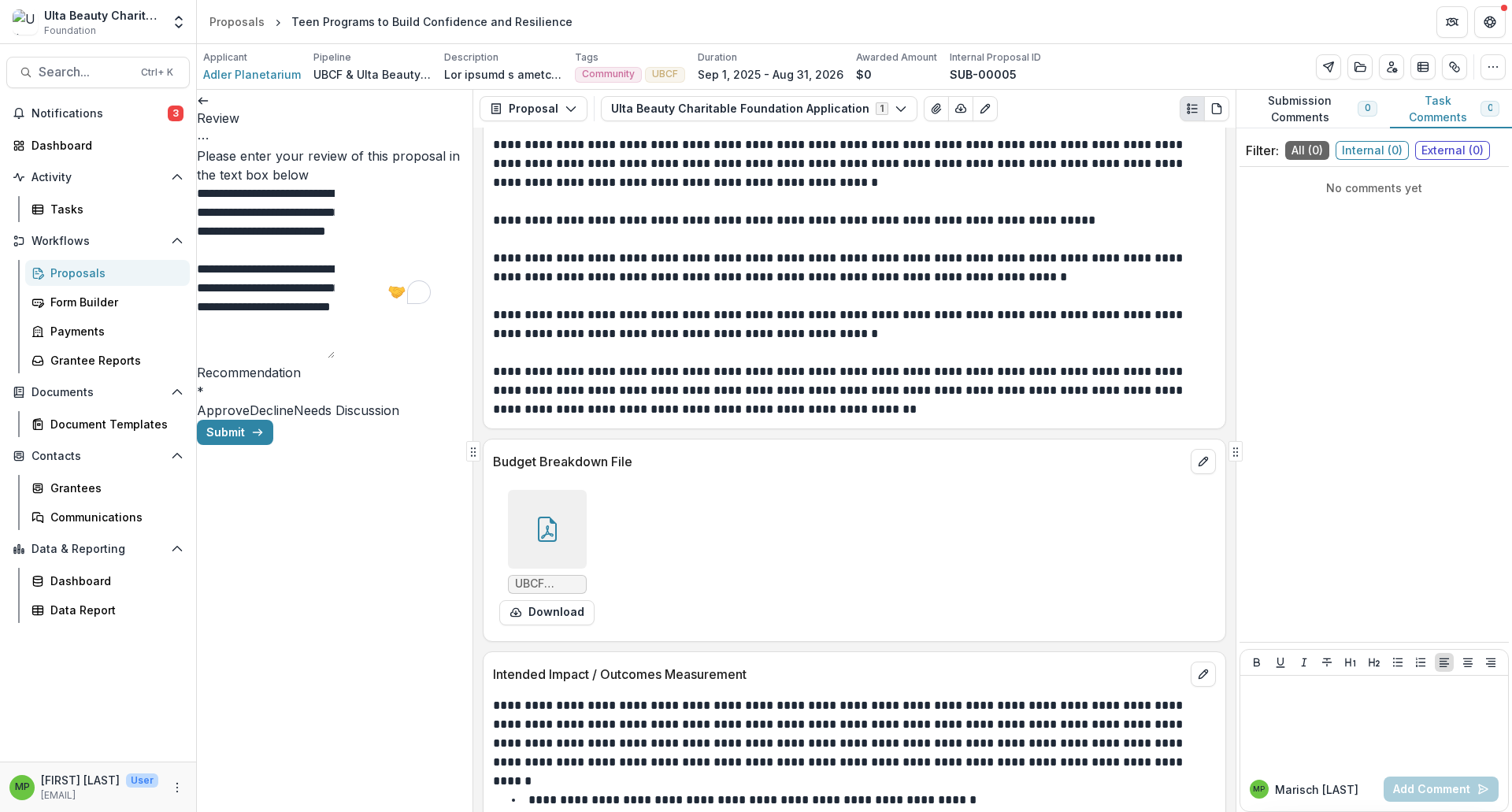 click at bounding box center (547, 529) 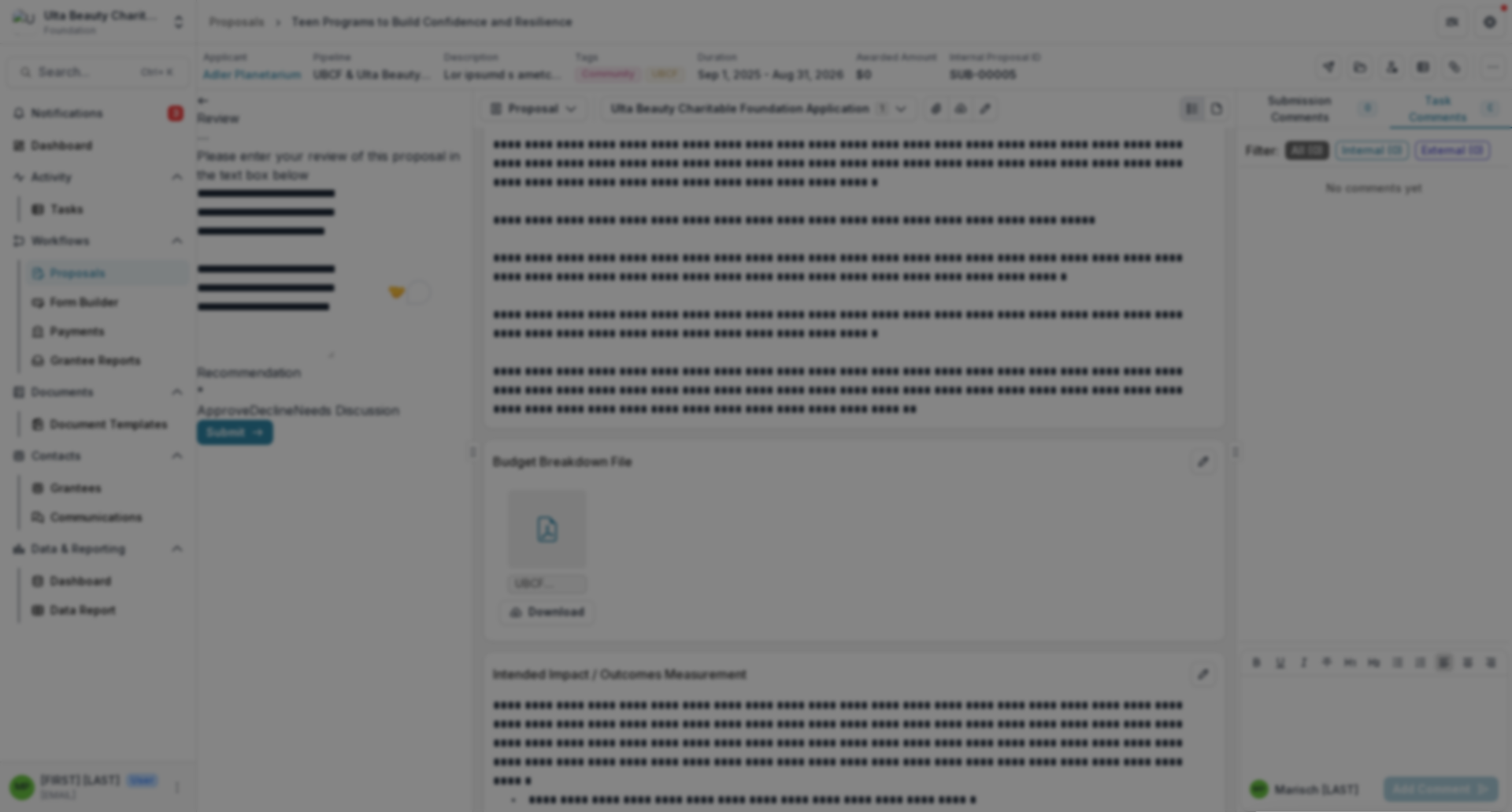 click 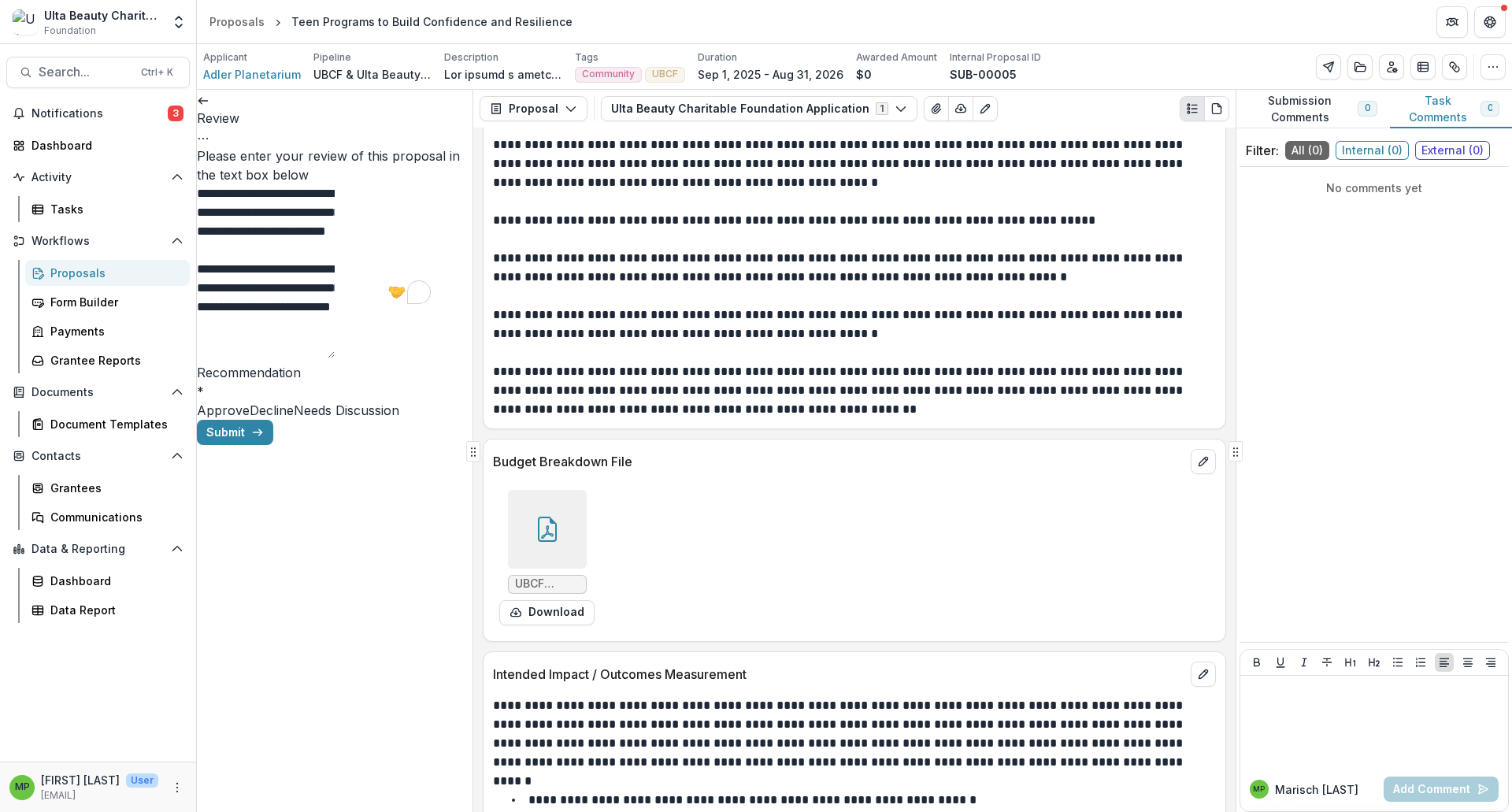 drag, startPoint x: 309, startPoint y: 202, endPoint x: 356, endPoint y: 250, distance: 67.17887 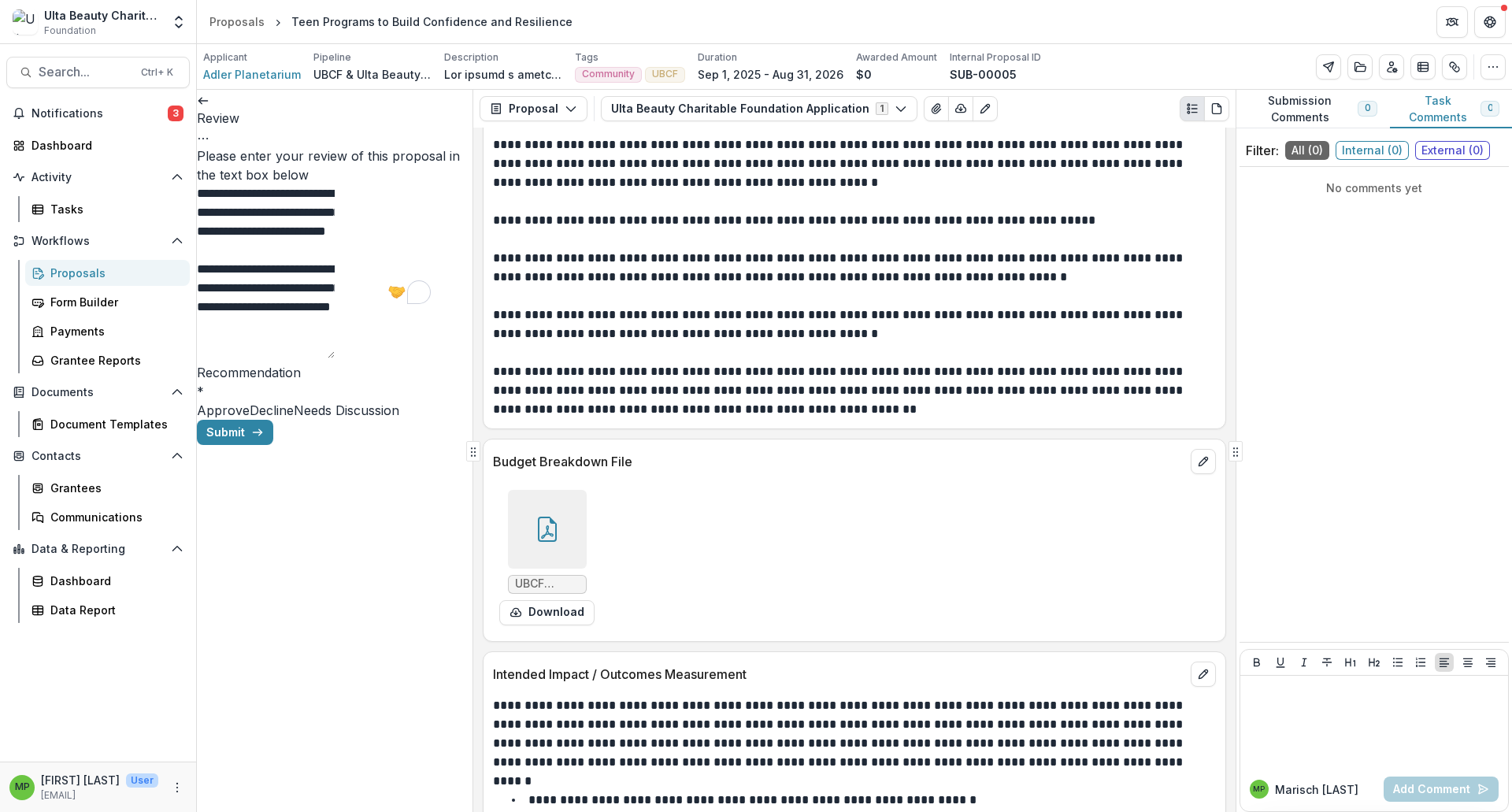 drag, startPoint x: 276, startPoint y: 277, endPoint x: 343, endPoint y: 305, distance: 72.61543 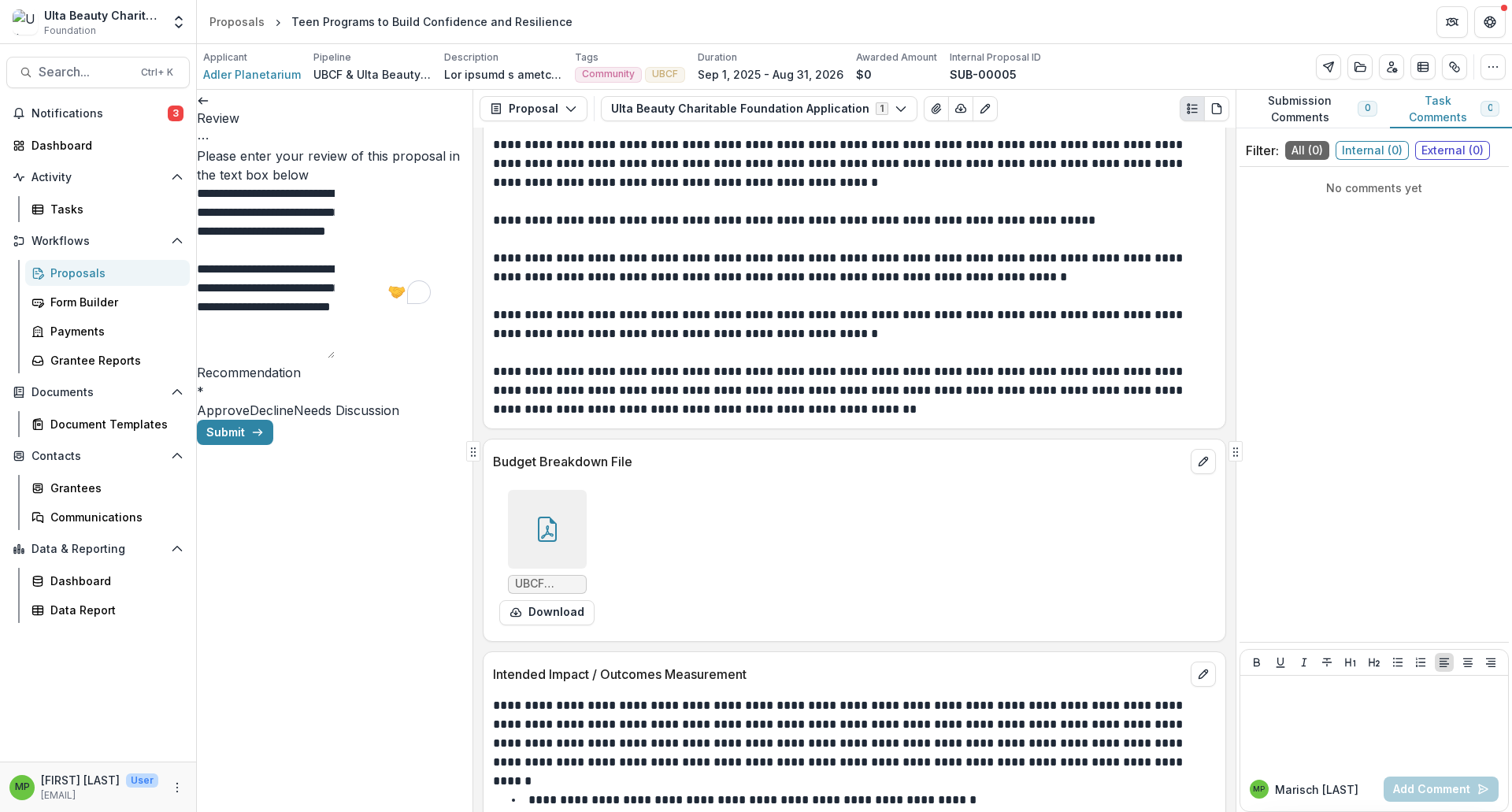 drag, startPoint x: 306, startPoint y: 204, endPoint x: 368, endPoint y: 230, distance: 67.230945 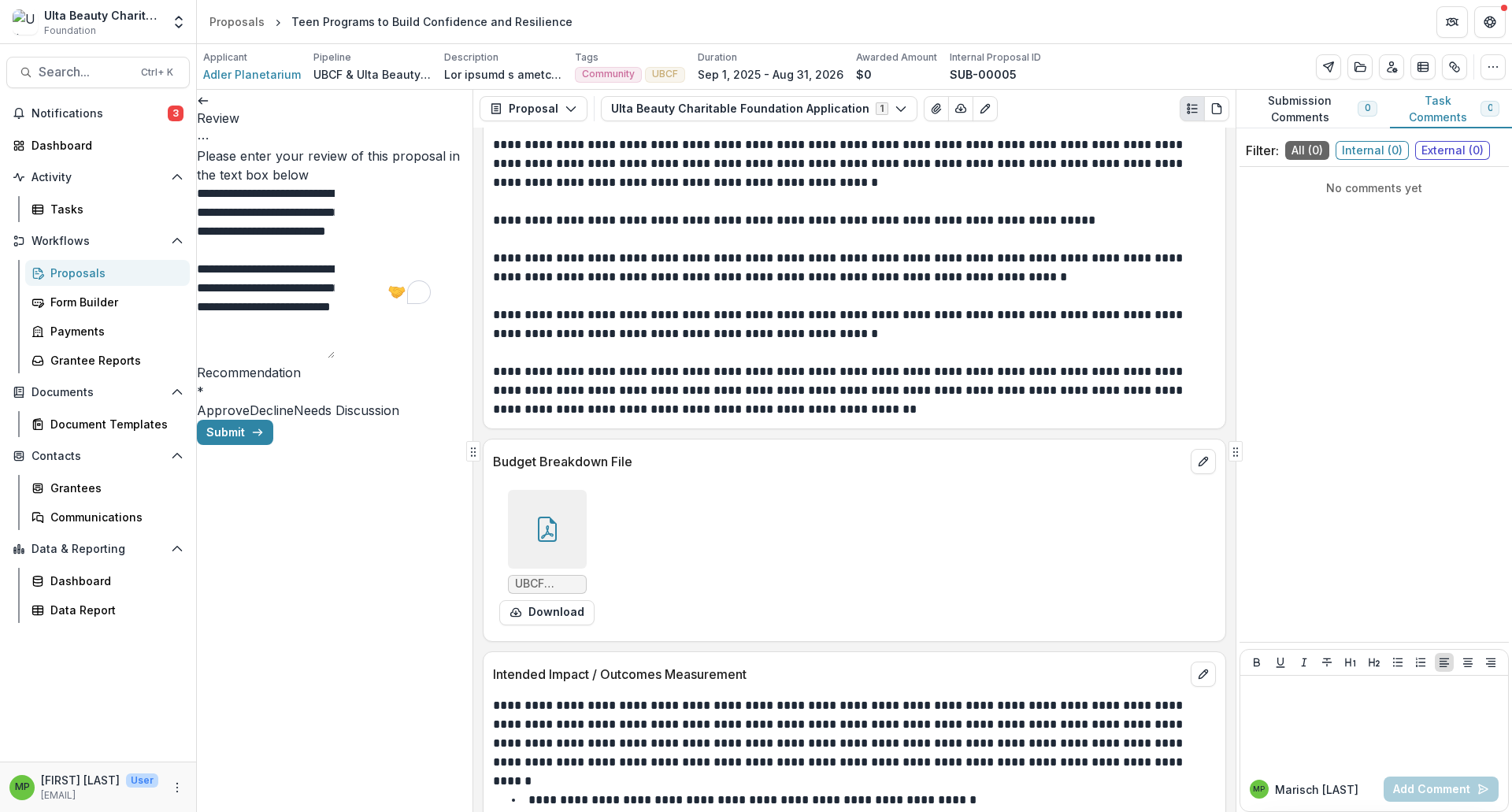 drag, startPoint x: 275, startPoint y: 276, endPoint x: 364, endPoint y: 310, distance: 95.273291 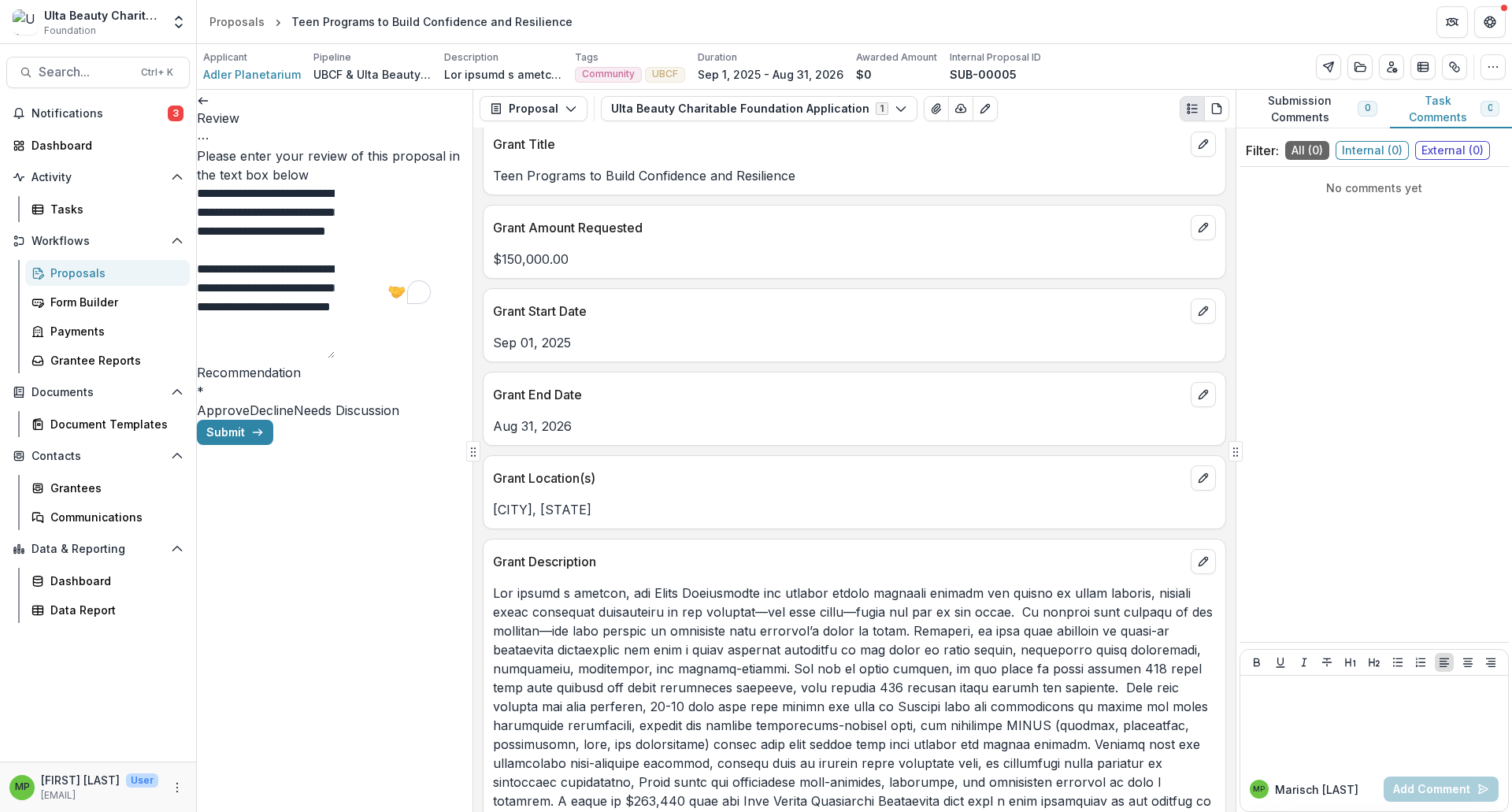 scroll, scrollTop: 473, scrollLeft: 0, axis: vertical 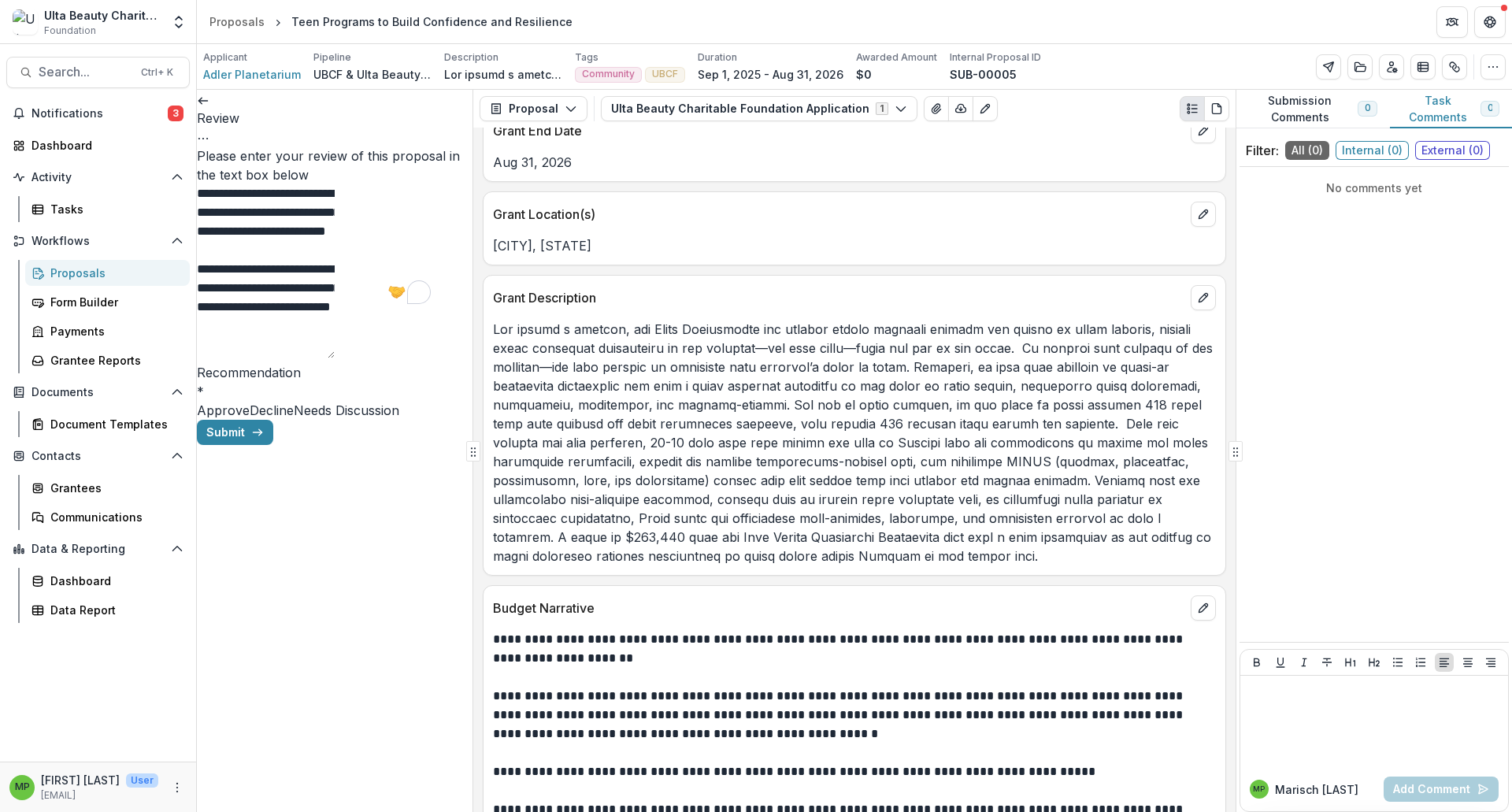 drag, startPoint x: 639, startPoint y: 557, endPoint x: 646, endPoint y: 540, distance: 18.384776 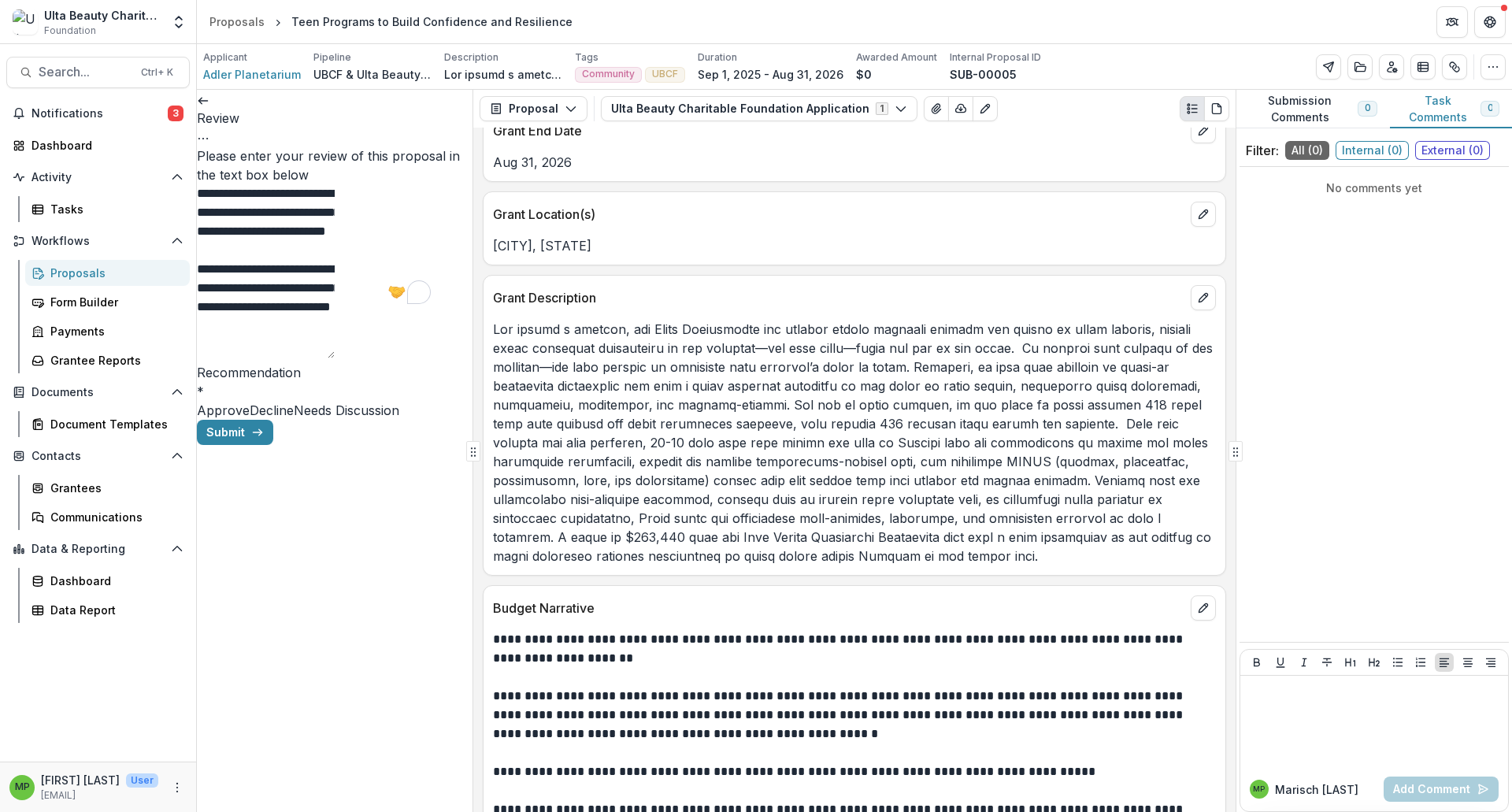 drag, startPoint x: 332, startPoint y: 286, endPoint x: 358, endPoint y: 317, distance: 40.459857 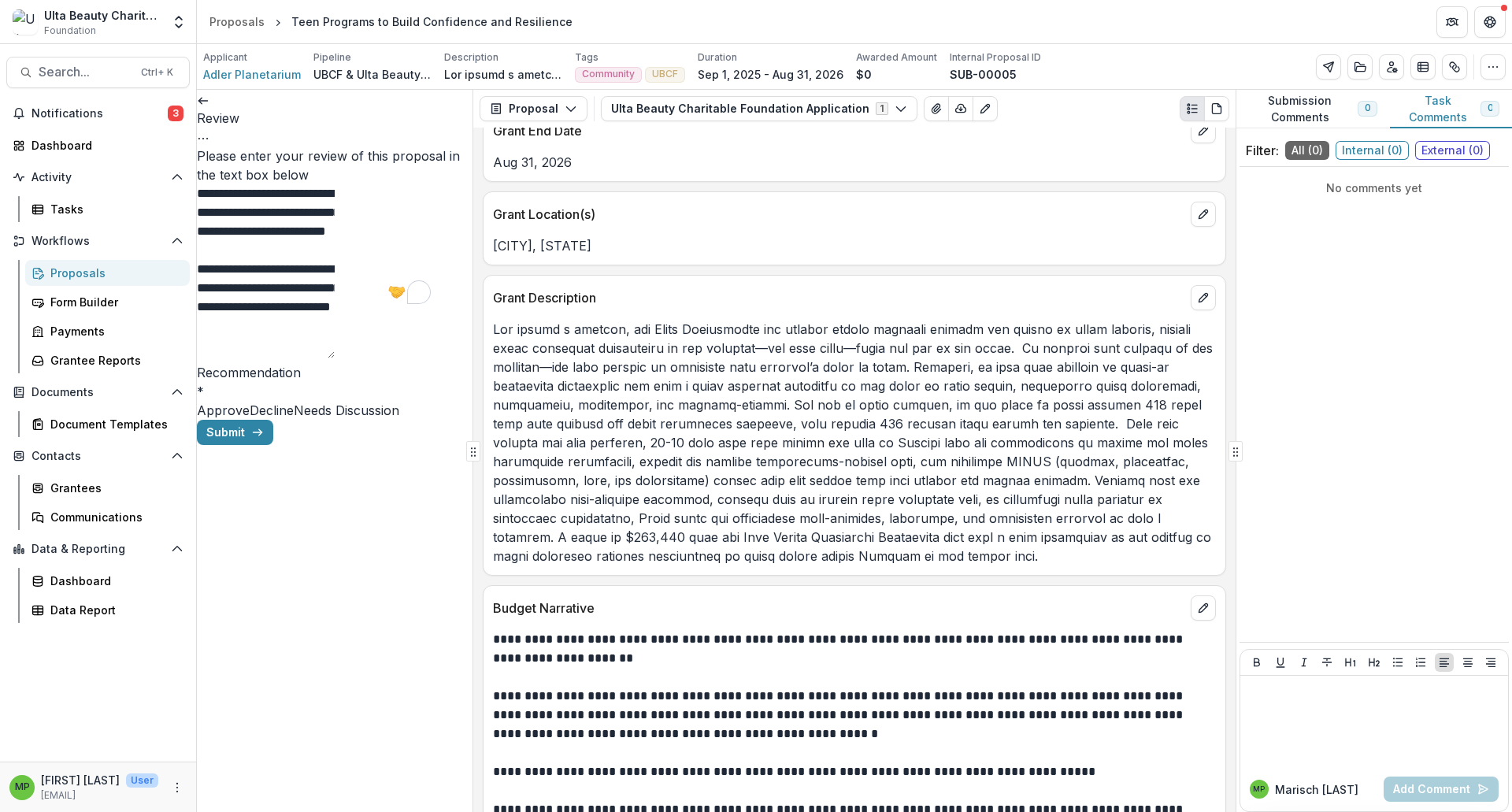click on "Needs Discussion" at bounding box center [346, 410] 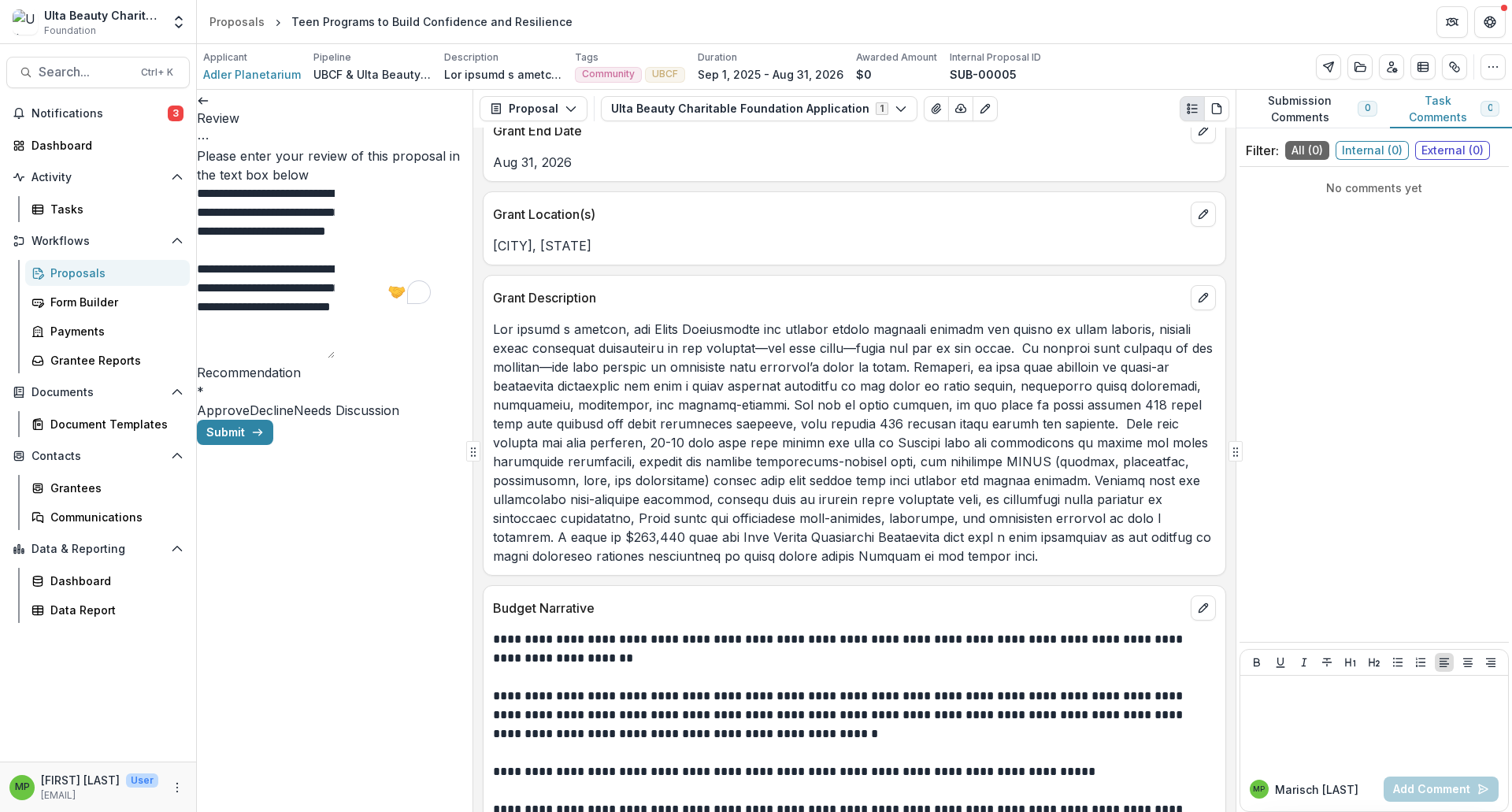 drag, startPoint x: 370, startPoint y: 326, endPoint x: 198, endPoint y: 193, distance: 217.4235 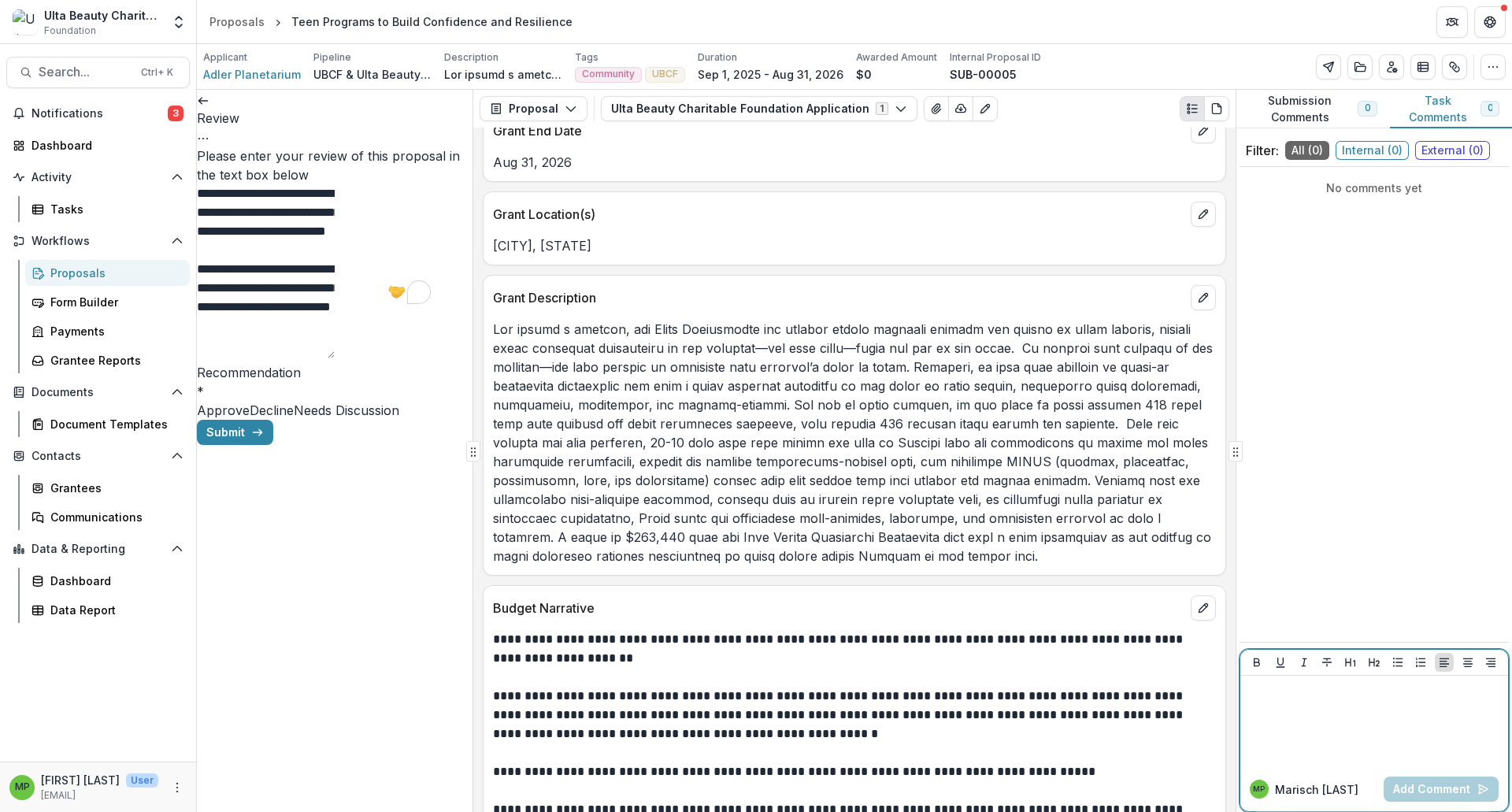 click at bounding box center [1374, 721] 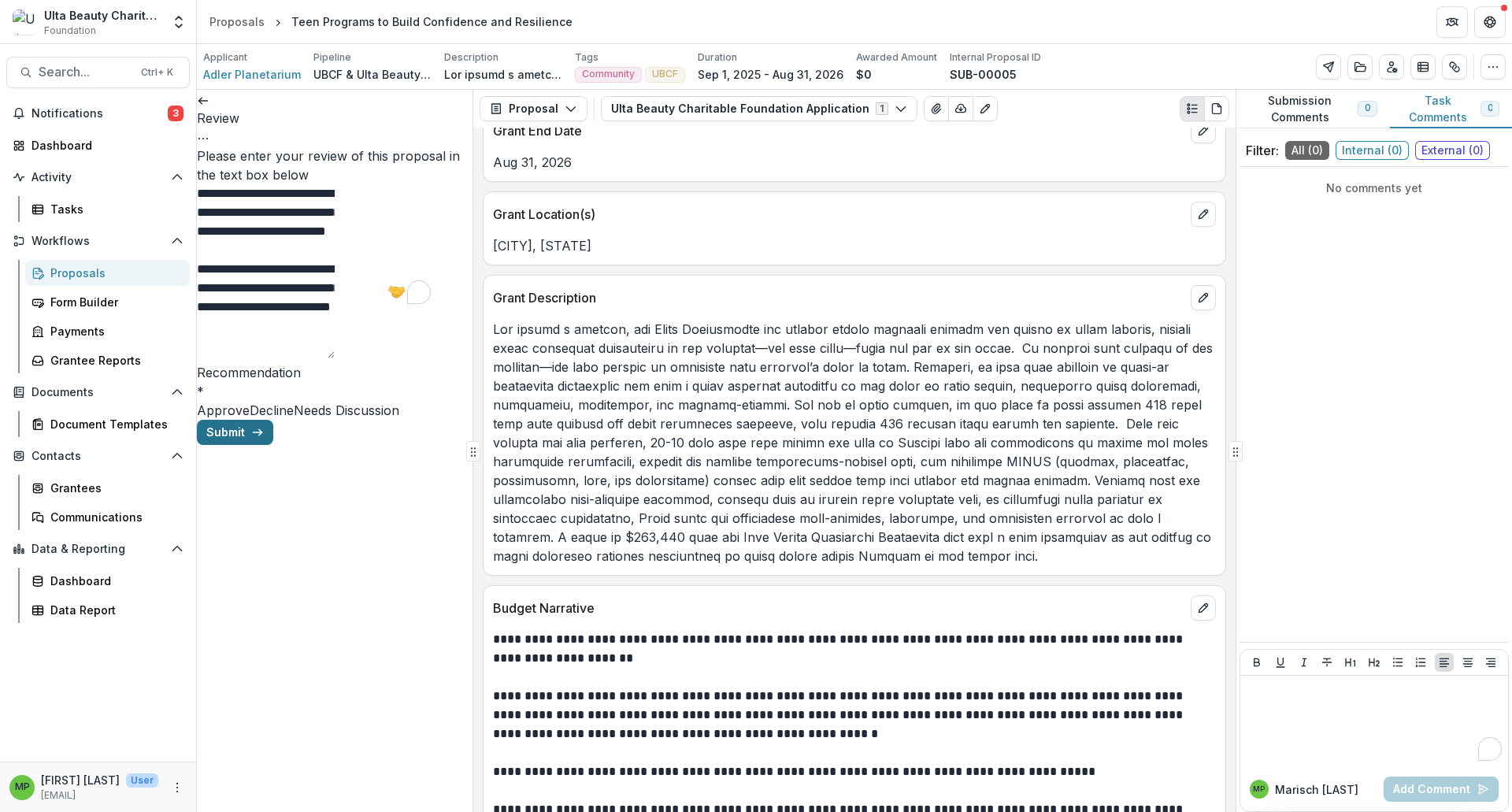 click 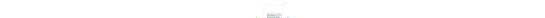 scroll, scrollTop: 200, scrollLeft: 0, axis: vertical 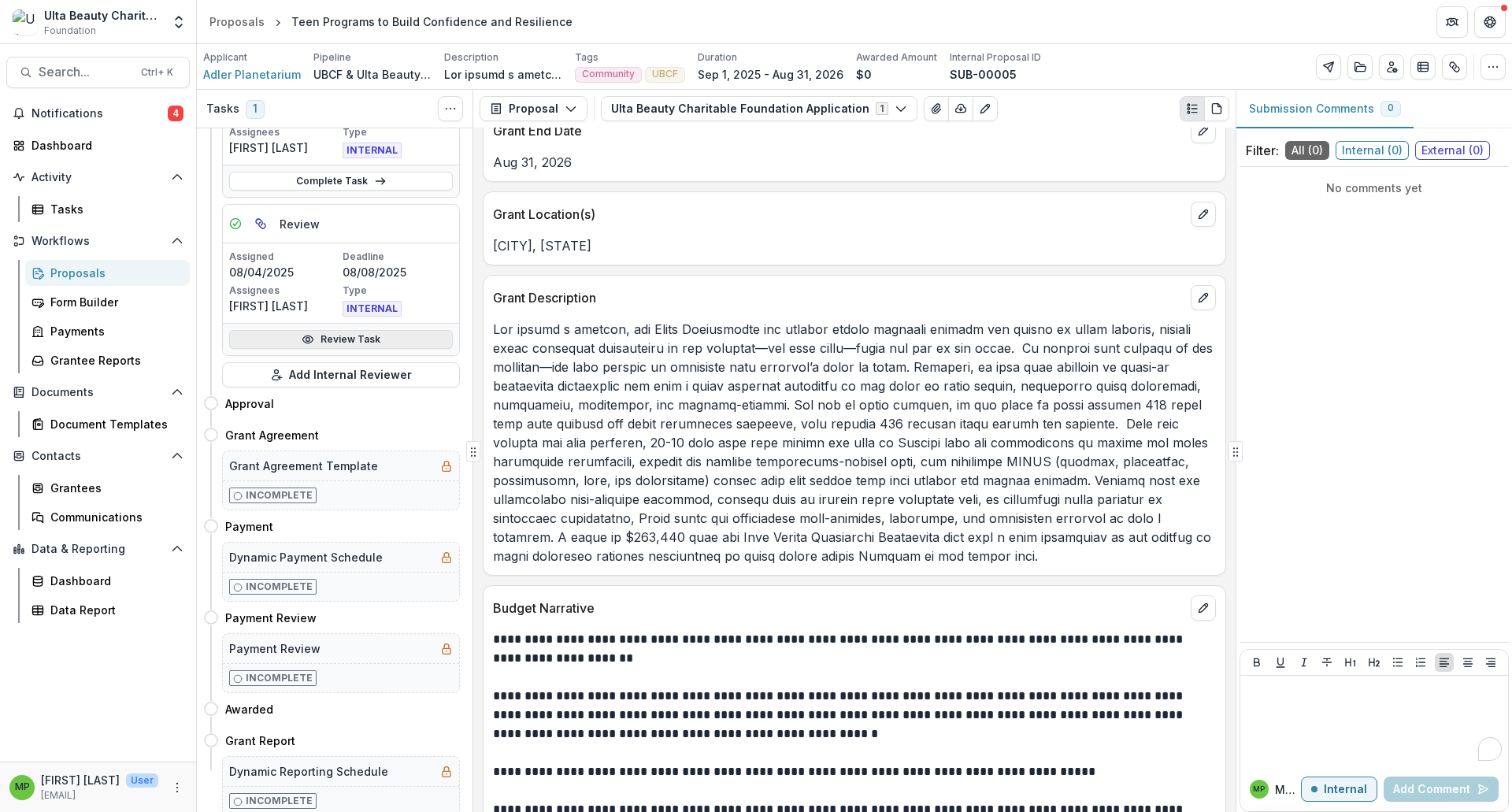 click on "Review Task" at bounding box center (341, 339) 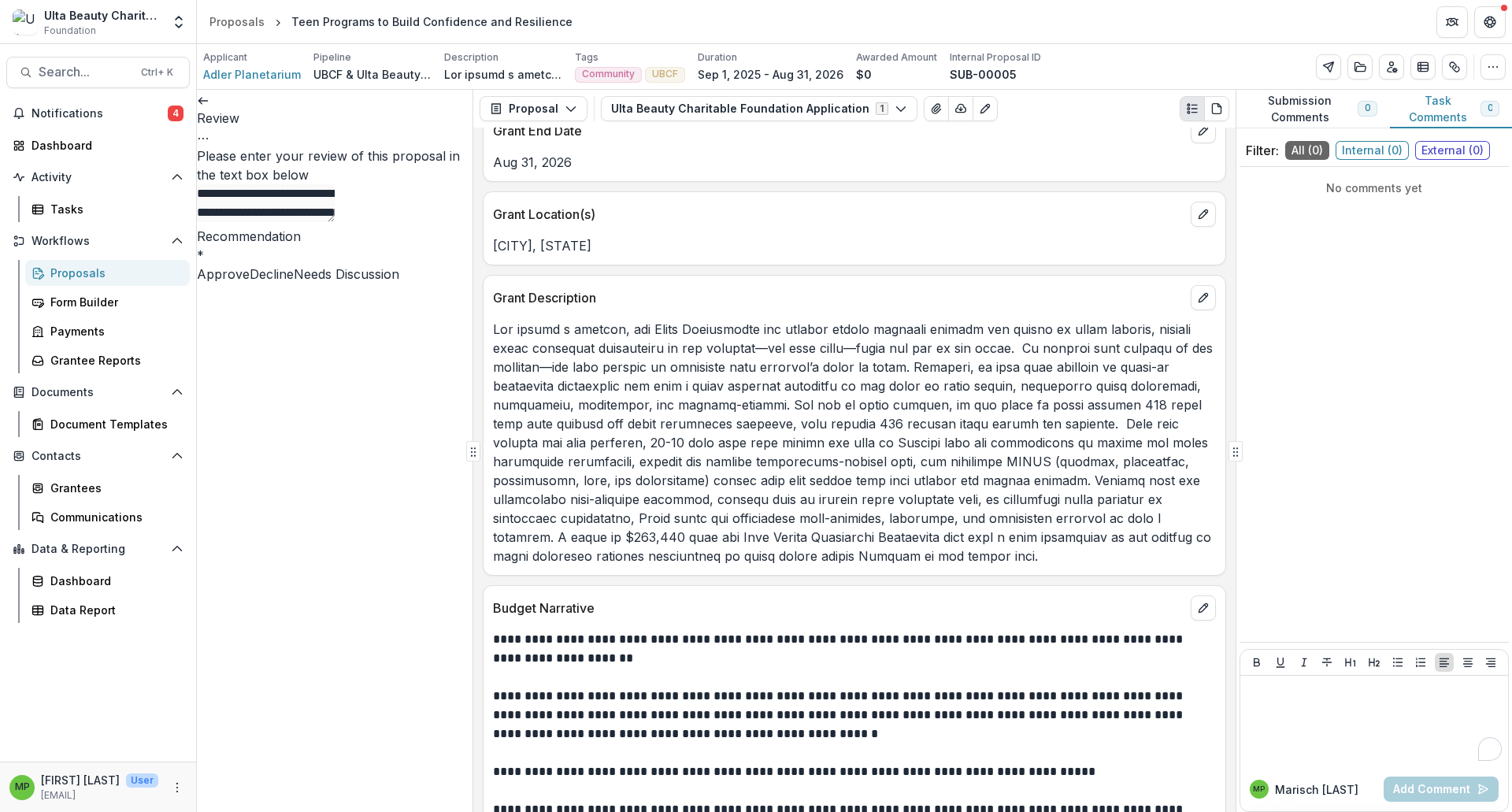 click 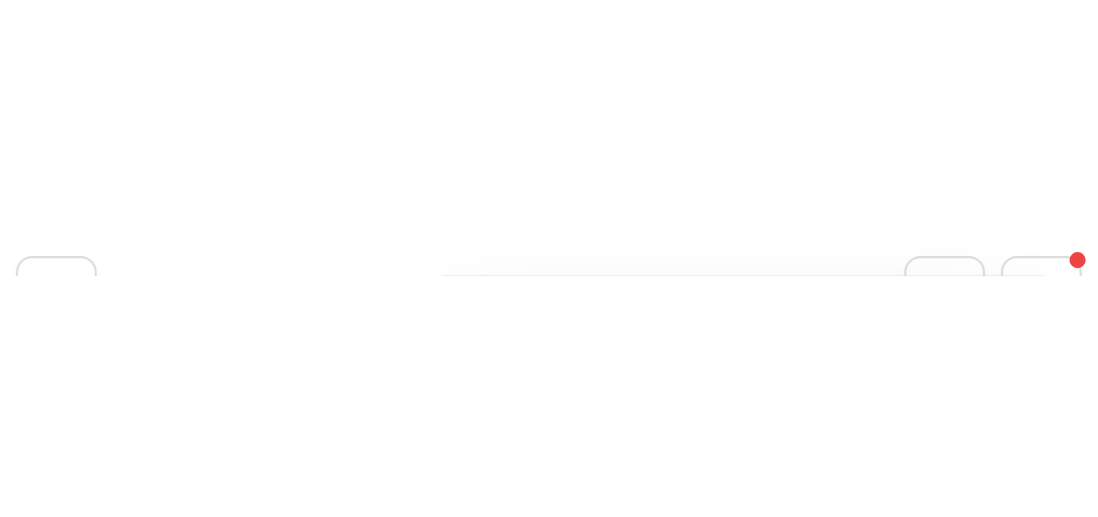 scroll, scrollTop: 7485, scrollLeft: 0, axis: vertical 